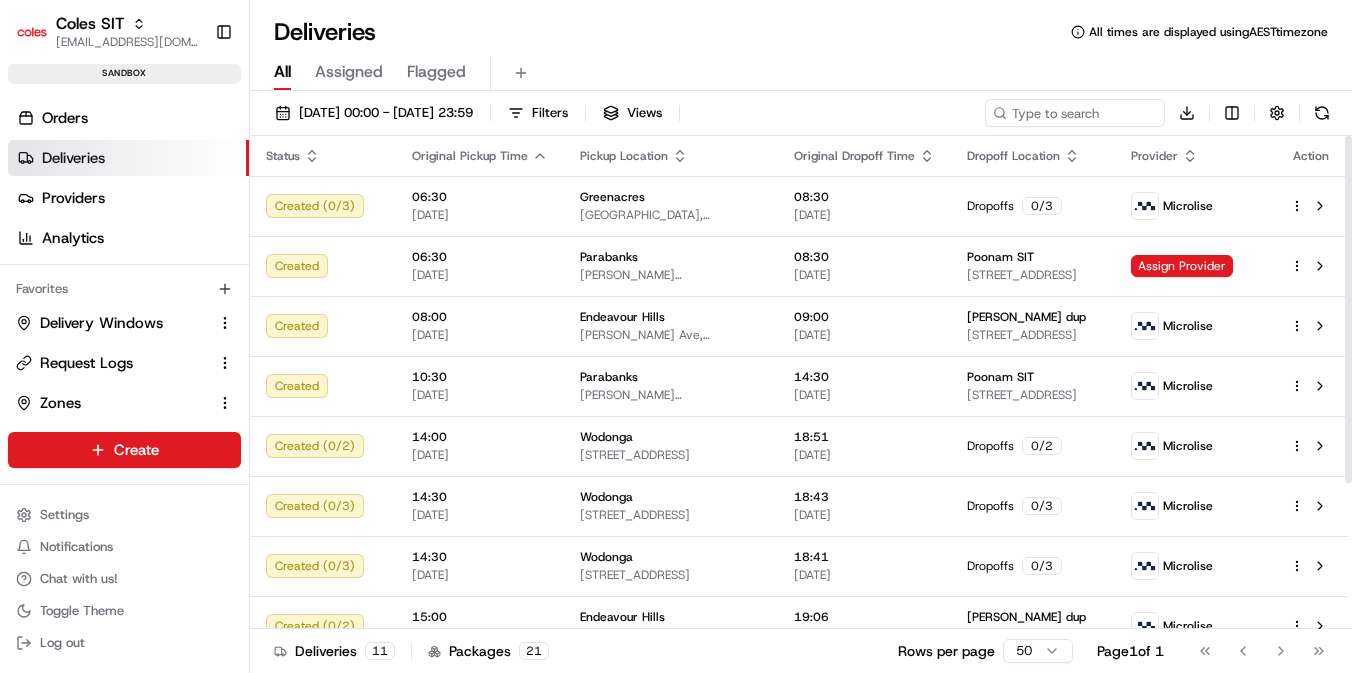 scroll, scrollTop: 0, scrollLeft: 0, axis: both 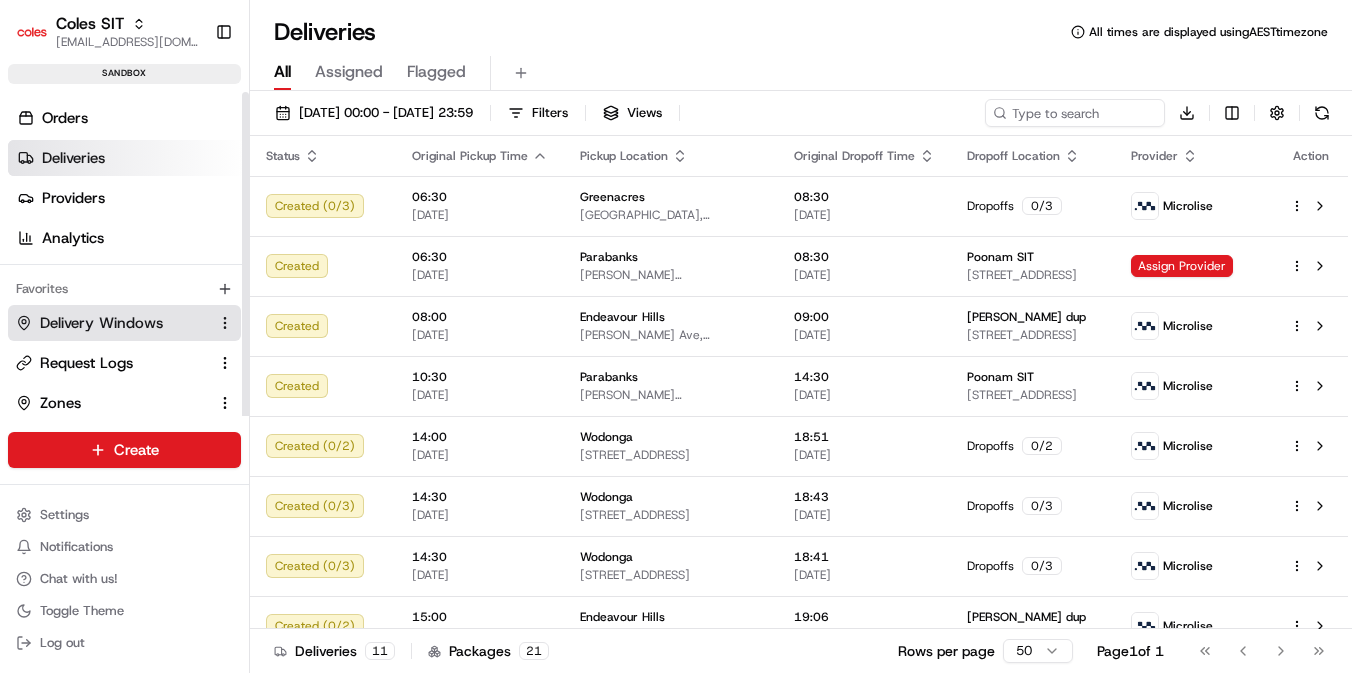 click on "Delivery Windows" at bounding box center (101, 323) 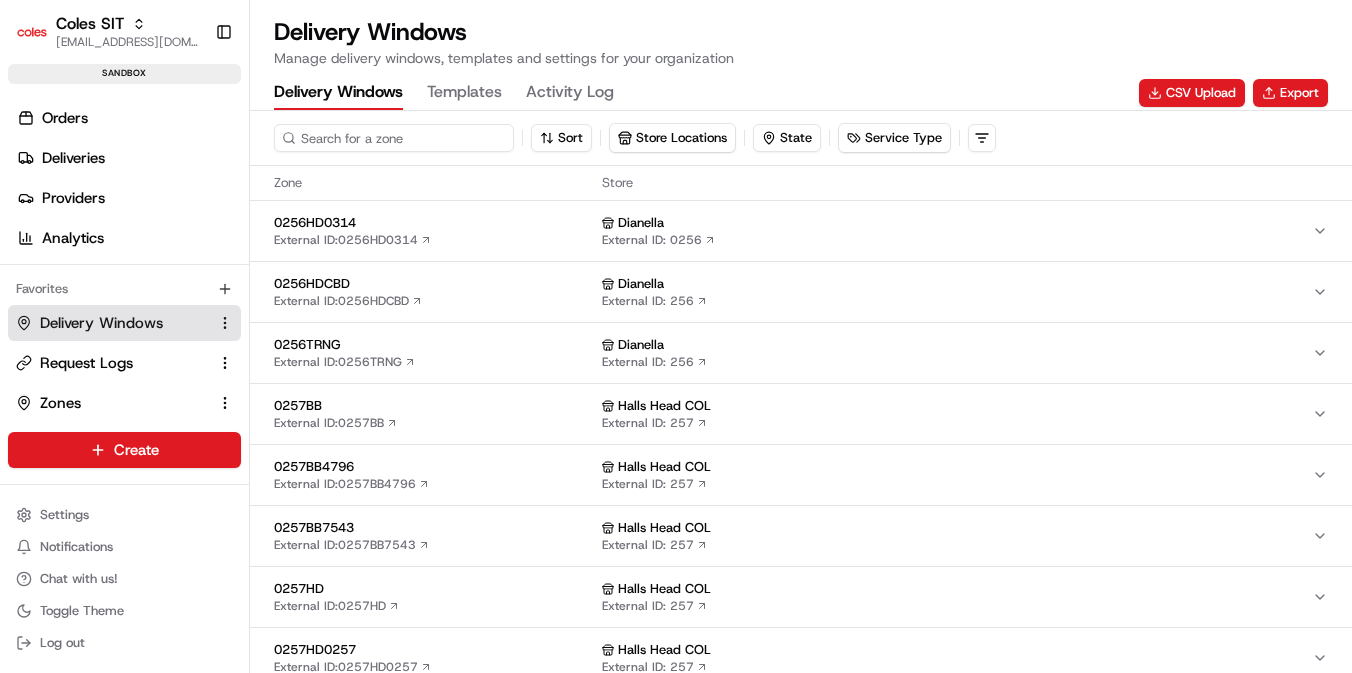 click at bounding box center [394, 138] 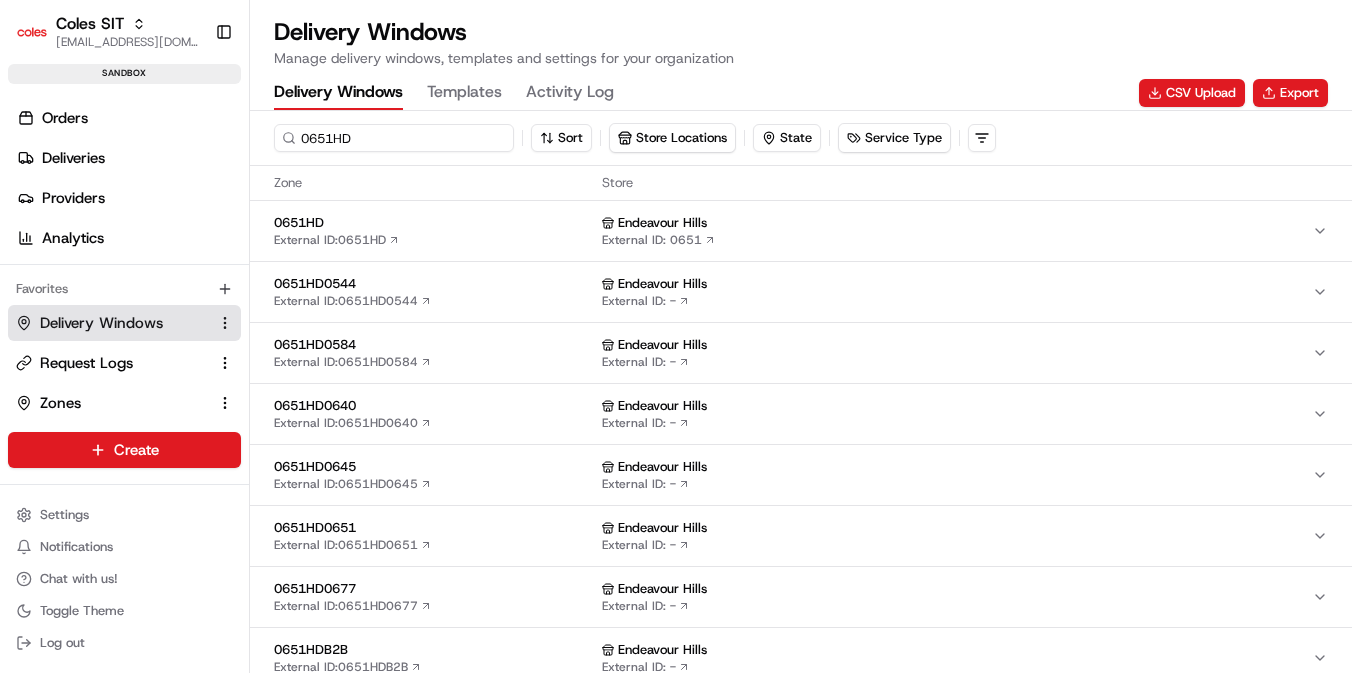 type on "0651HD" 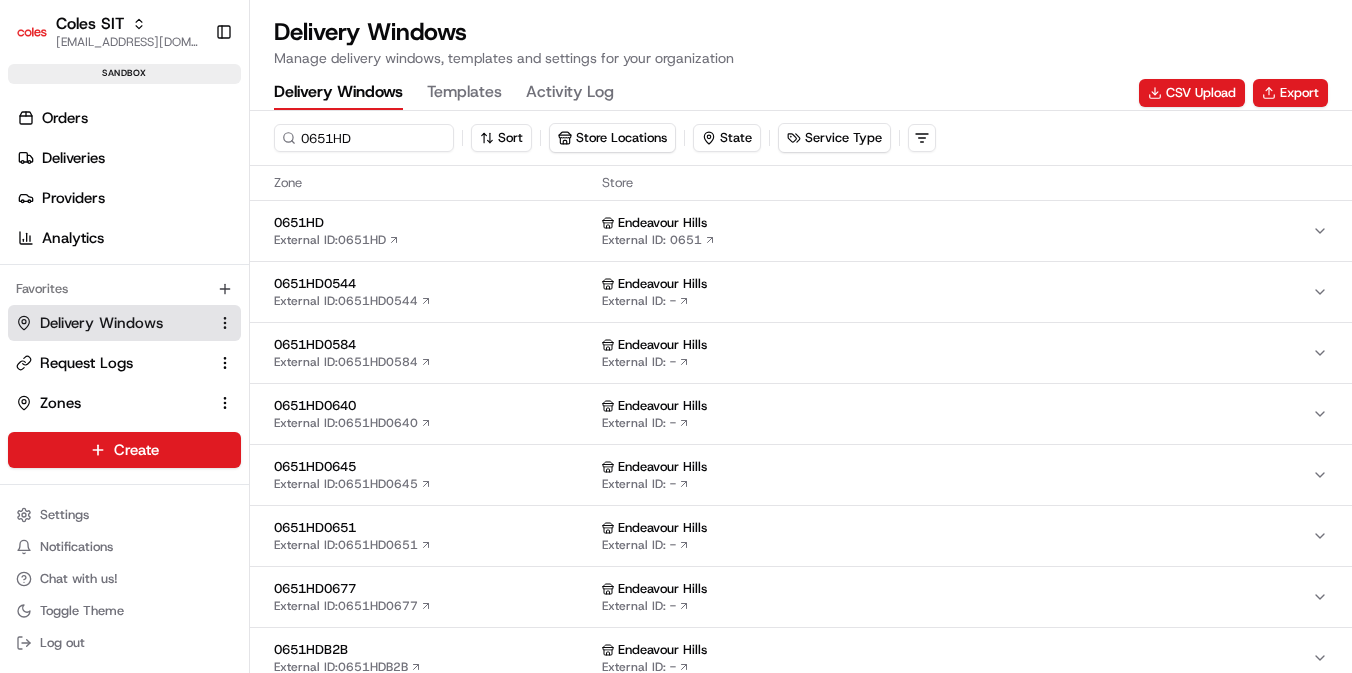 click on "0651HD" at bounding box center (434, 223) 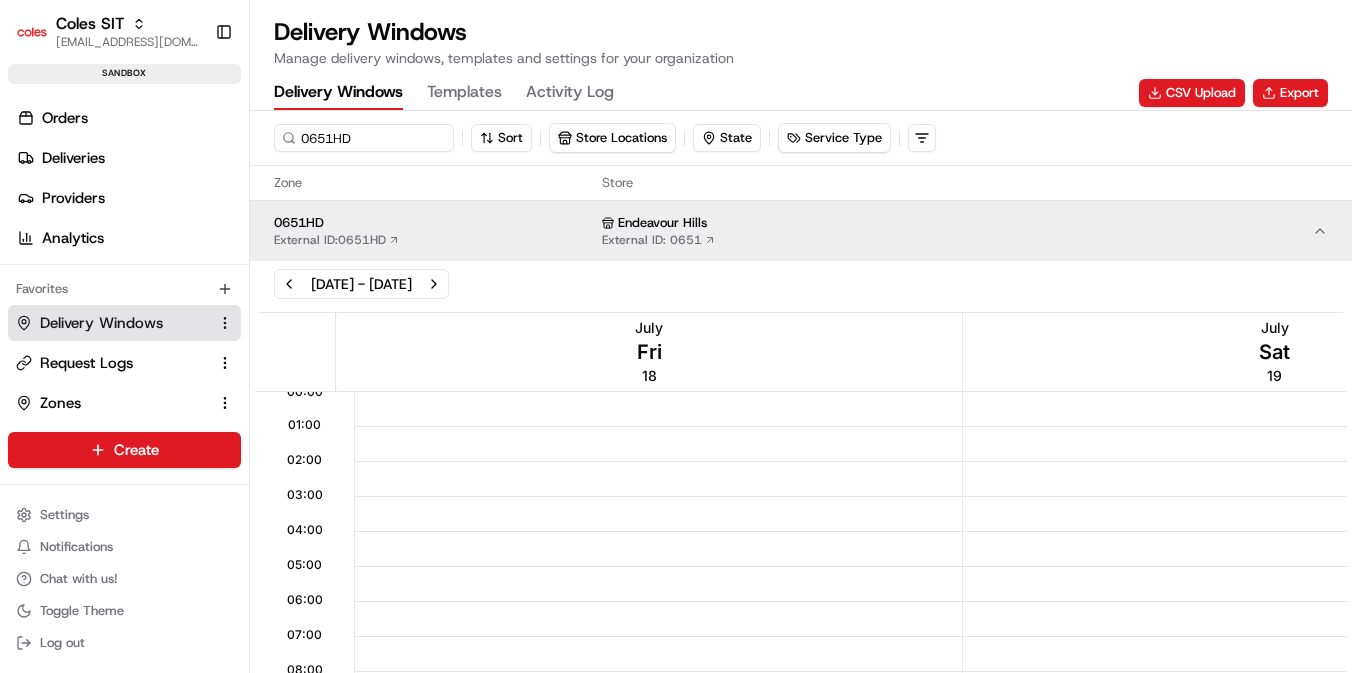 scroll, scrollTop: 1, scrollLeft: 2729, axis: both 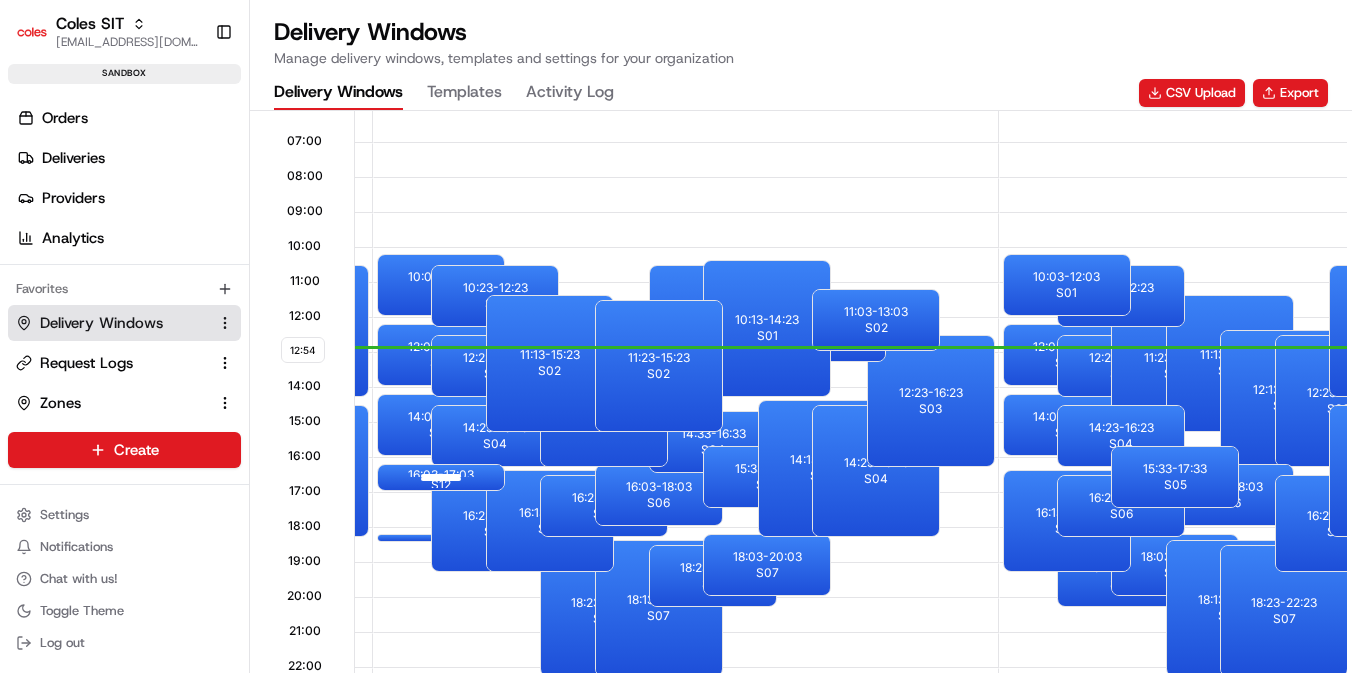 click at bounding box center (441, 477) 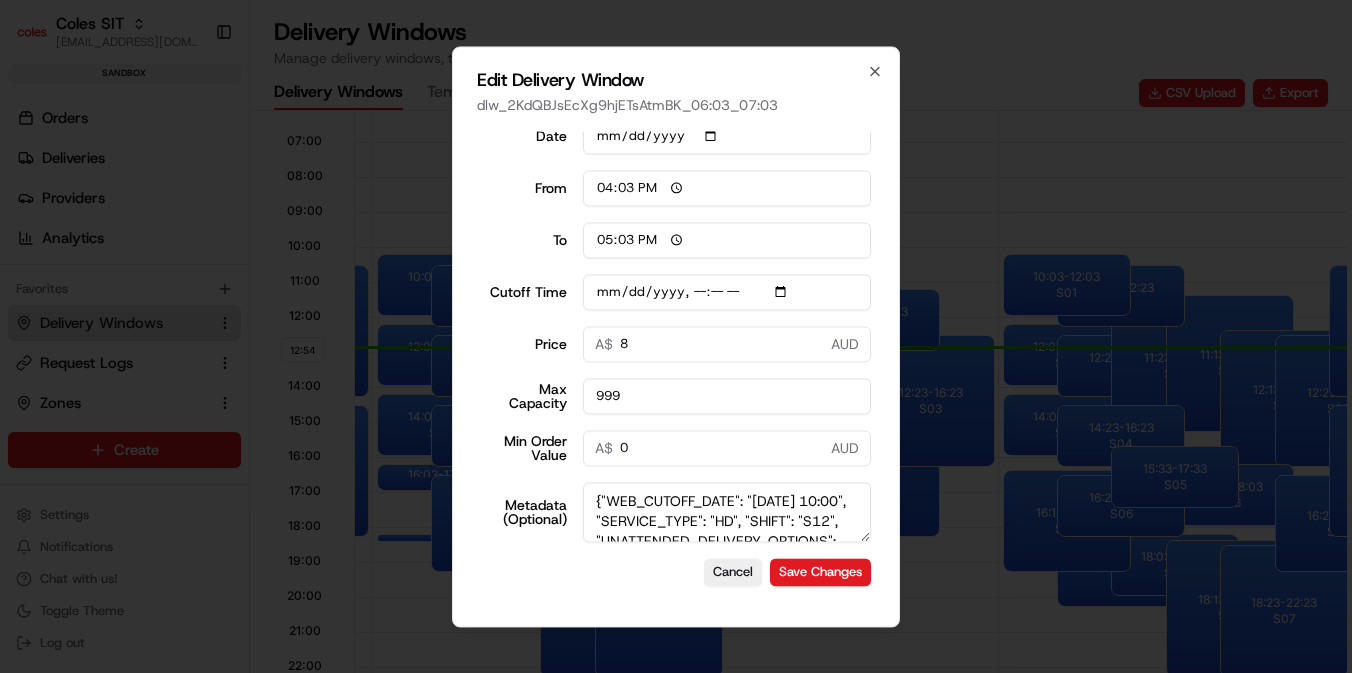 scroll, scrollTop: 72, scrollLeft: 0, axis: vertical 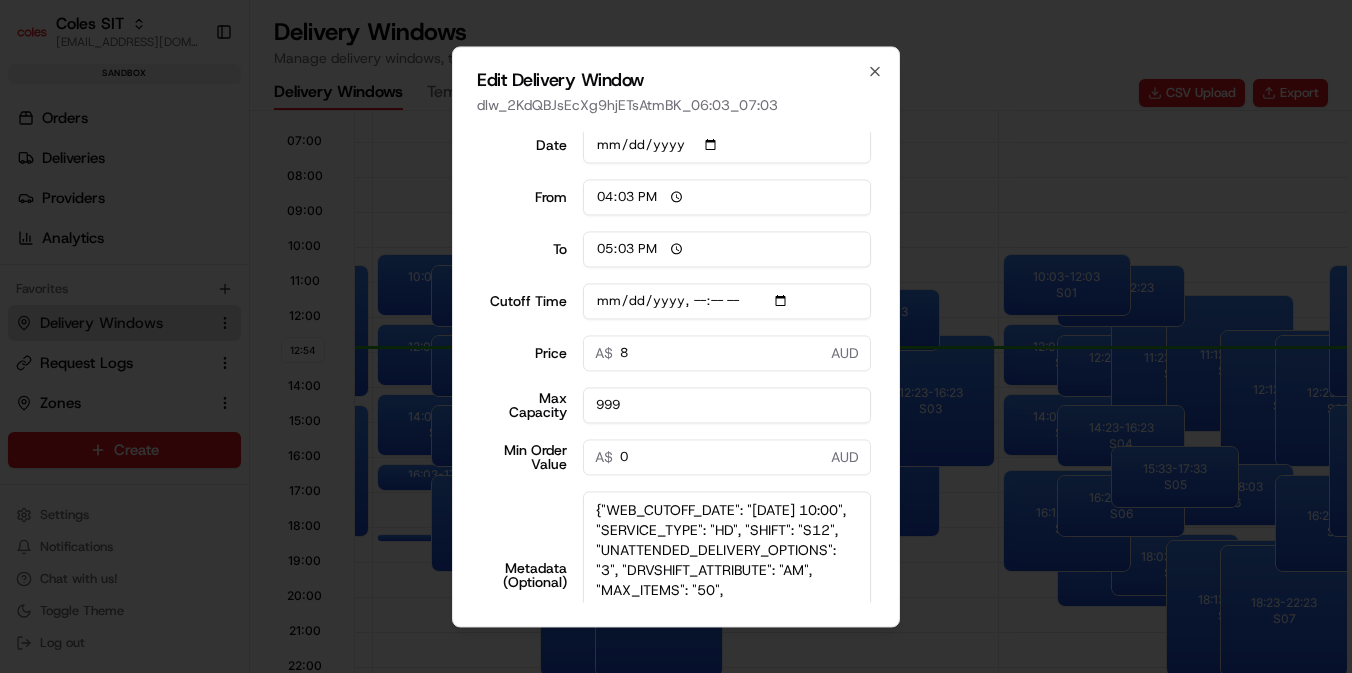 drag, startPoint x: 850, startPoint y: 544, endPoint x: 850, endPoint y: 676, distance: 132 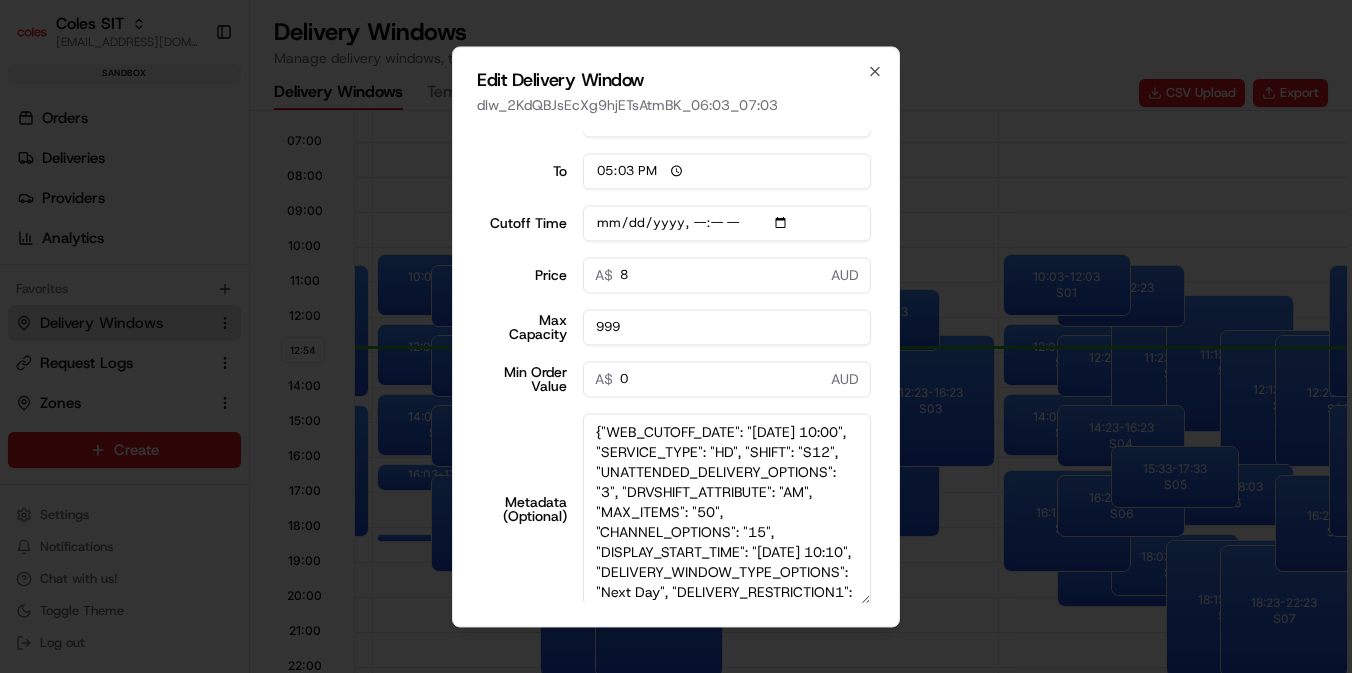scroll, scrollTop: 213, scrollLeft: 0, axis: vertical 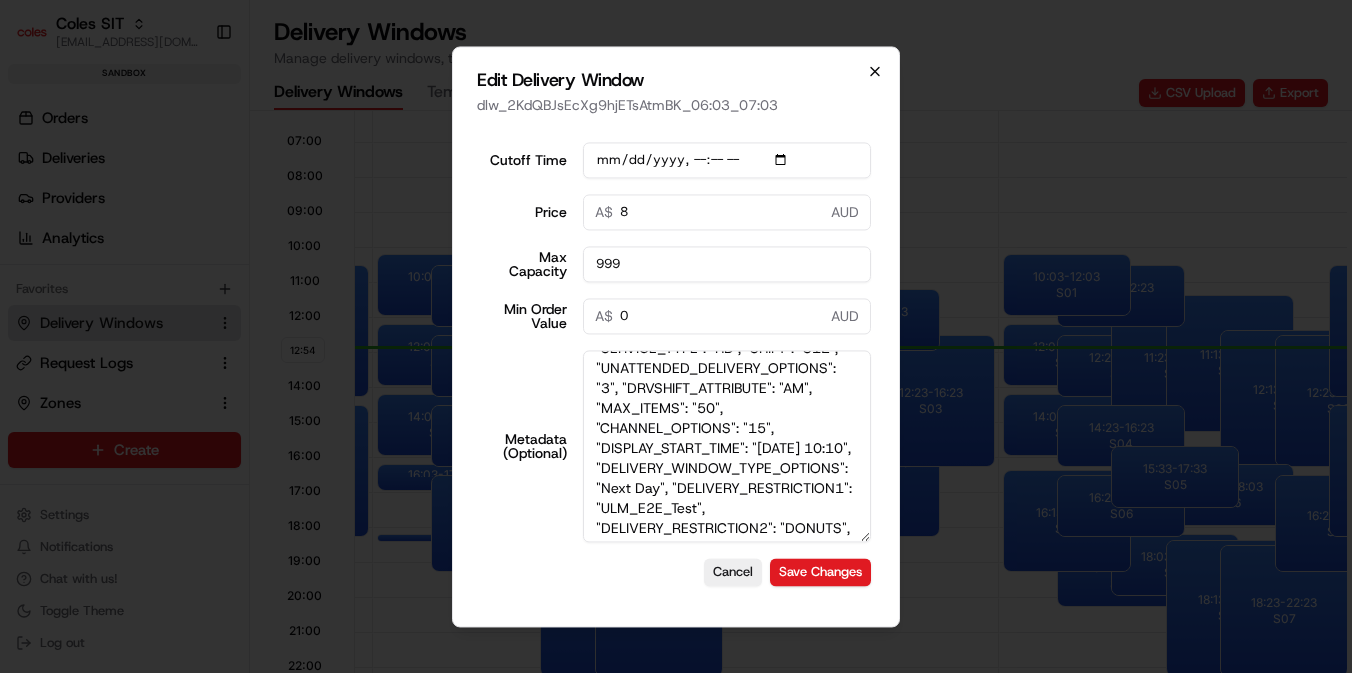 type on "2025-07-19T10:10" 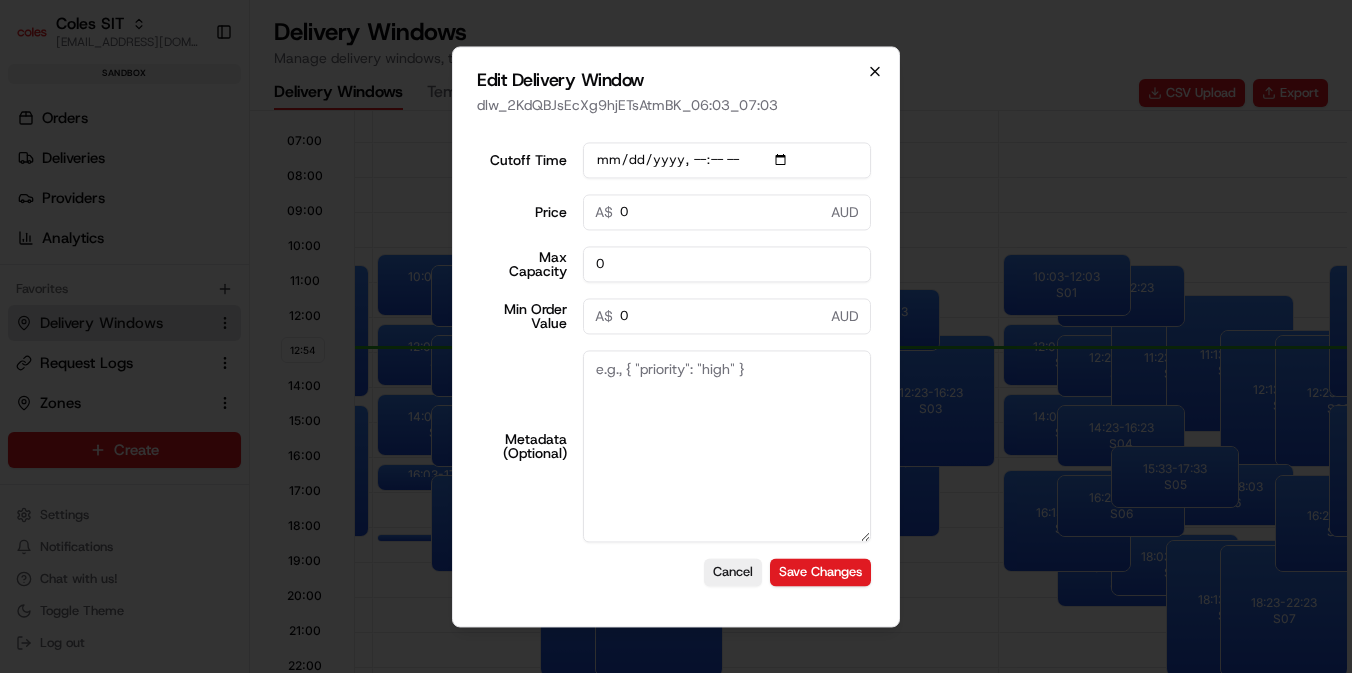 scroll, scrollTop: 0, scrollLeft: 0, axis: both 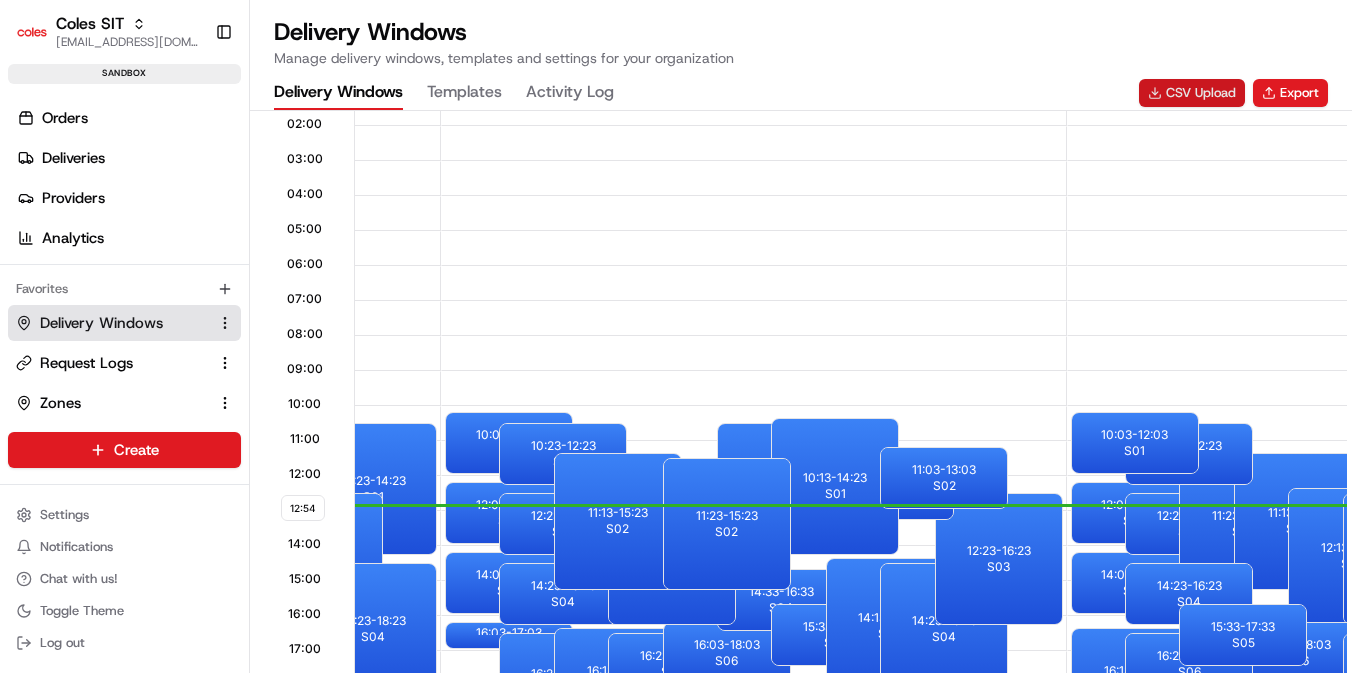 click on "CSV Upload" at bounding box center [1192, 93] 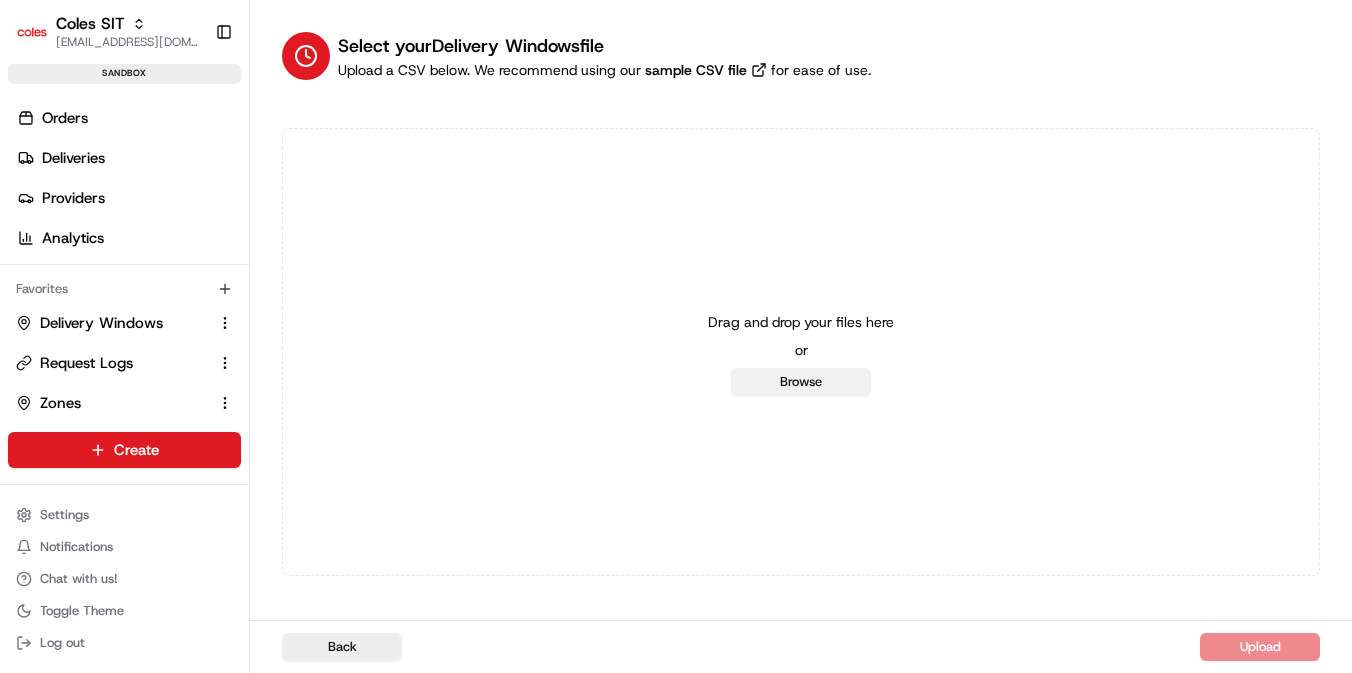 click on "Browse" at bounding box center [801, 382] 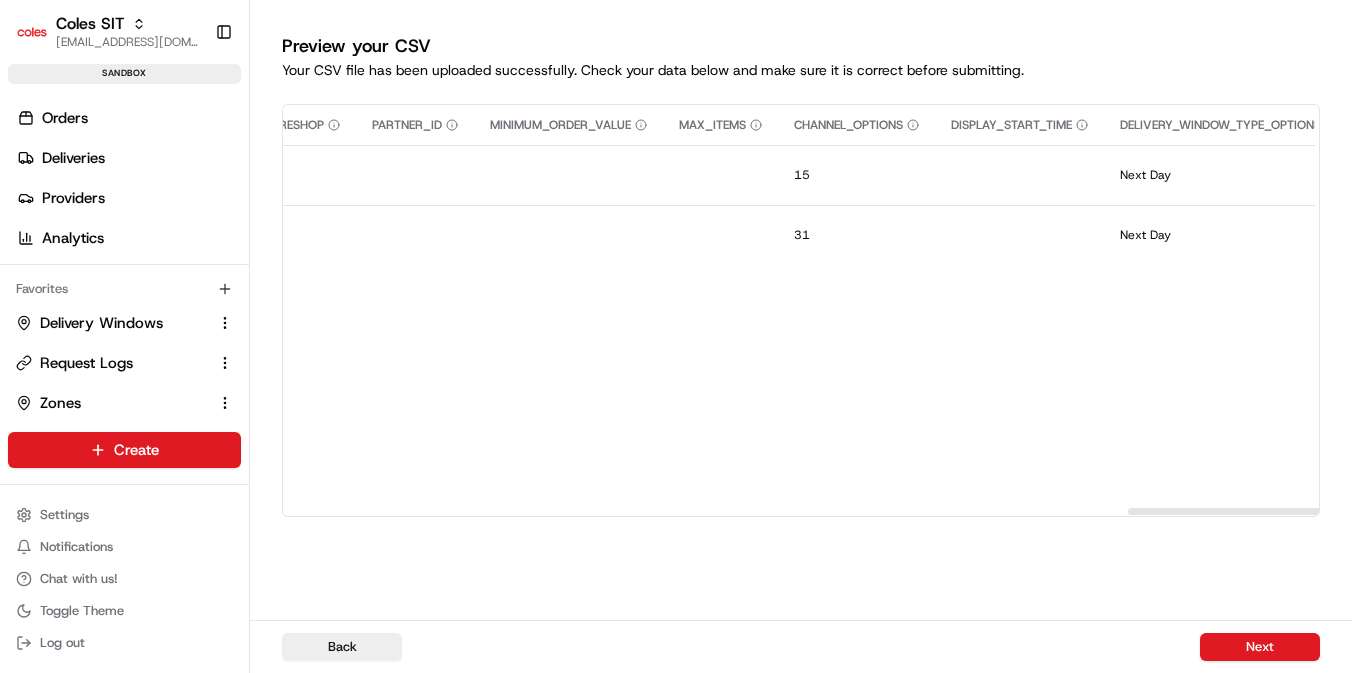 scroll, scrollTop: 0, scrollLeft: 4585, axis: horizontal 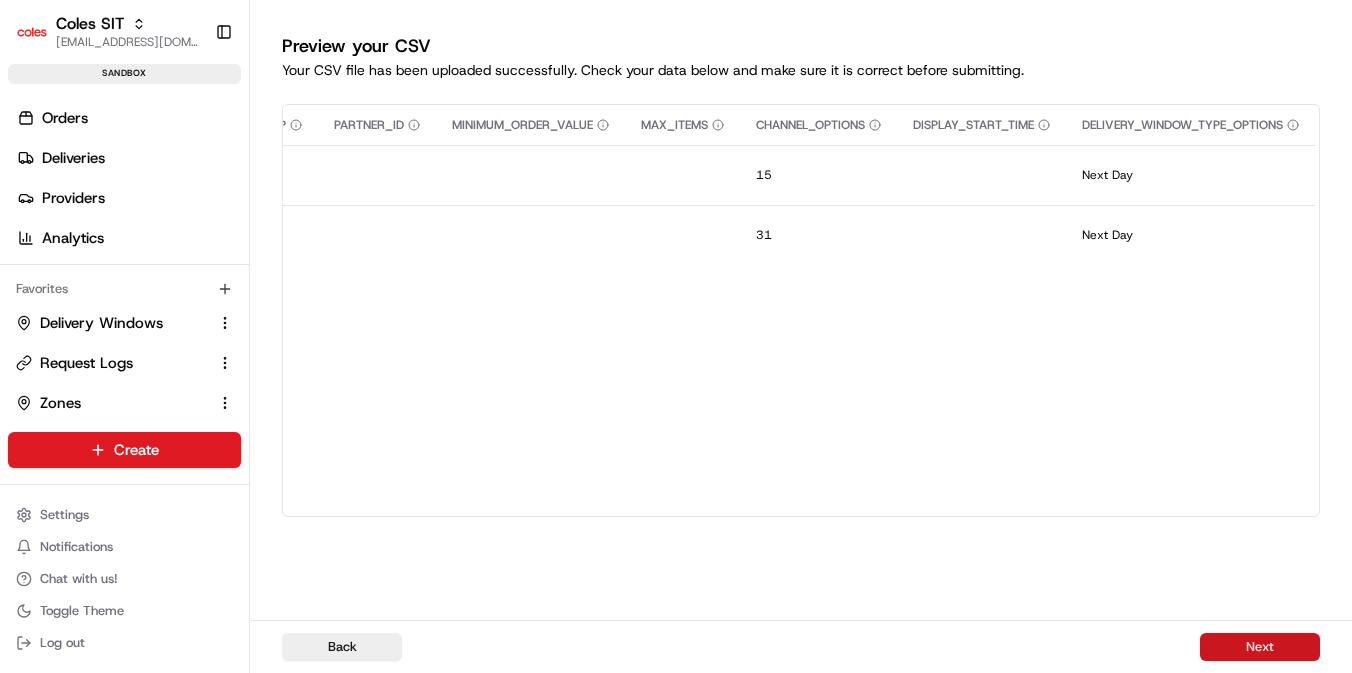 click on "Next" at bounding box center [1260, 647] 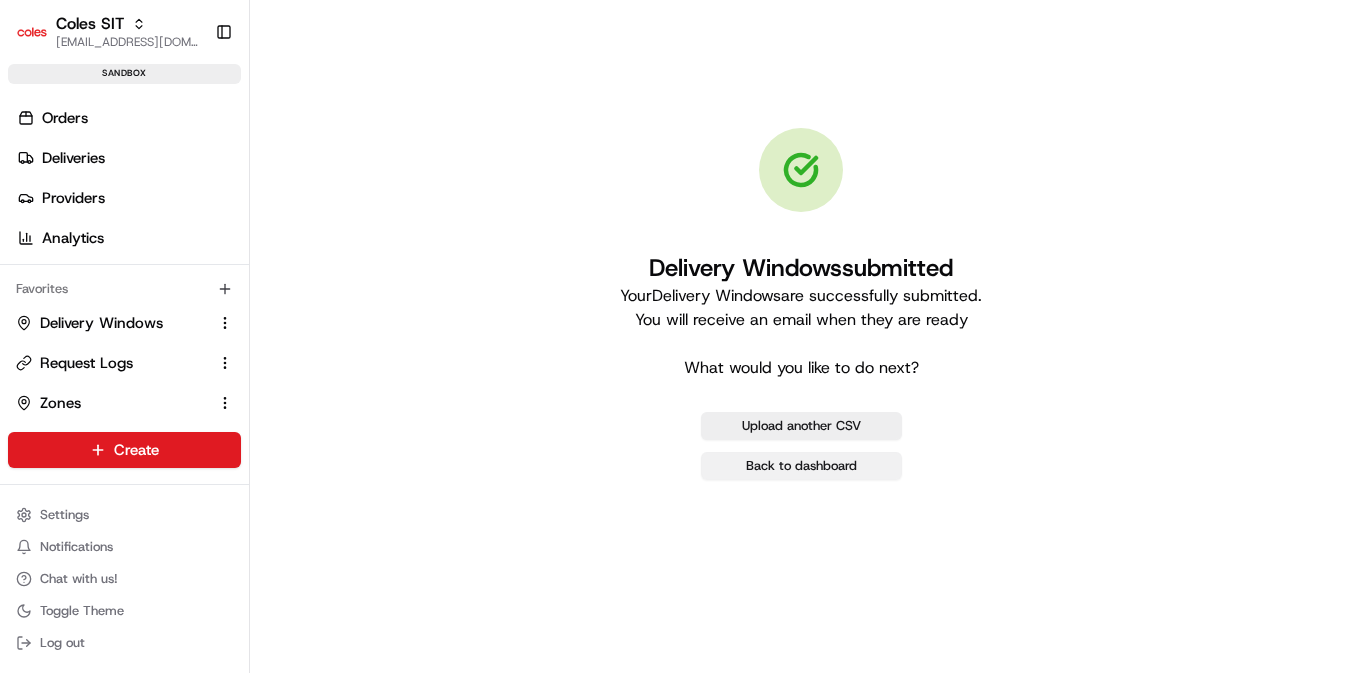 click on "Back to dashboard" at bounding box center [801, 466] 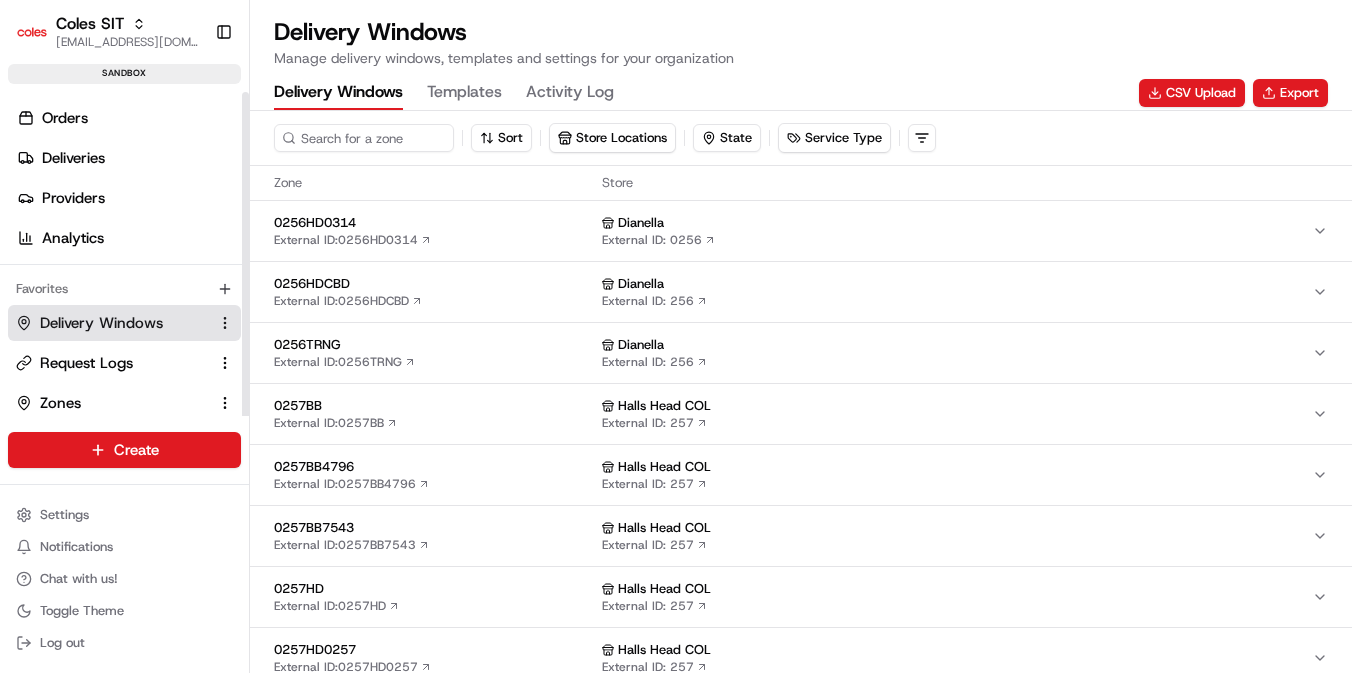 scroll, scrollTop: 33, scrollLeft: 0, axis: vertical 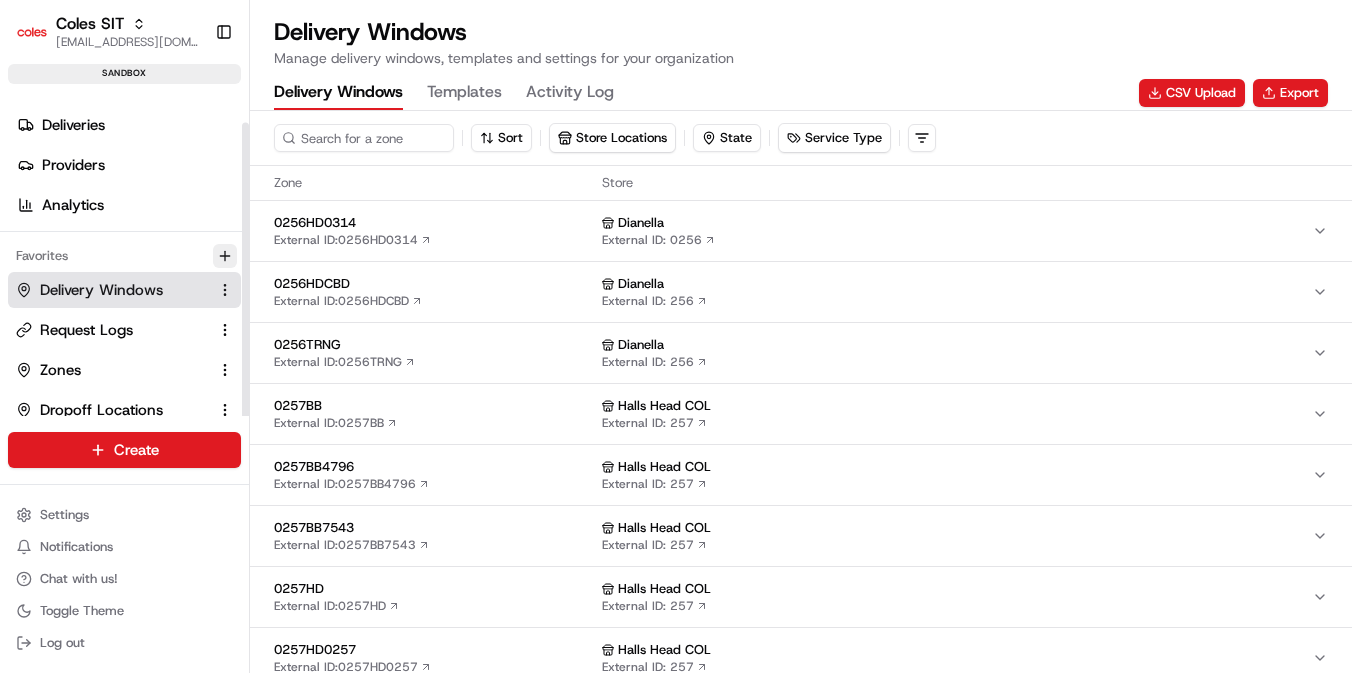 click 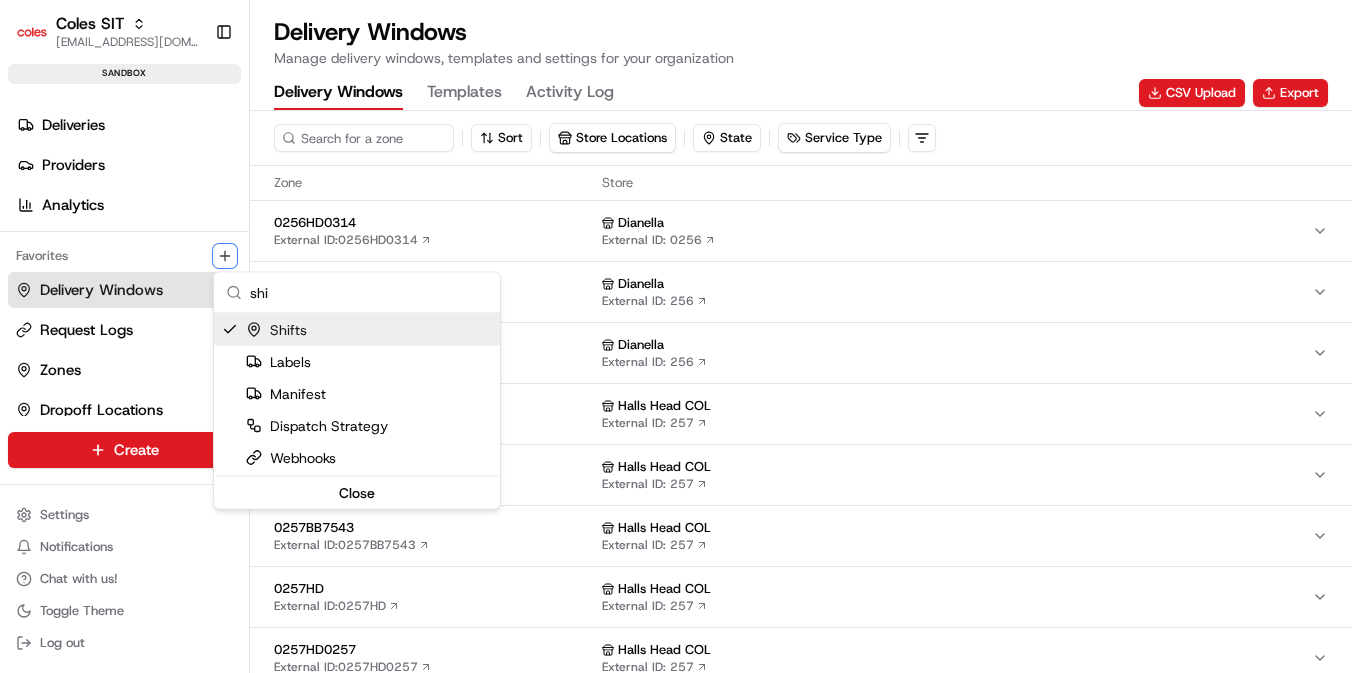 type on "shi" 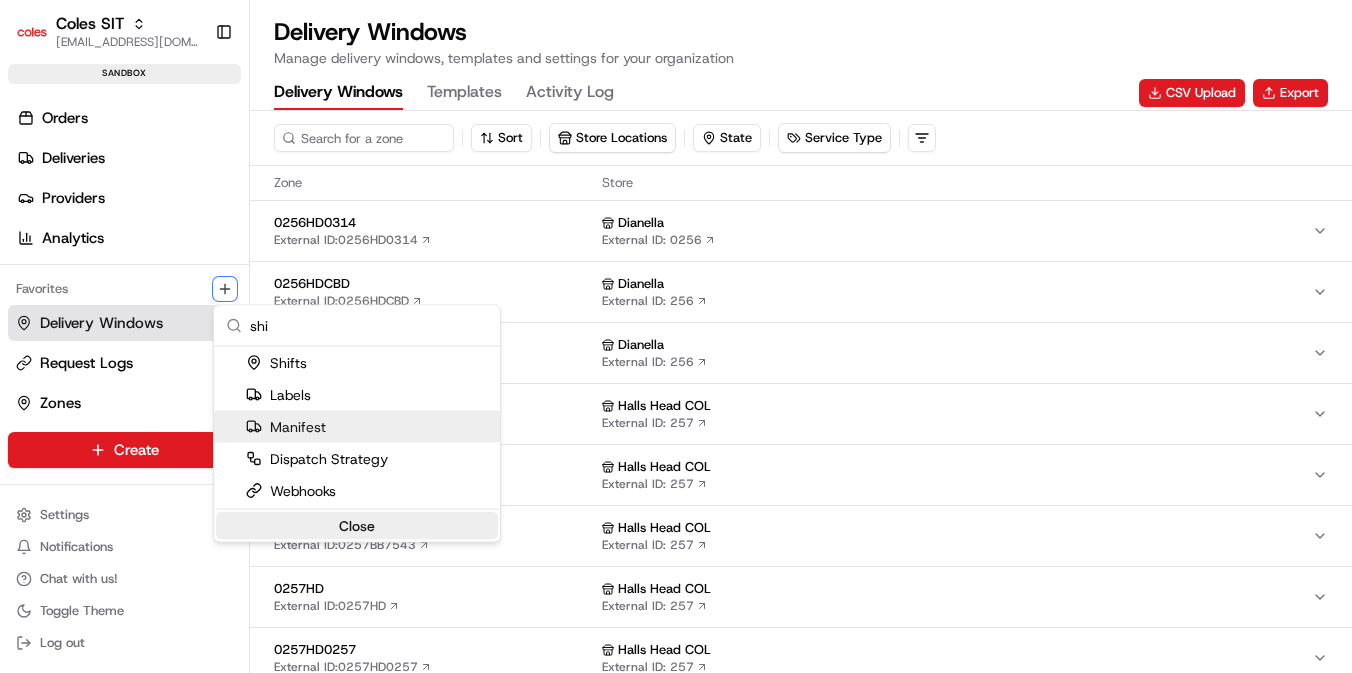 click on "Close" at bounding box center [357, 526] 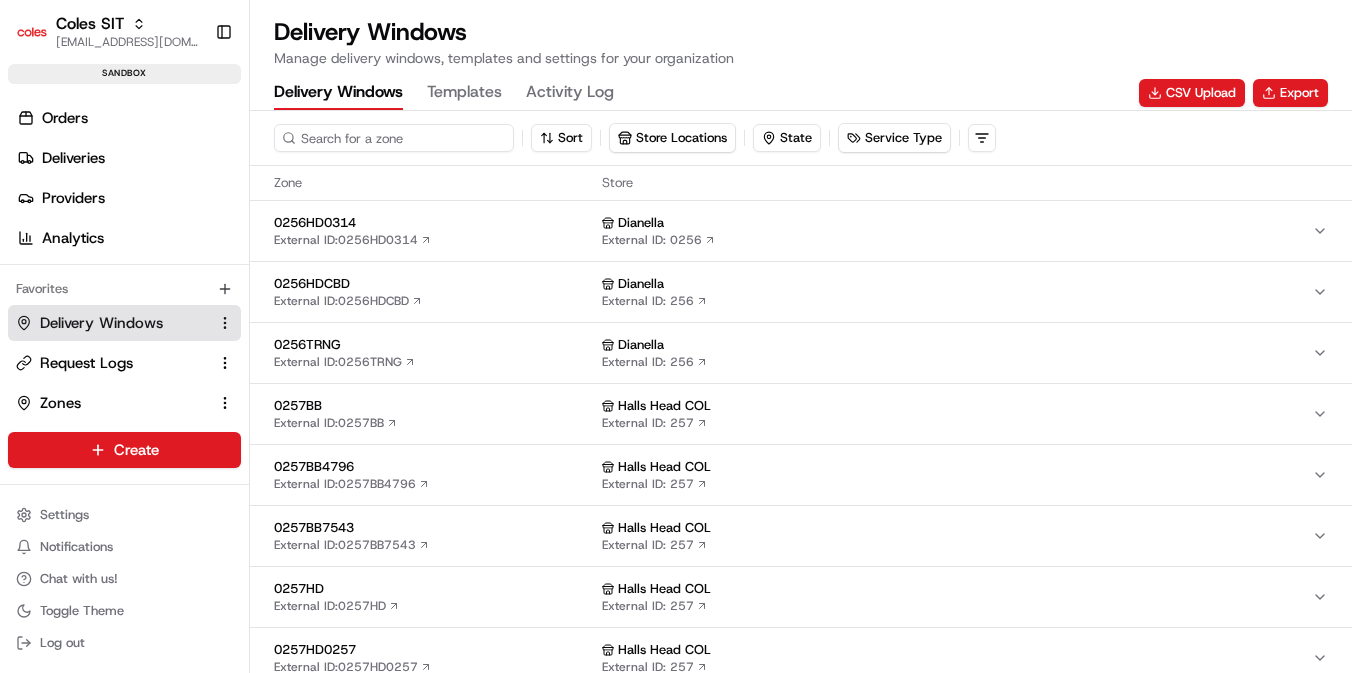 click at bounding box center [394, 138] 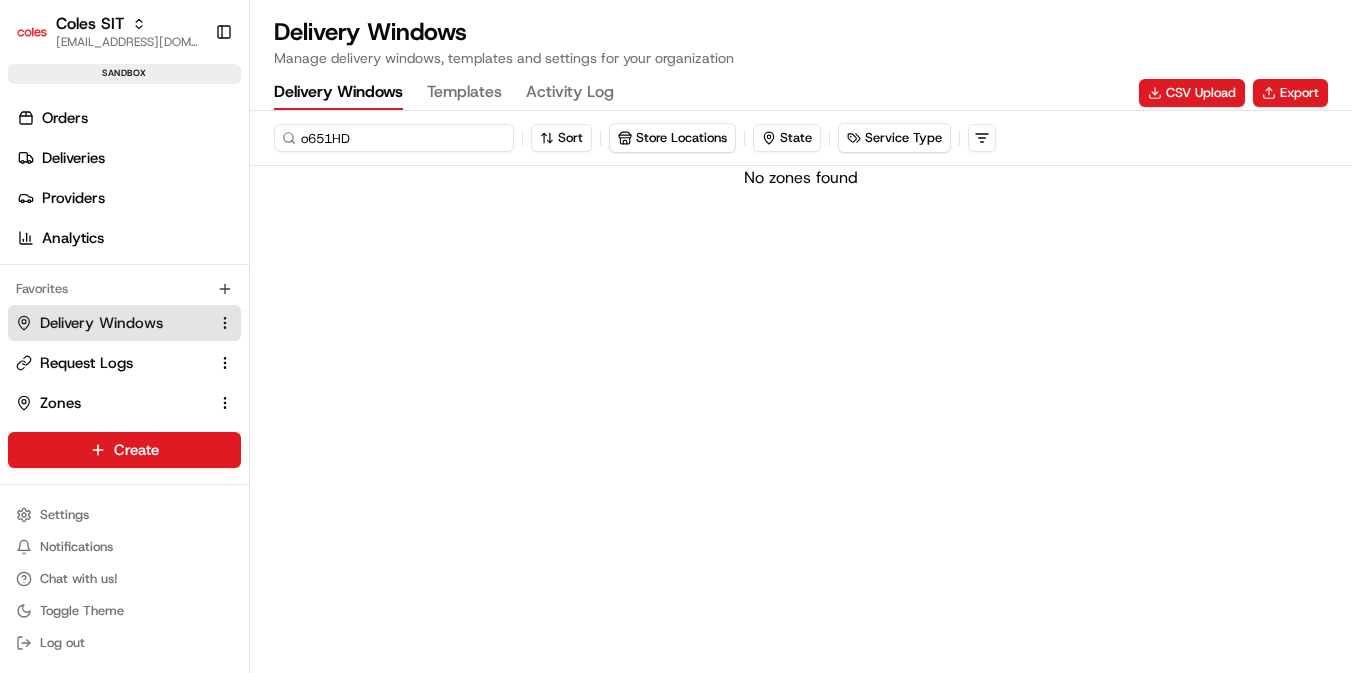 click on "o651HD" at bounding box center [394, 138] 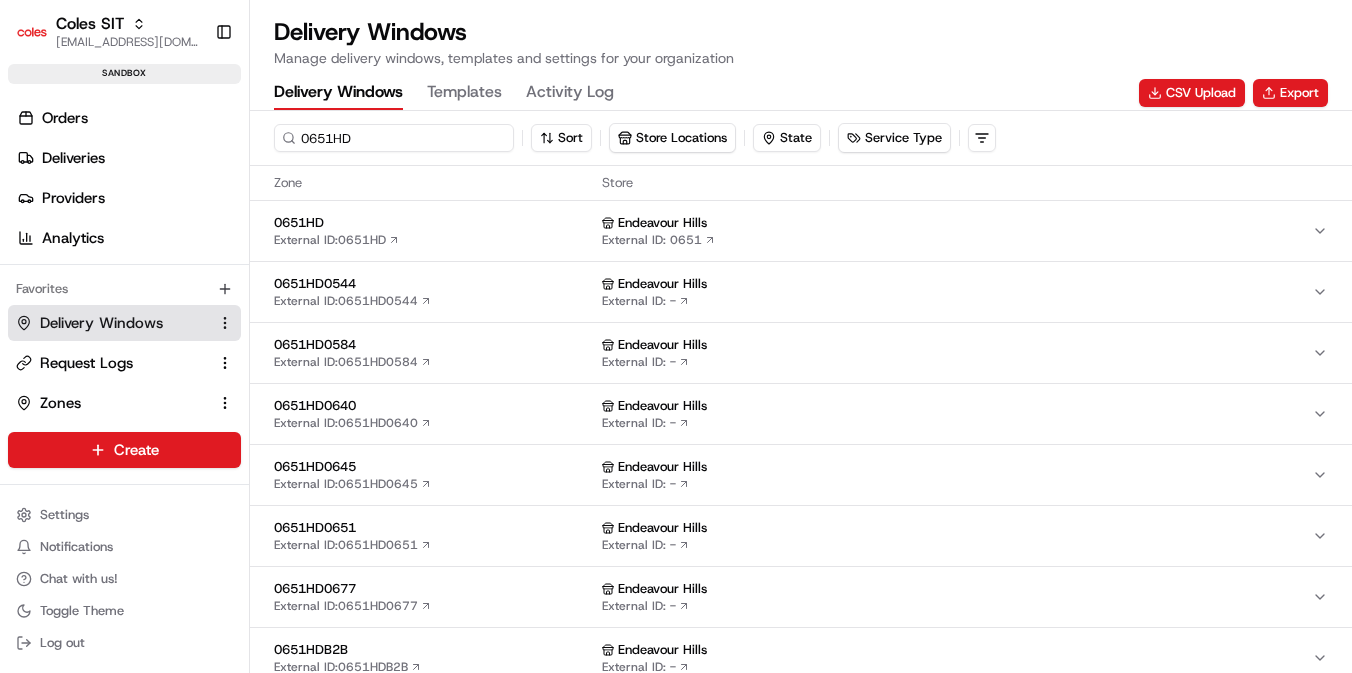 type on "0651HD" 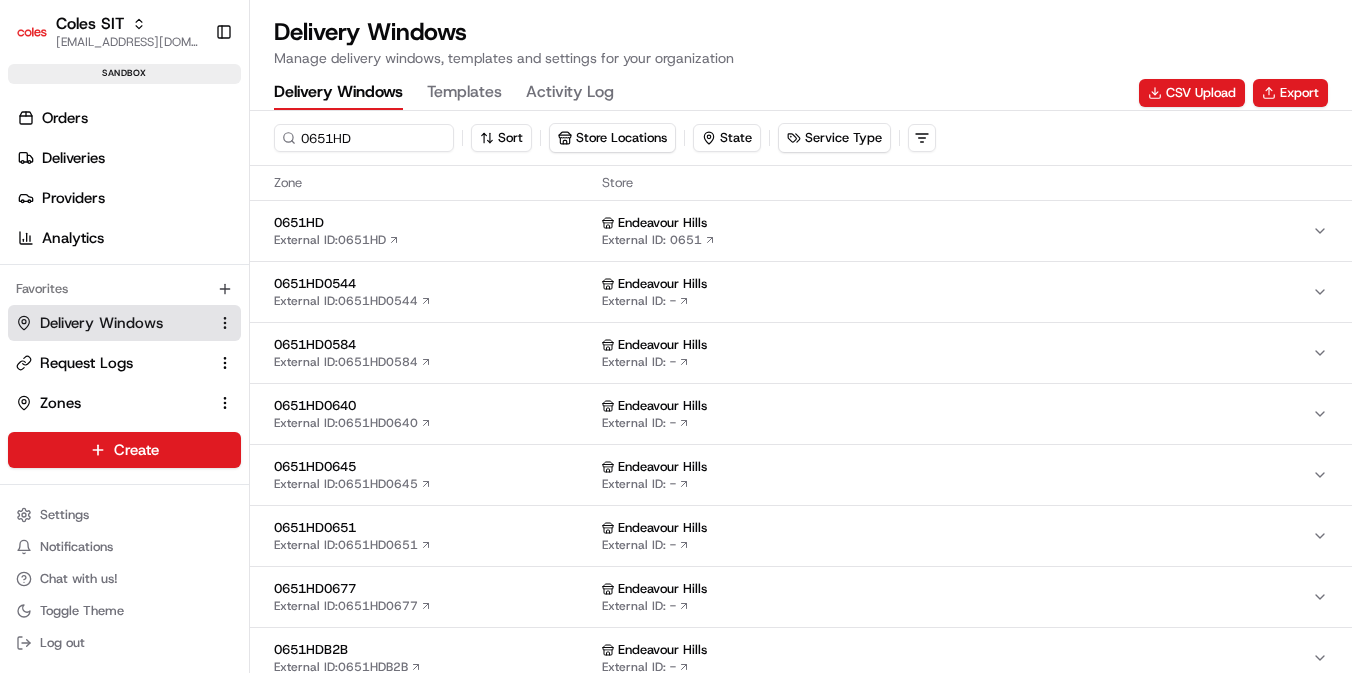 click on "0651HD" at bounding box center [434, 223] 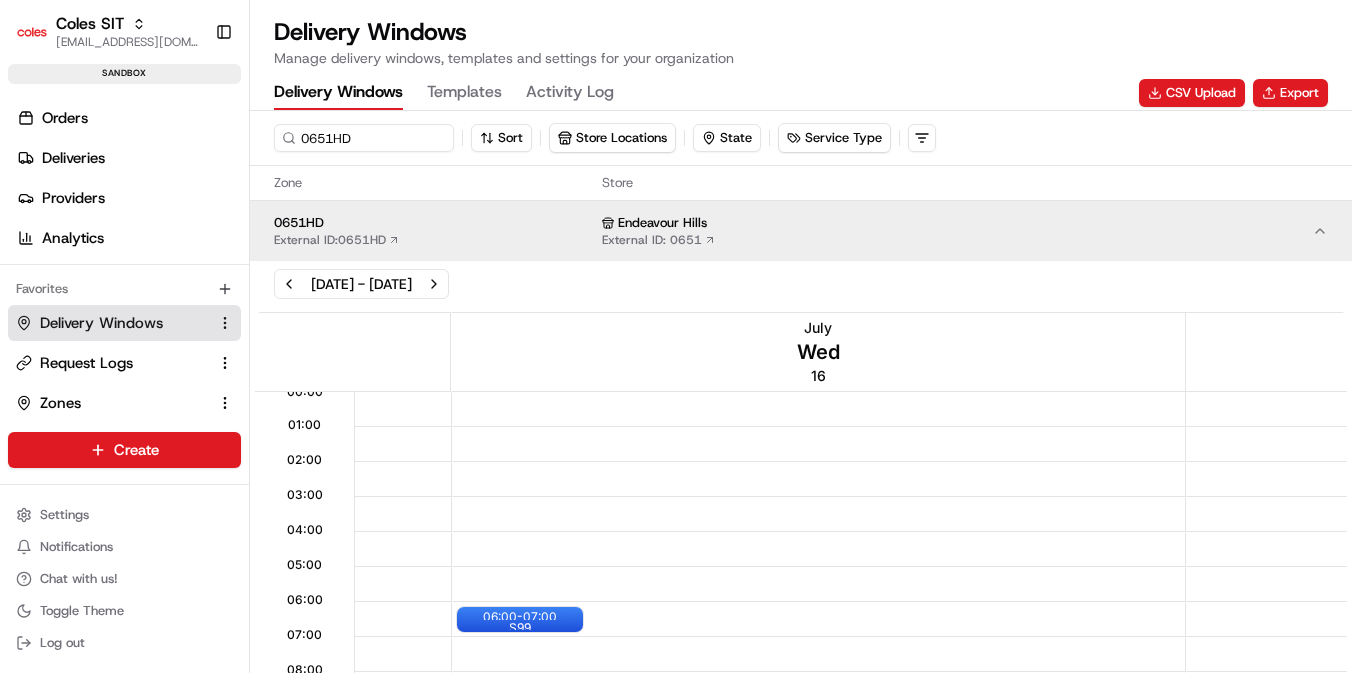 scroll, scrollTop: 1, scrollLeft: 1209, axis: both 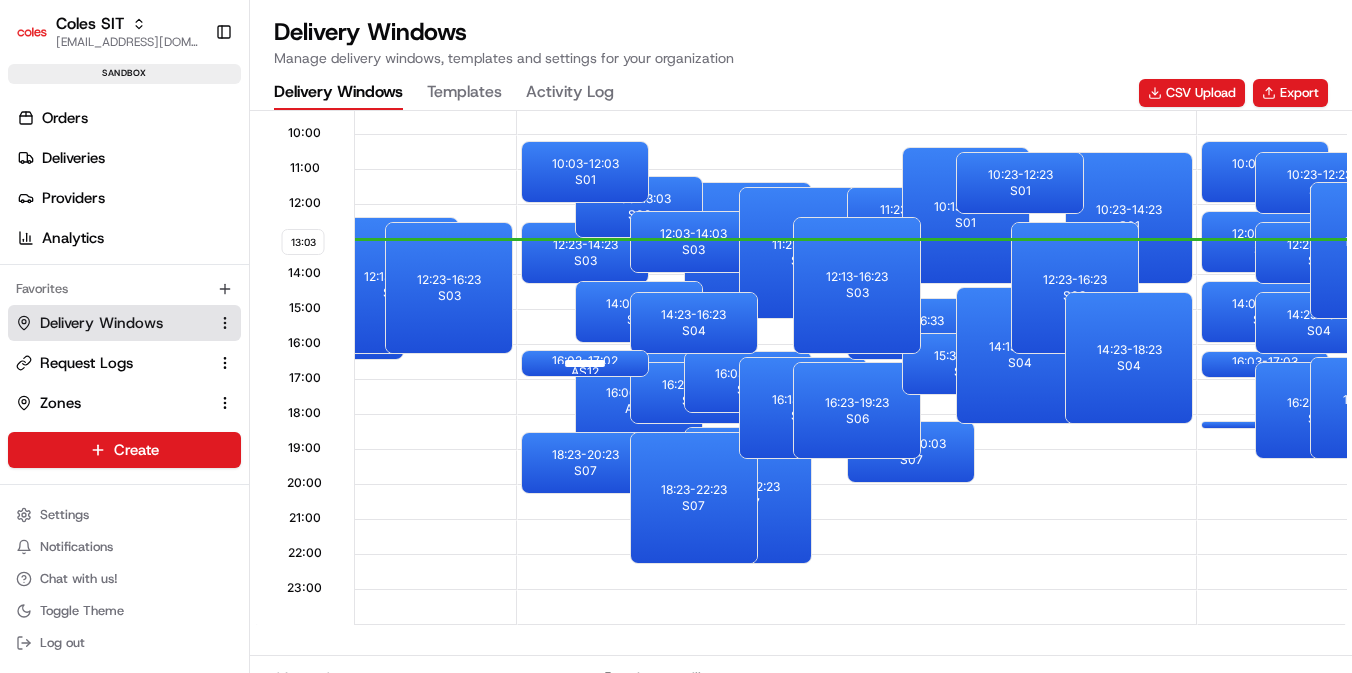 click on "16:02  -  17:02 AS12" at bounding box center [585, 363] 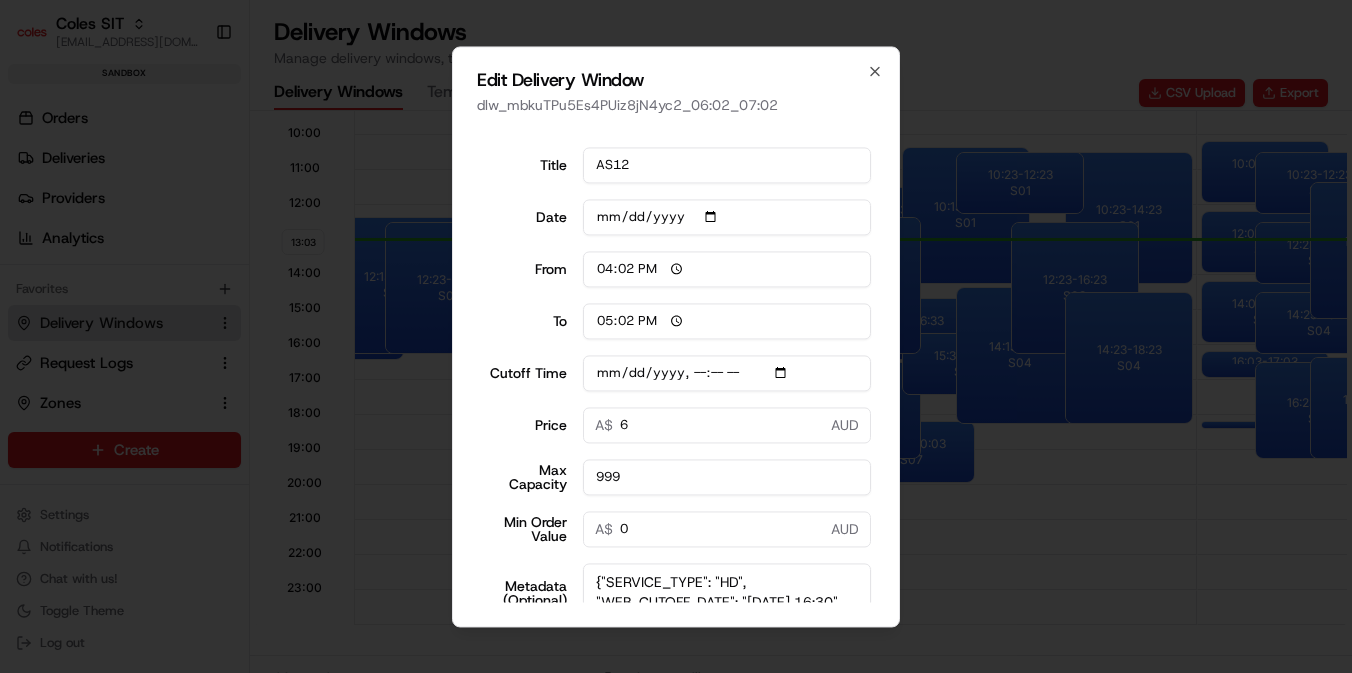 click on "Coles SIT ashutosh.singh@coles.com.au Toggle Sidebar sandbox Orders Deliveries Providers Analytics Favorites Delivery Windows Request Logs Zones Dropoff Locations Main Menu Members & Organization Organization Users Roles Preferences Customization Tracking Orchestration Automations Dispatch Strategy Optimization Strategy Locations Pickup Locations Dropoff Locations Zones Shifts Delivery Windows Billing Billing Integrations Notification Triggers Webhooks API Keys Request Logs Create Settings Notifications Chat with us! Toggle Theme Log out Delivery Windows Manage delivery windows, templates and settings for your organization Delivery Windows Templates Activity Log  CSV Upload  Export 0651HD Sort Store Locations State Service Type Zone Store 0651HD External ID:  0651HD   Endeavour Hills External ID:   0651 Jul 14, 2025 - Jul 20, 2025 13:03 00:00 01:00 02:00 03:00 04:00 05:00 06:00 07:00 08:00 09:00 10:00 11:00 12:00 13:00 14:00 15:00 16:00 17:00 18:00 19:00 20:00 21:00 22:00 23:00 July Wed 16 July 17" at bounding box center (676, 336) 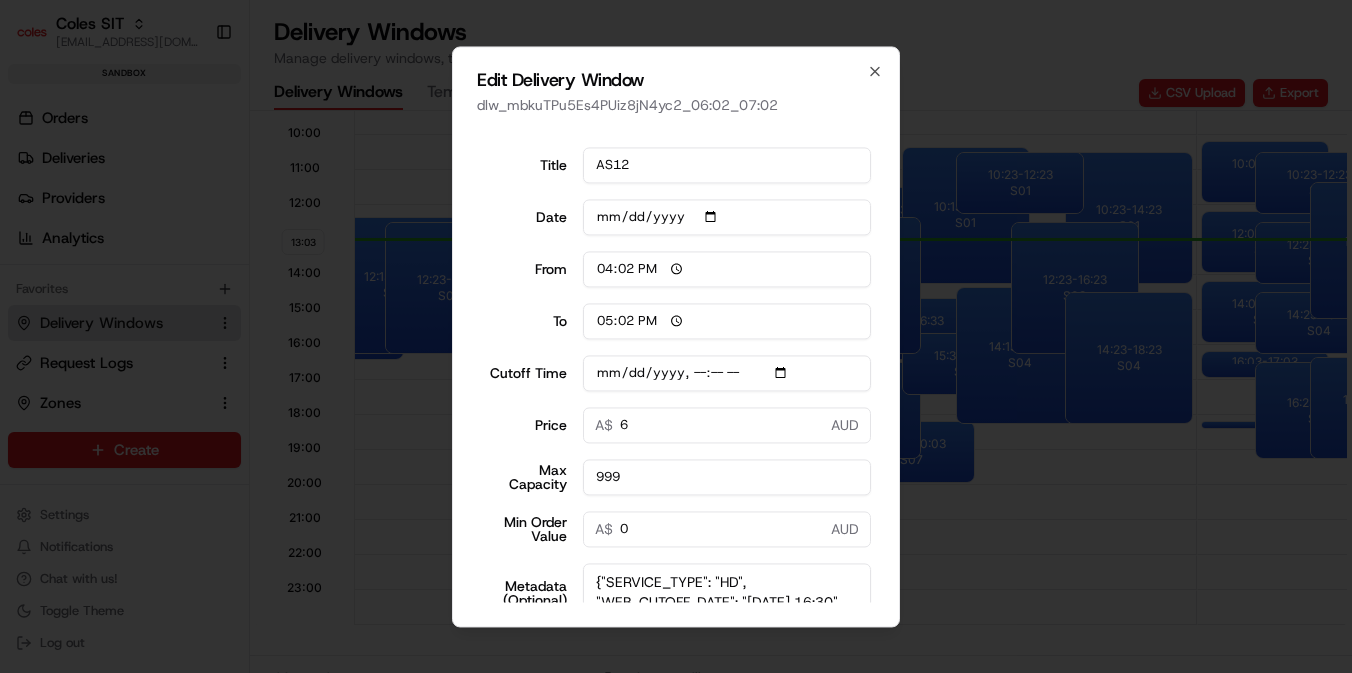 scroll, scrollTop: 81, scrollLeft: 0, axis: vertical 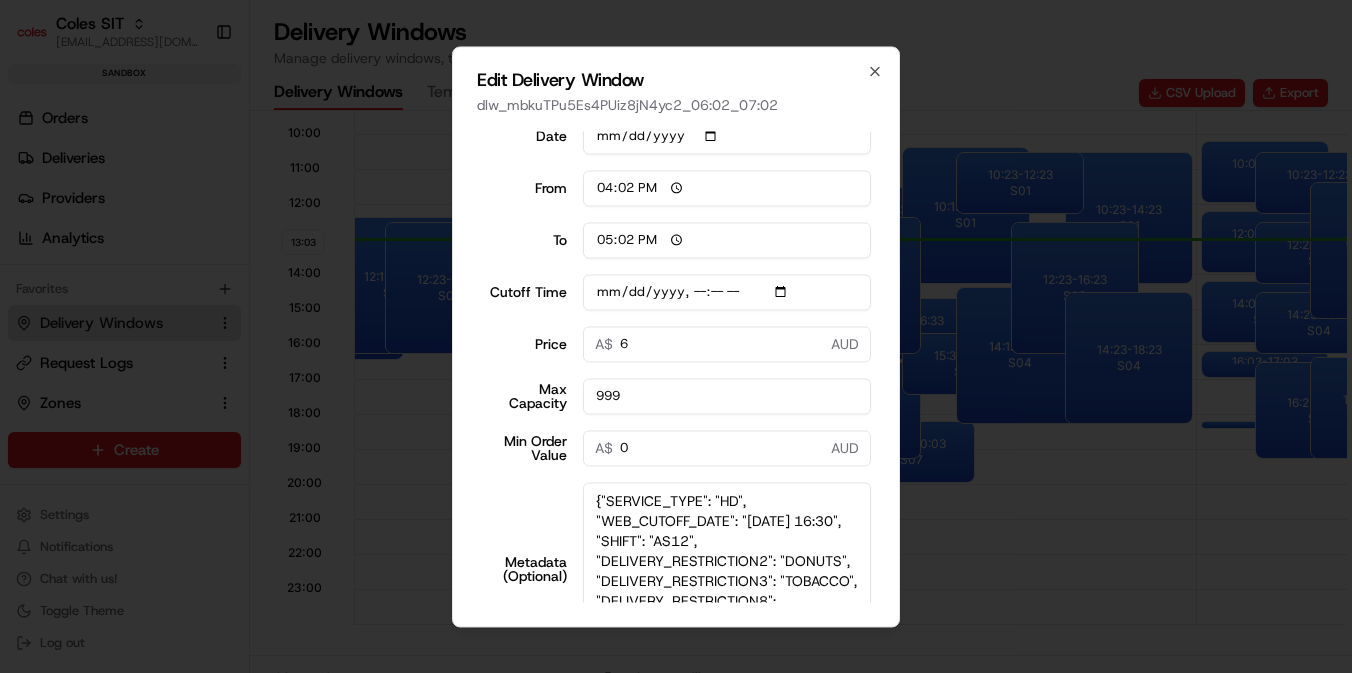 drag, startPoint x: 848, startPoint y: 535, endPoint x: 848, endPoint y: 650, distance: 115 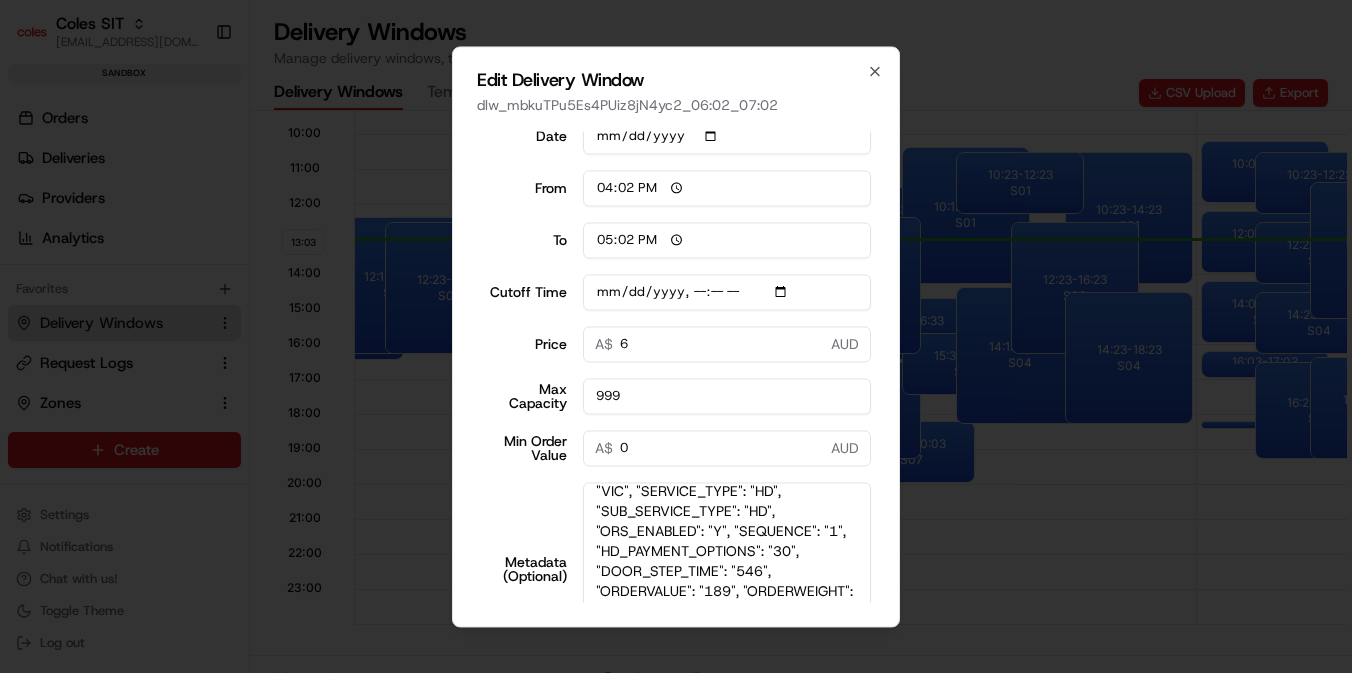 scroll, scrollTop: 279, scrollLeft: 0, axis: vertical 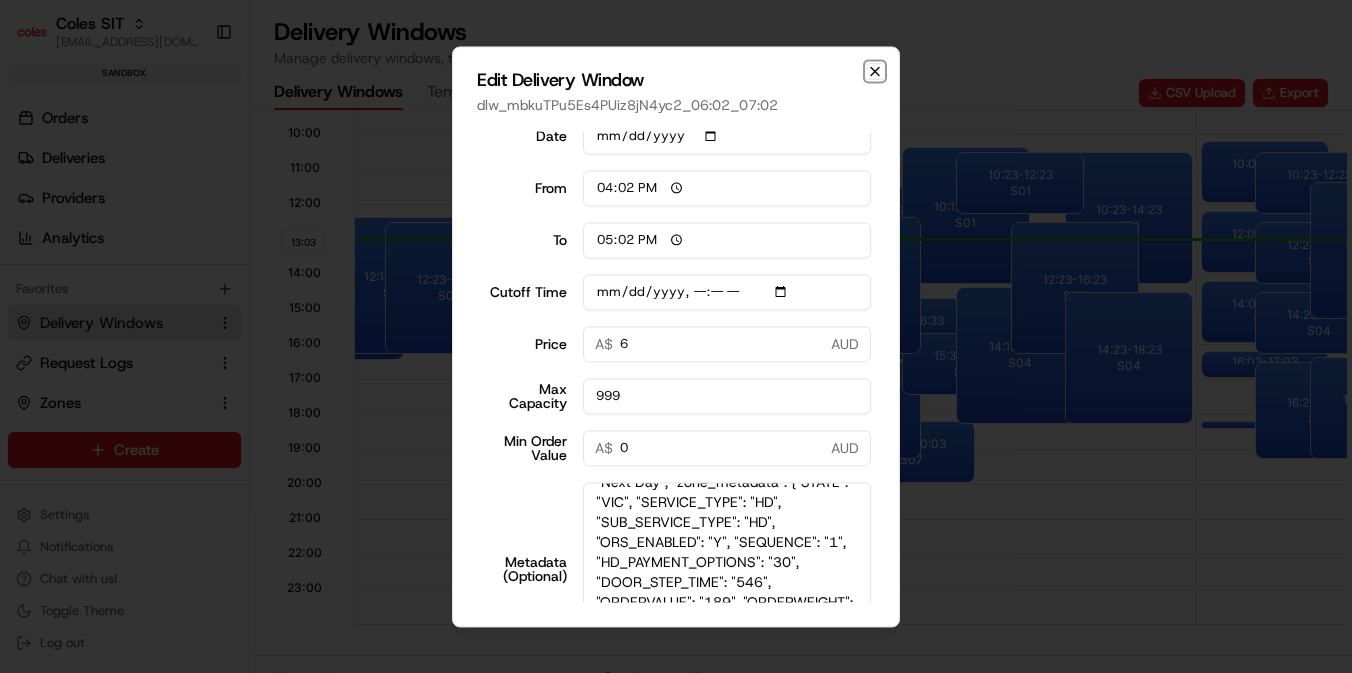 click 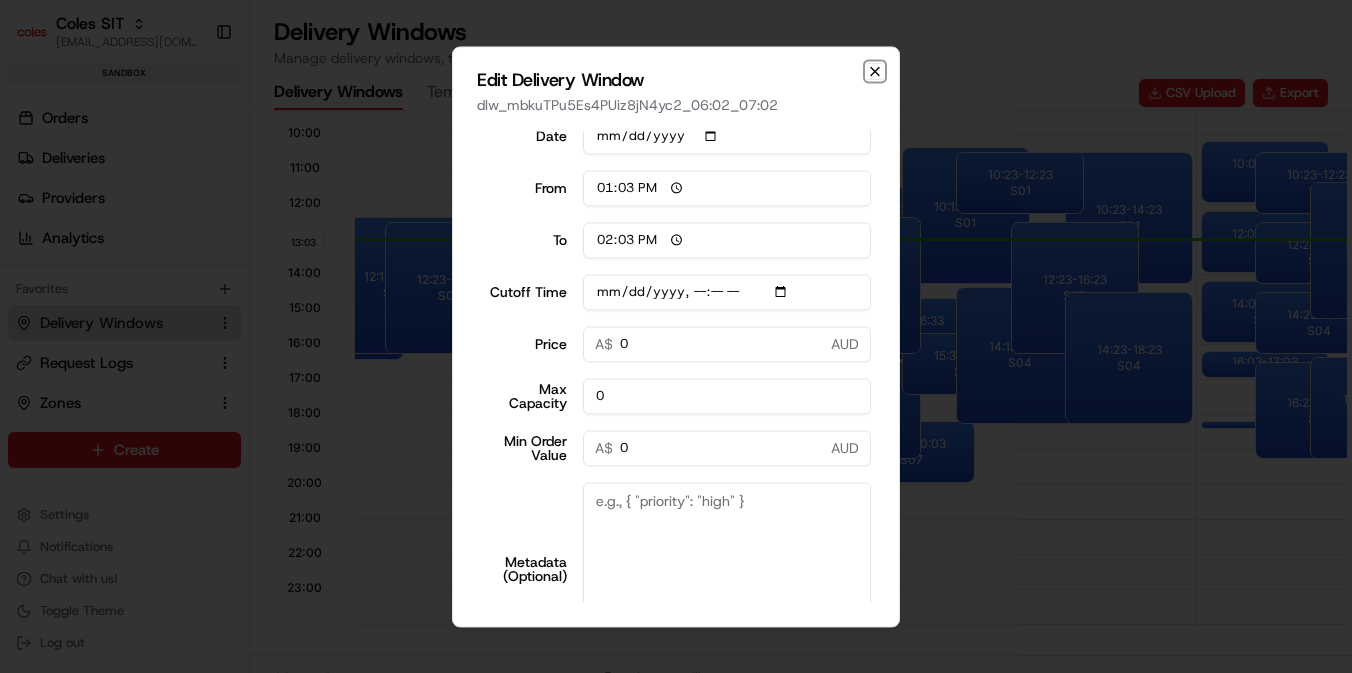 scroll, scrollTop: 0, scrollLeft: 0, axis: both 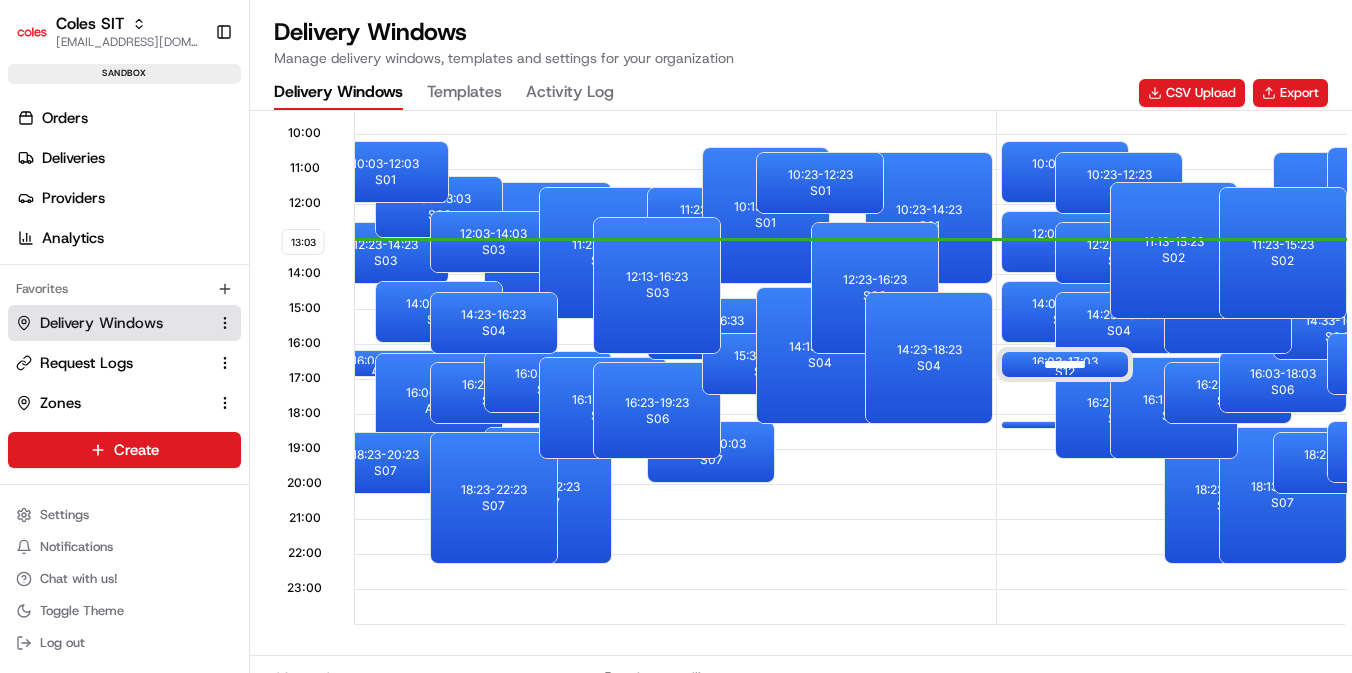 click at bounding box center (1065, 364) 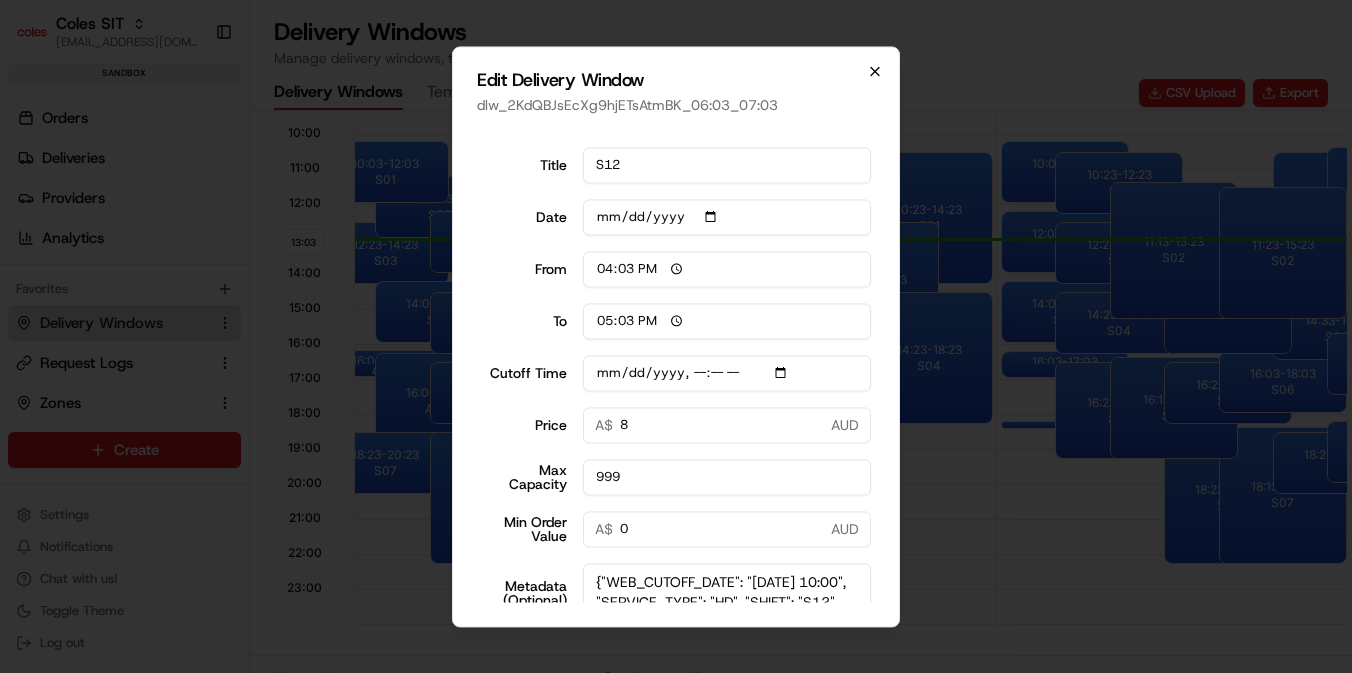type on "2025-07-19T10:10" 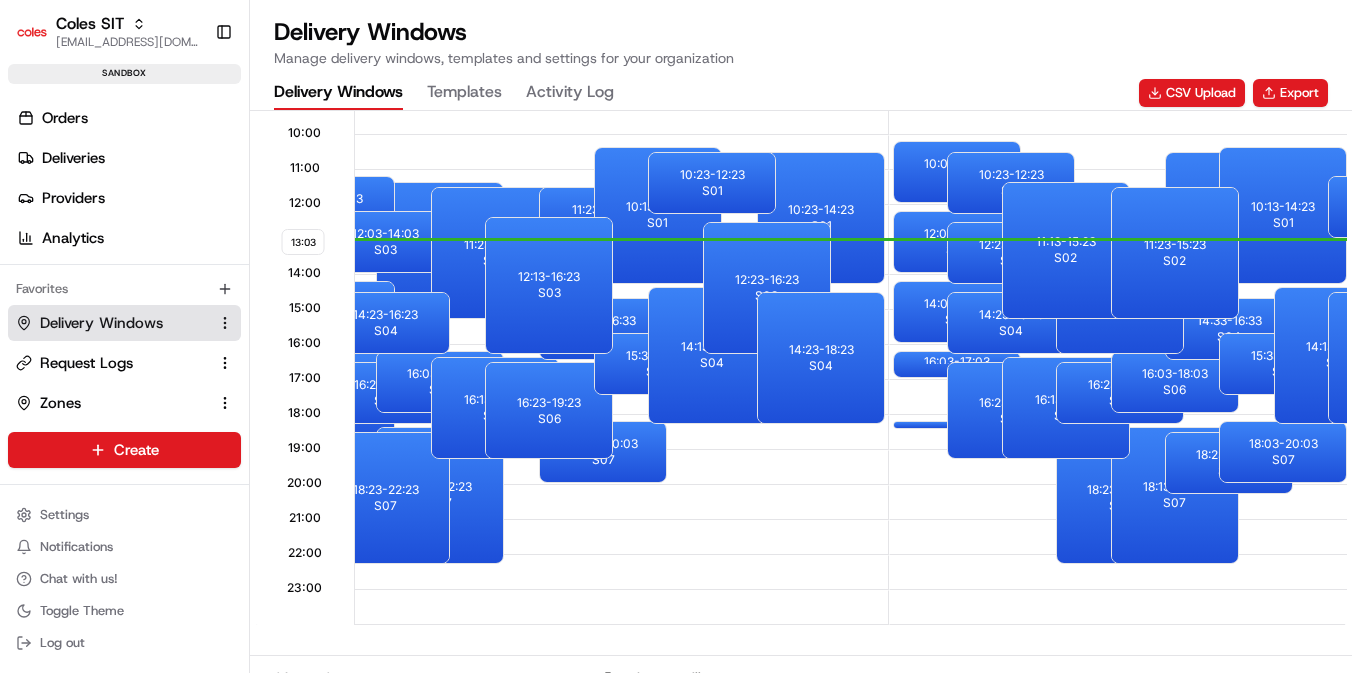 scroll, scrollTop: 0, scrollLeft: 2186, axis: horizontal 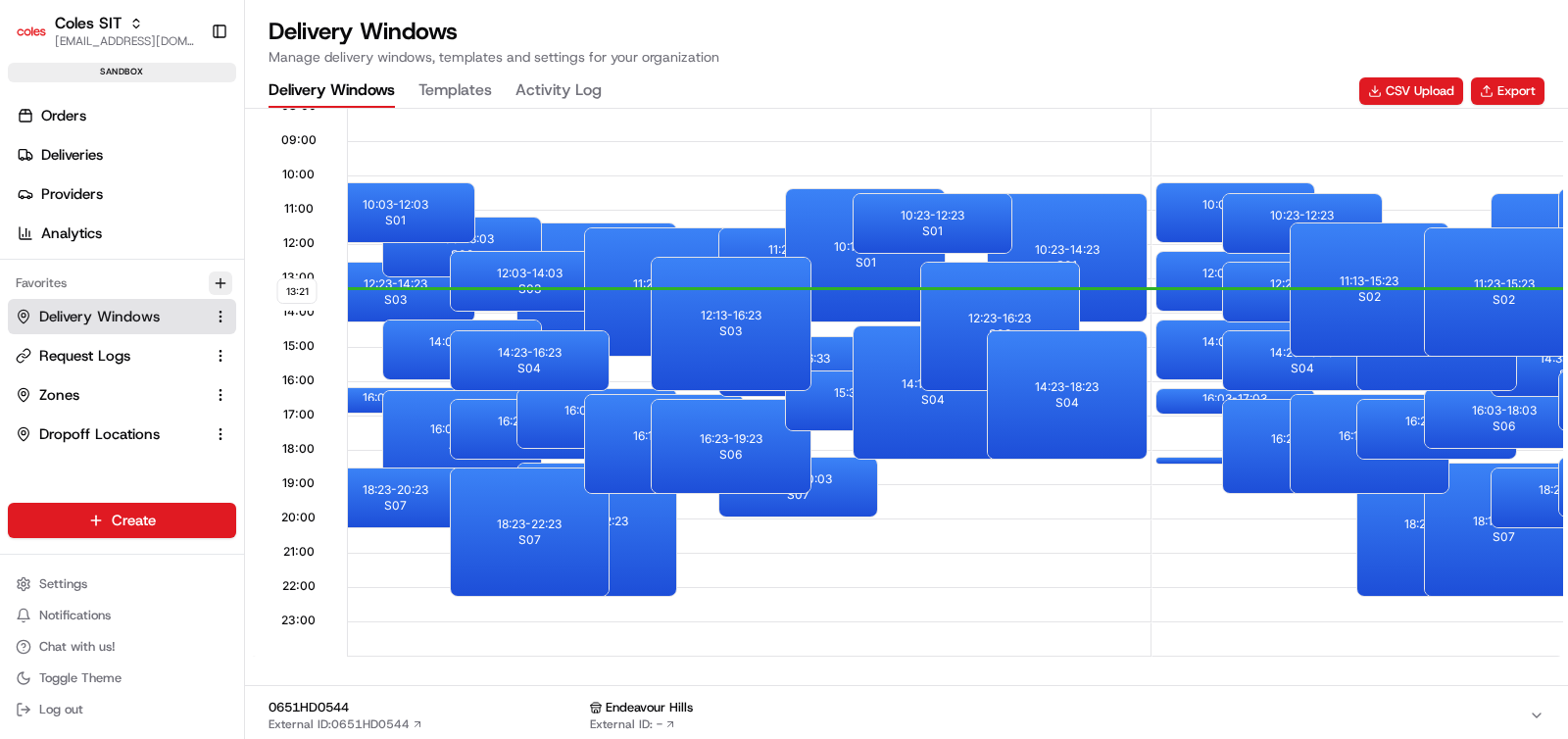 click 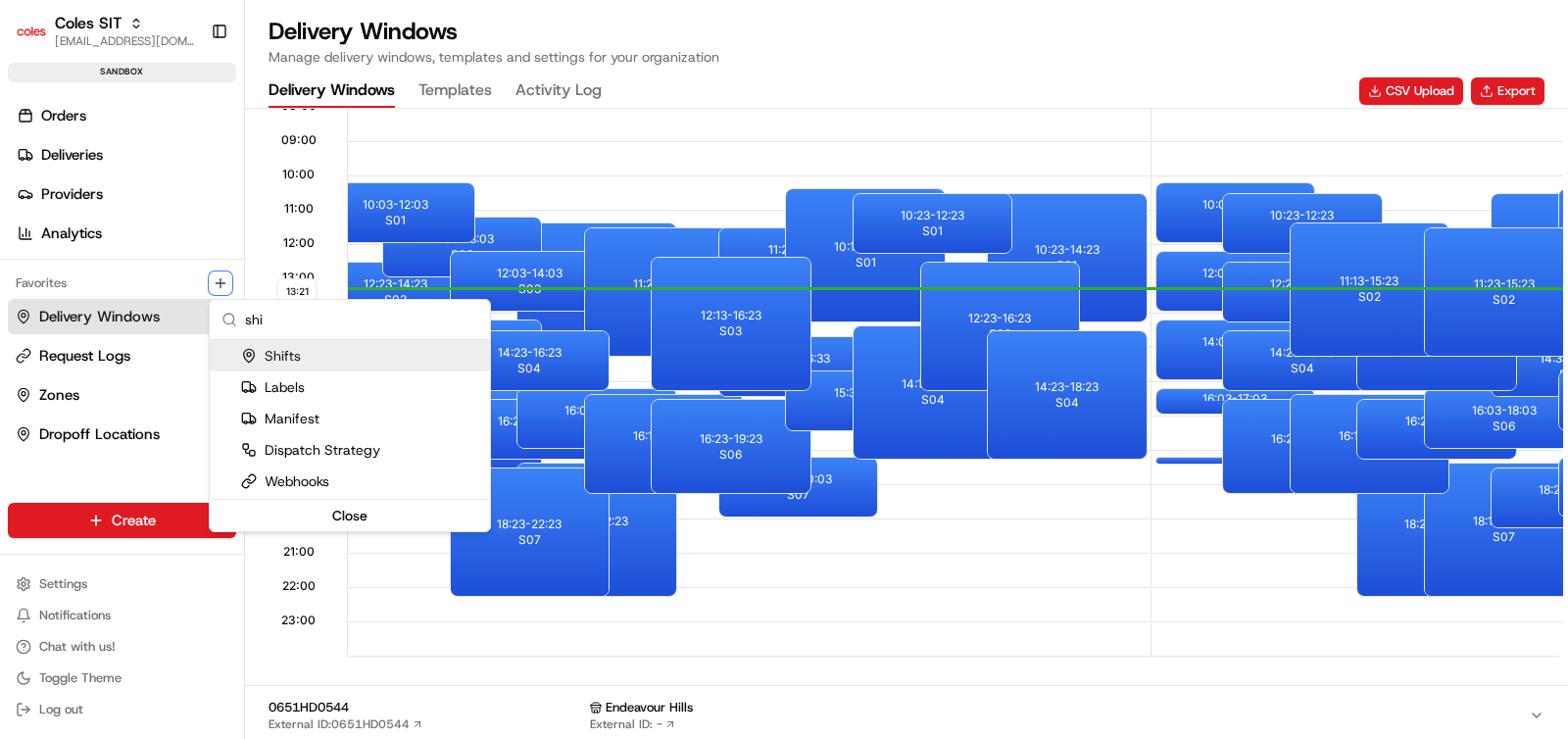 click on "Shifts" at bounding box center (270, 356) 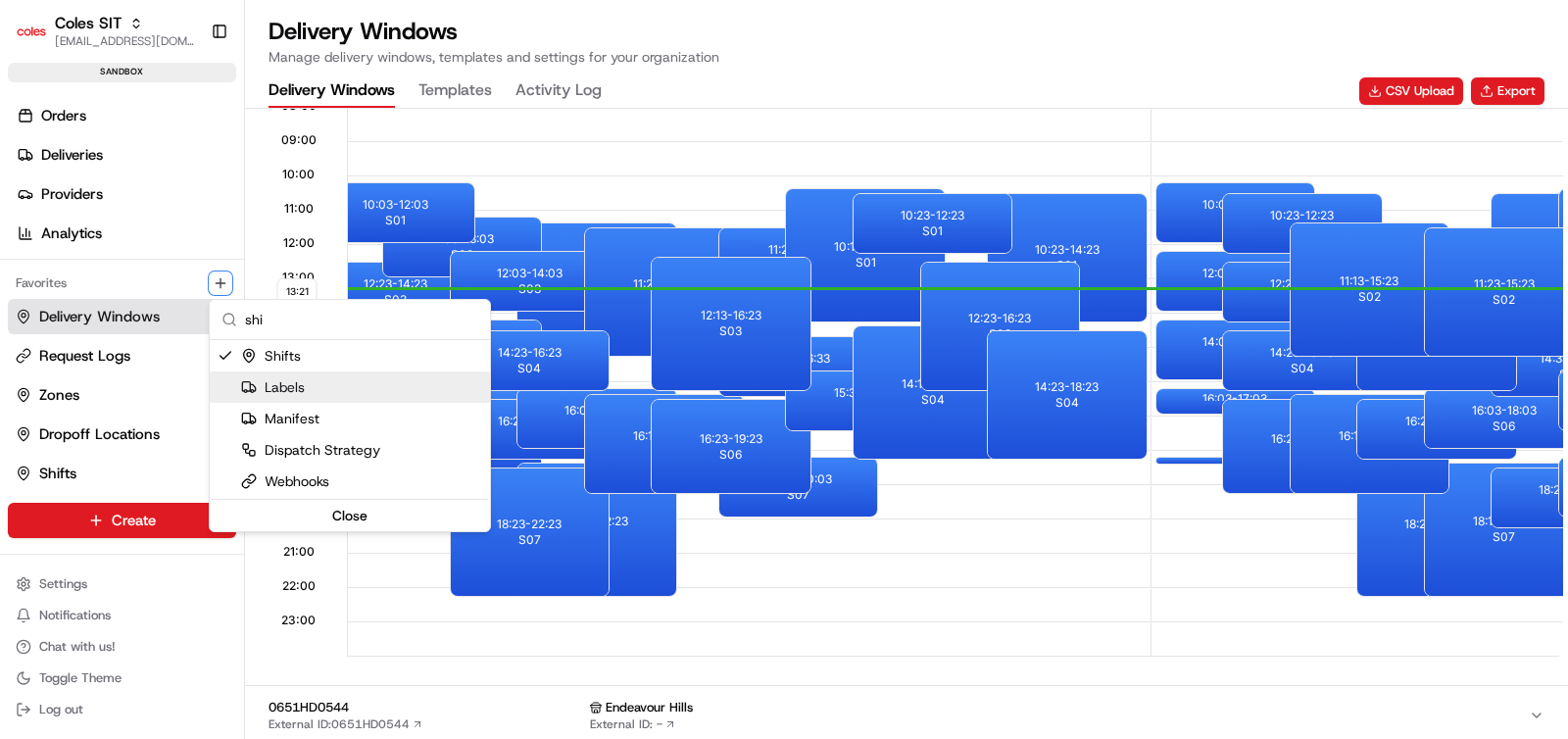 click on "Coles SIT ashutosh.singh@coles.com.au Toggle Sidebar sandbox Orders Deliveries Providers Analytics Favorites Delivery Windows Request Logs Zones Dropoff Locations Shifts Main Menu Members & Organization Organization Users Roles Preferences Customization Tracking Orchestration Automations Dispatch Strategy Optimization Strategy Locations Pickup Locations Dropoff Locations Zones Shifts Delivery Windows Billing Billing Integrations Notification Triggers Webhooks API Keys Request Logs Create Settings Notifications Chat with us! Toggle Theme Log out Delivery Windows Manage delivery windows, templates and settings for your organization Delivery Windows Templates Activity Log  CSV Upload  Export 0651HD Sort Store Locations State Service Type Zone Store 0651HD External ID:  0651HD   Endeavour Hills External ID:   0651 Jul 14, 2025 - Jul 20, 2025 13:21 00:00 01:00 02:00 03:00 04:00 05:00 06:00 07:00 08:00 09:00 10:00 11:00 12:00 13:00 14:00 15:00 16:00 17:00 18:00 19:00 20:00 21:00 22:00 23:00 July Wed" at bounding box center (784, 370) 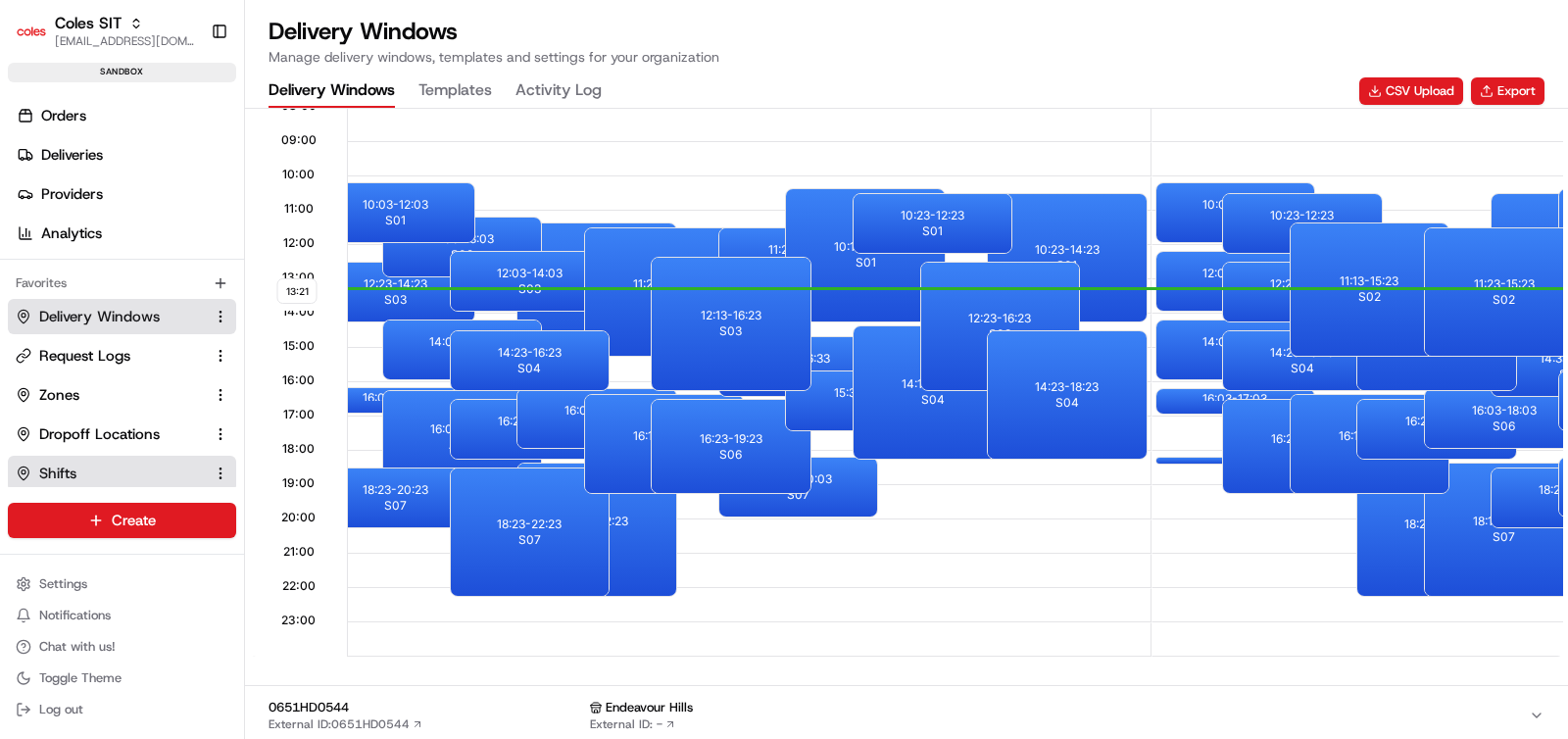 click on "Shifts" at bounding box center (58, 473) 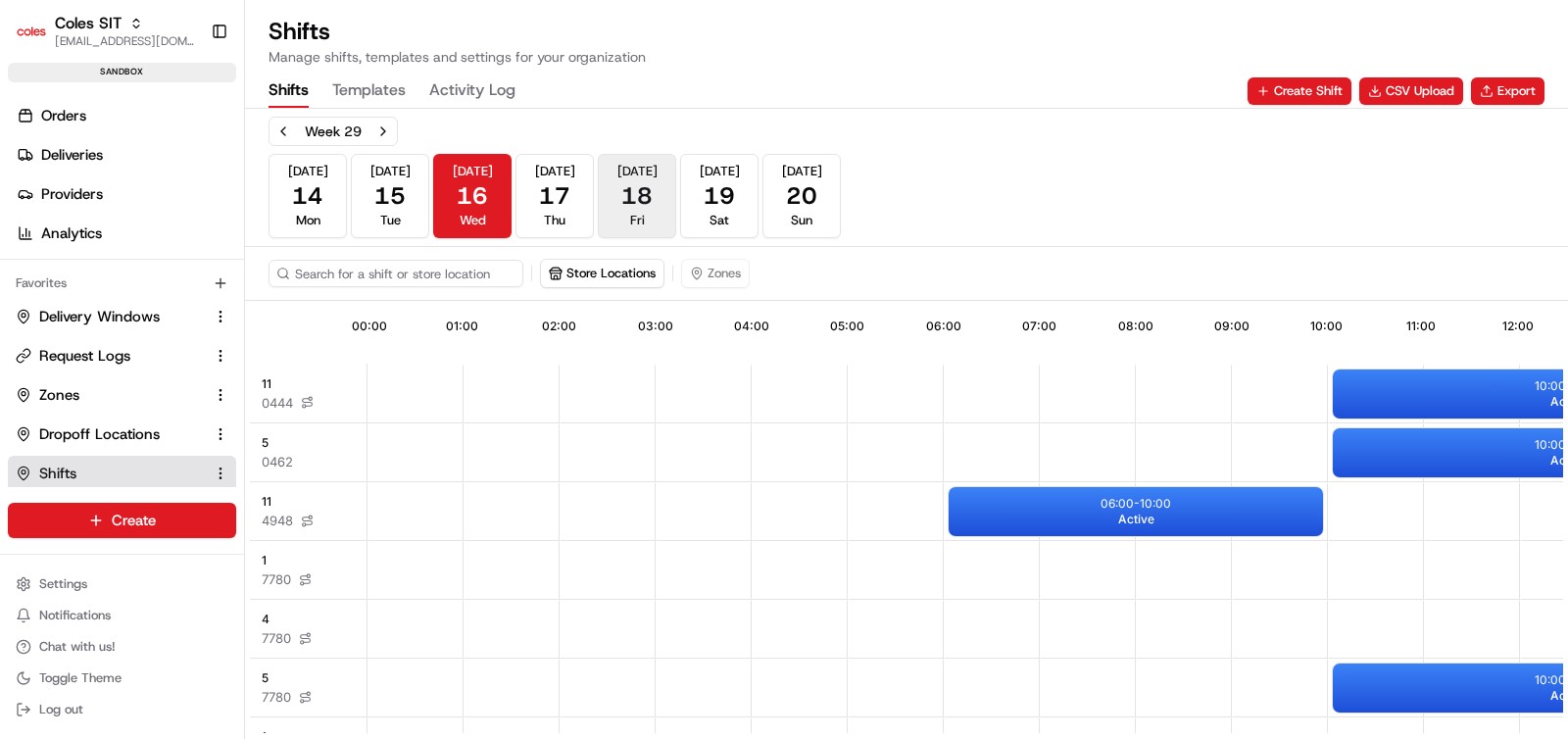 click on "18" at bounding box center (637, 196) 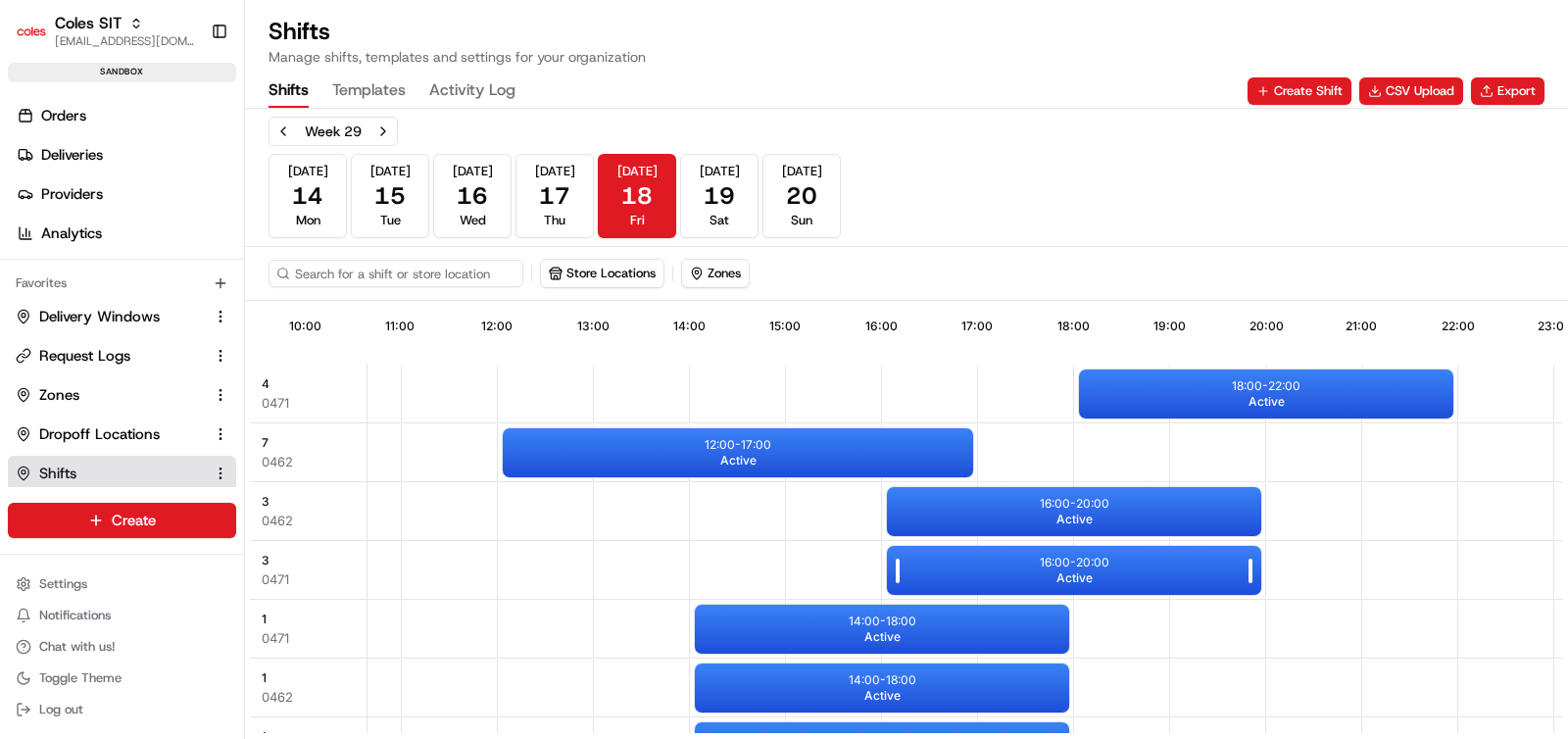 scroll, scrollTop: 0, scrollLeft: 1029, axis: horizontal 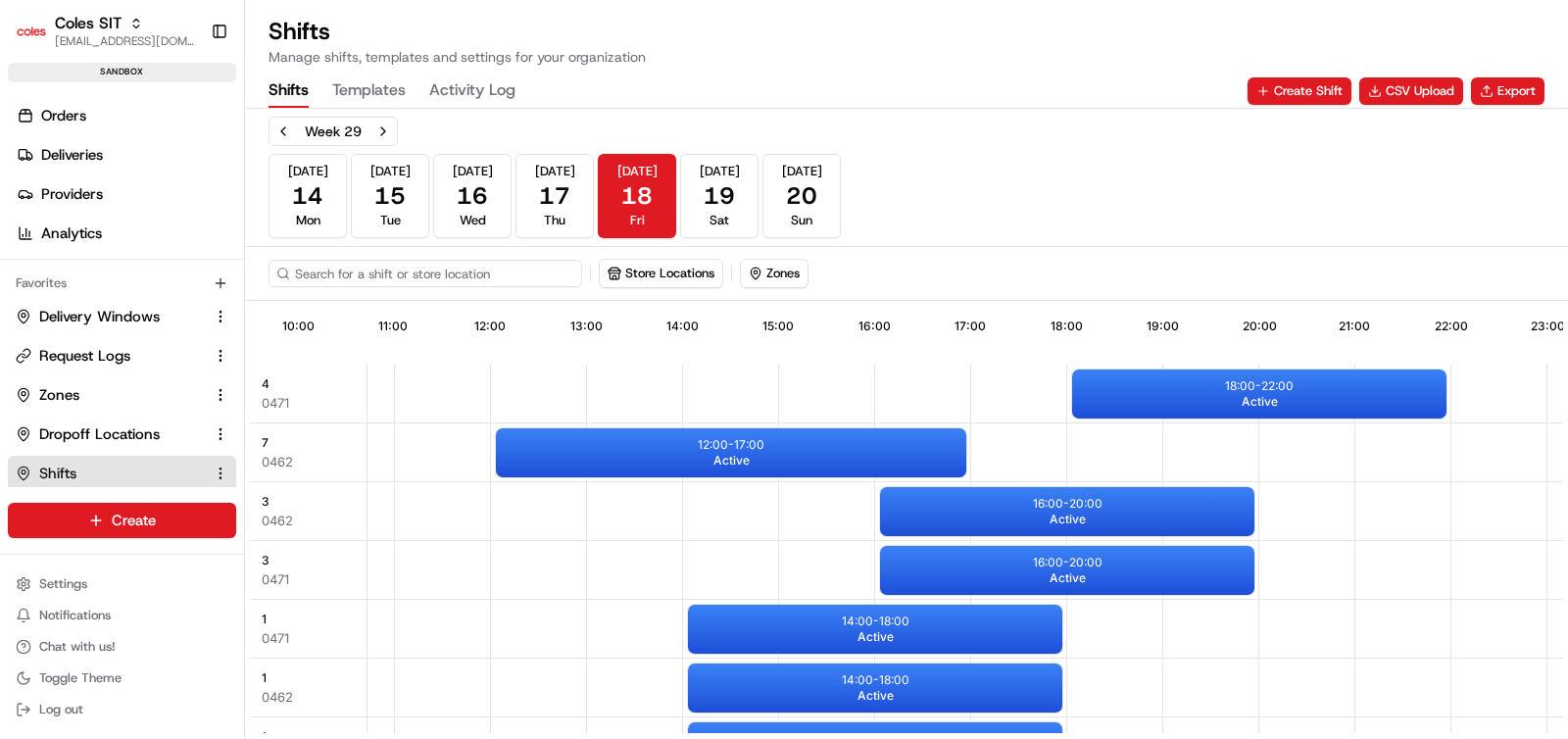 click at bounding box center (425, 273) 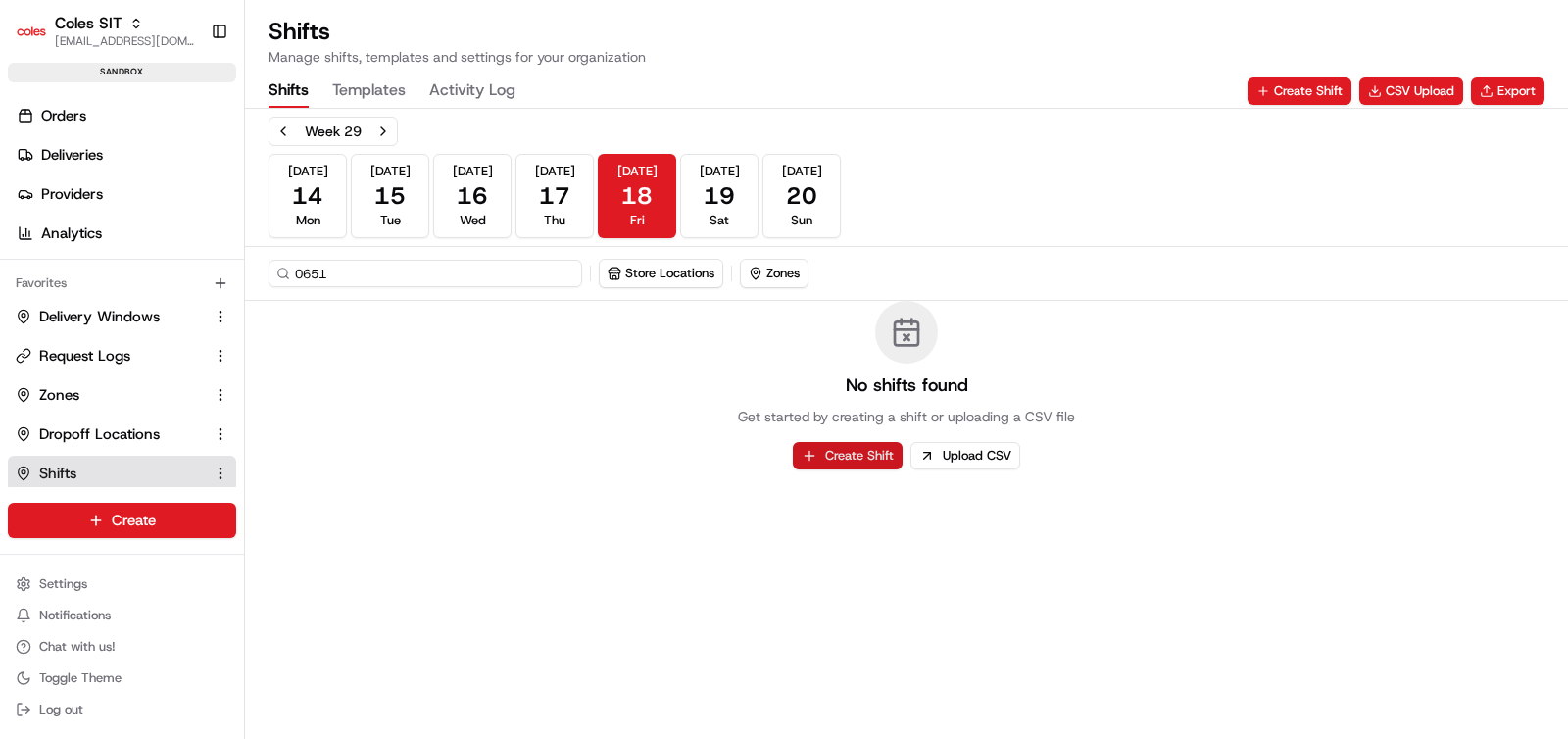 type on "0651" 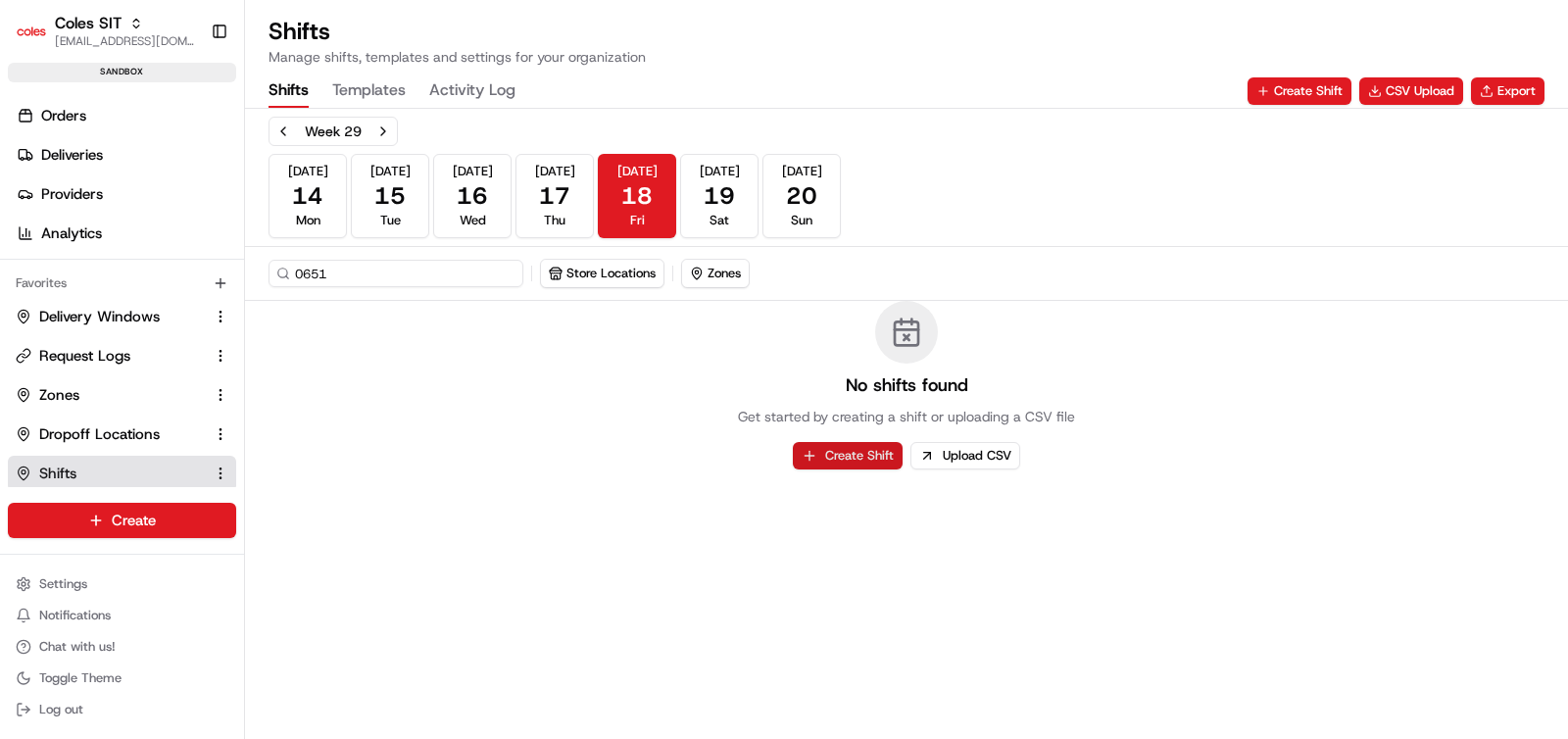 click on "Create Shift" at bounding box center [848, 456] 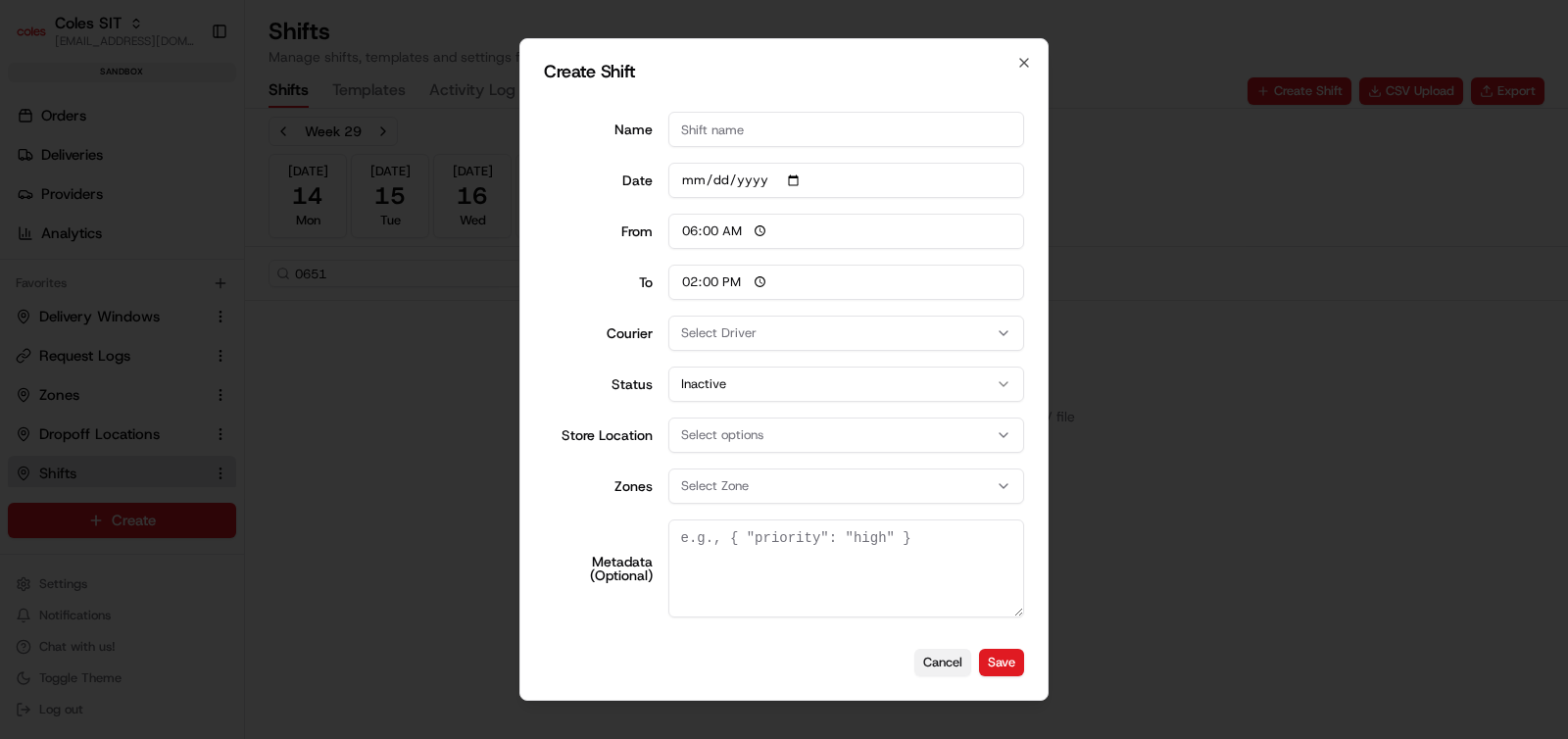 click on "Cancel" at bounding box center (943, 663) 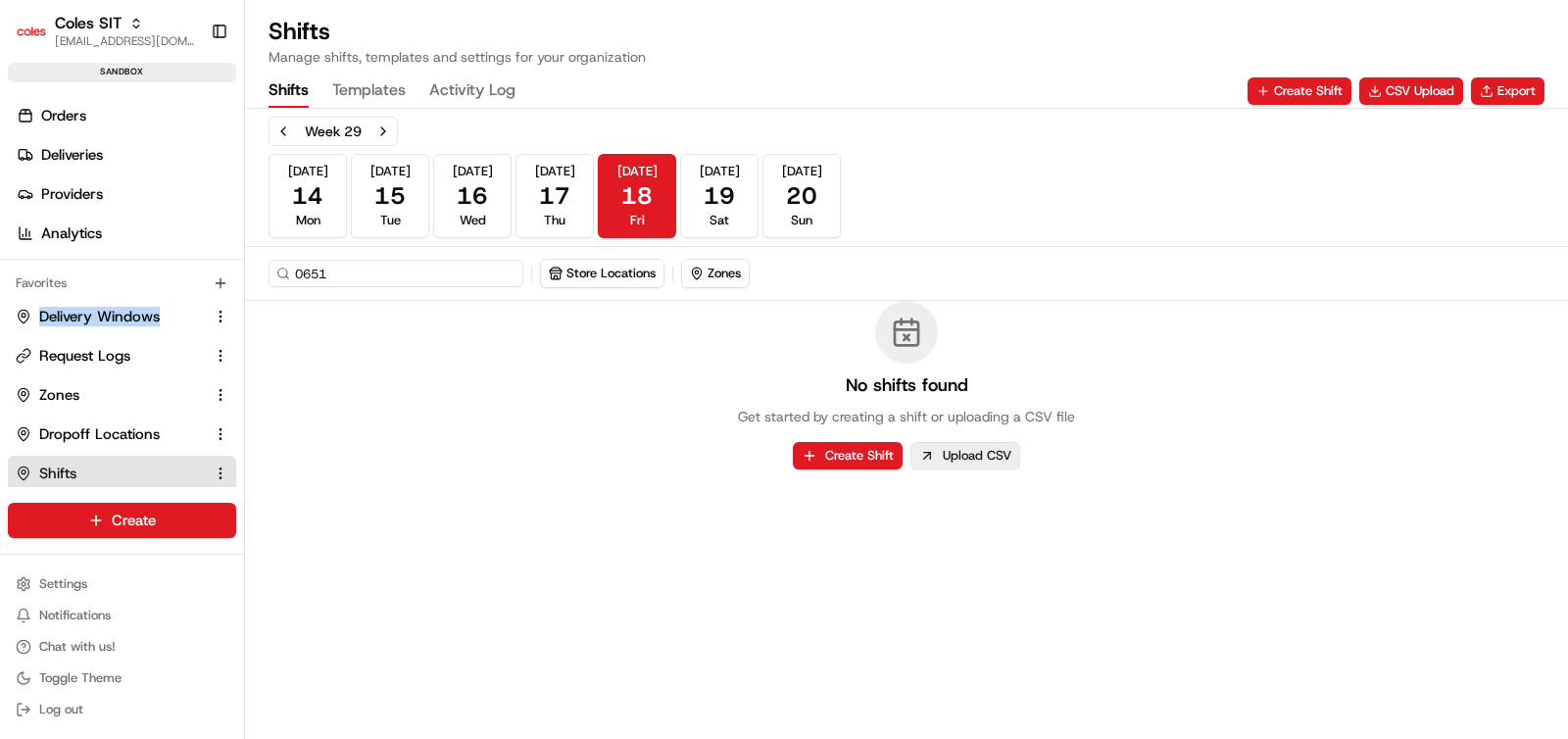 click on "Upload CSV" at bounding box center (965, 456) 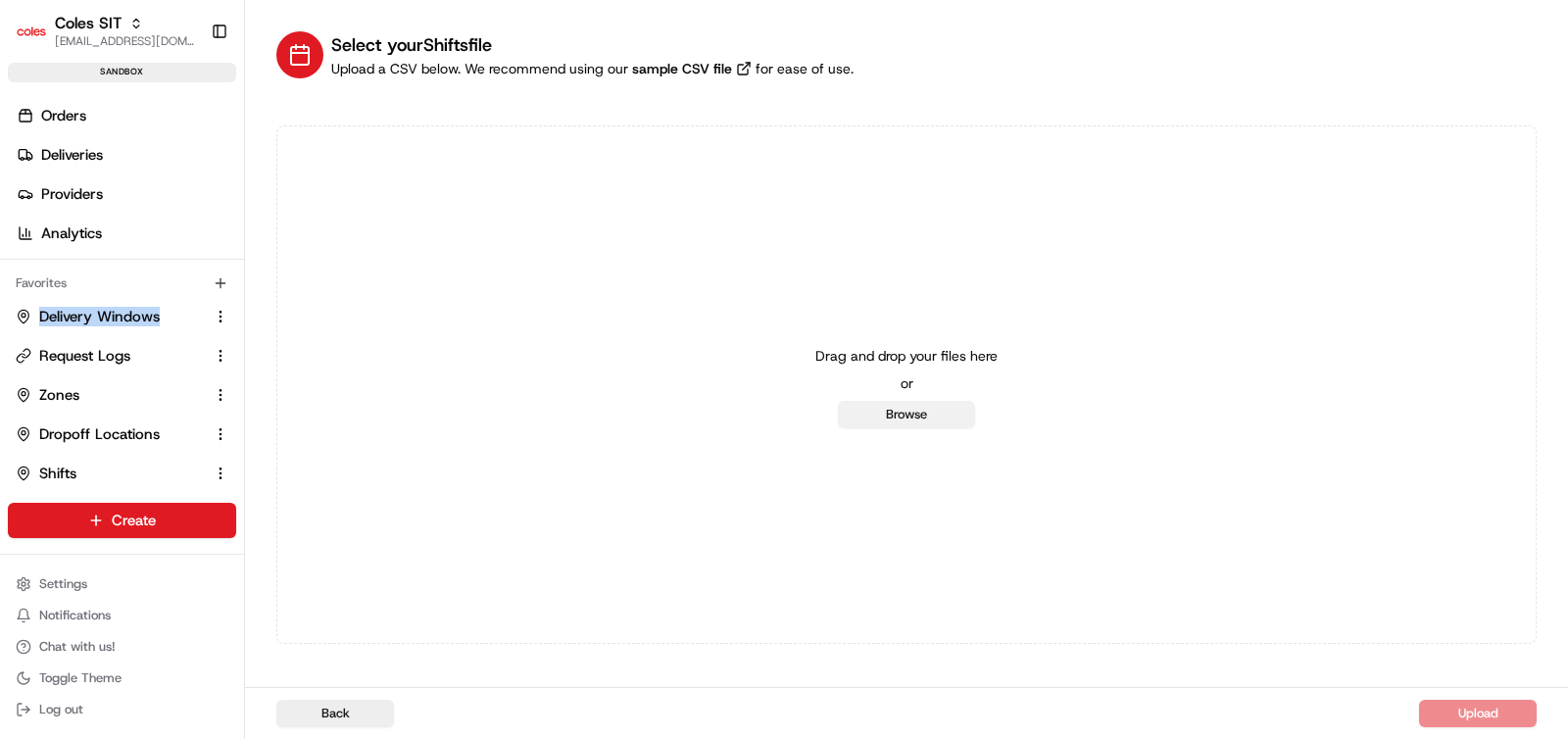 click on "Browse" at bounding box center [906, 415] 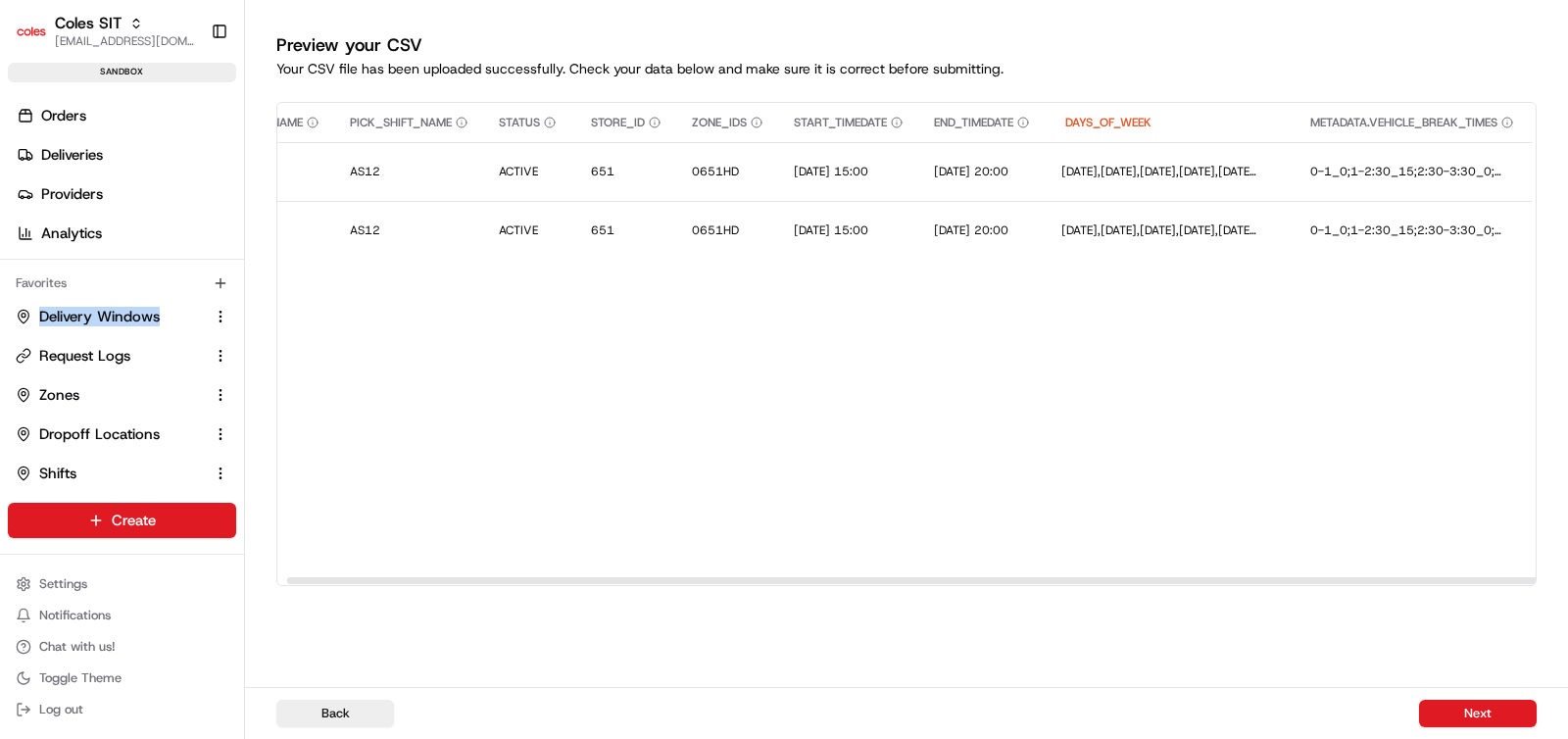 scroll, scrollTop: 0, scrollLeft: 0, axis: both 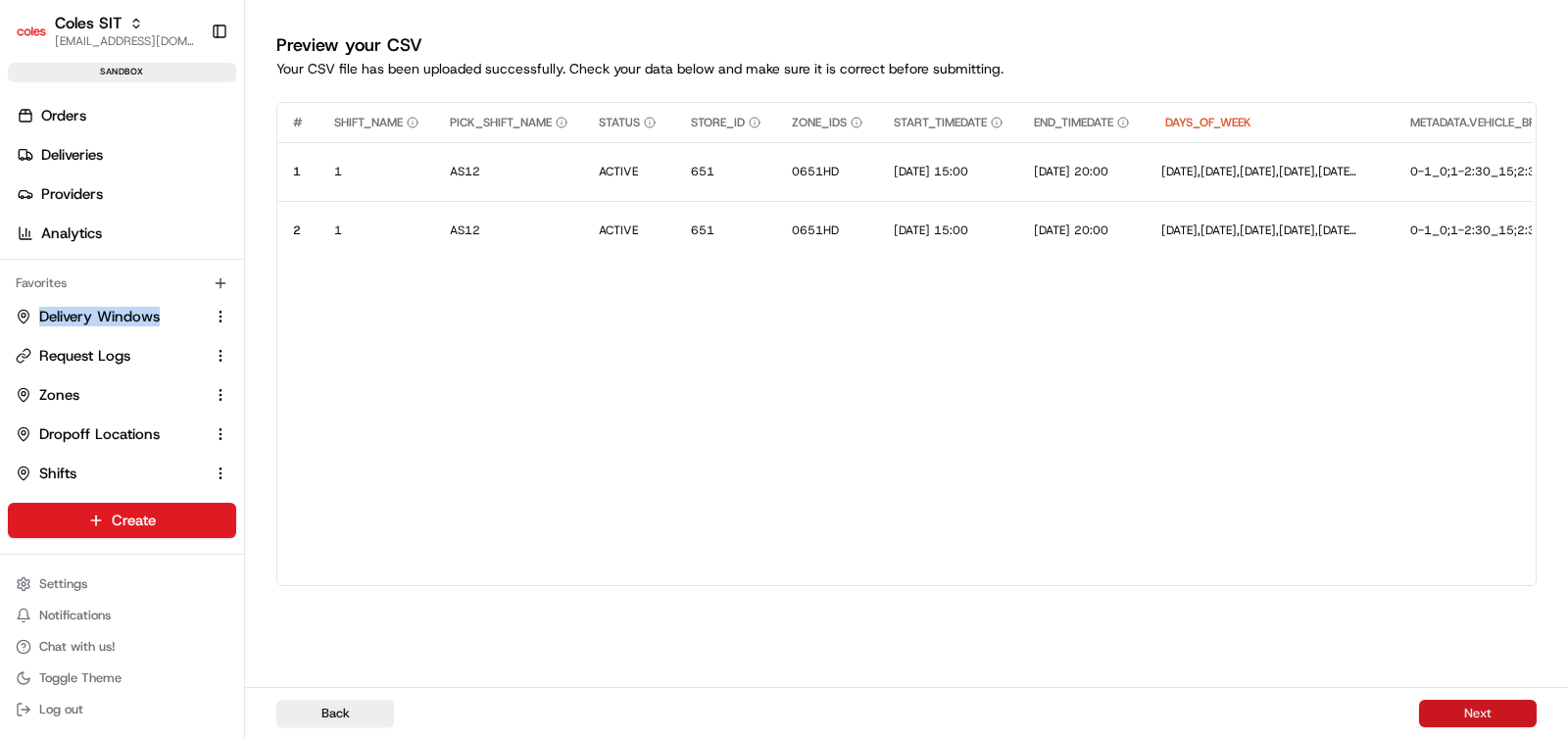 click on "Next" at bounding box center (1478, 714) 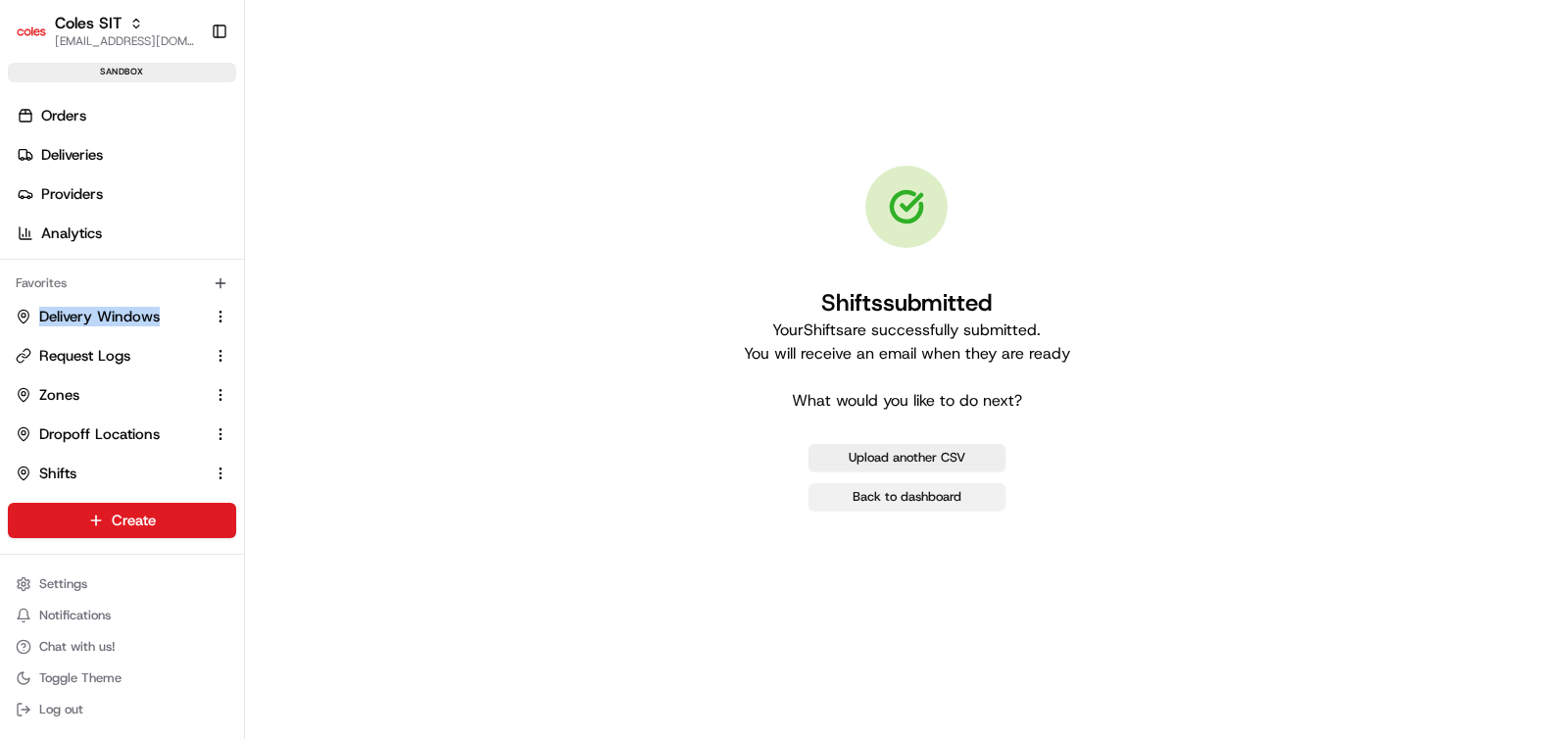 click on "Back to dashboard" at bounding box center [906, 497] 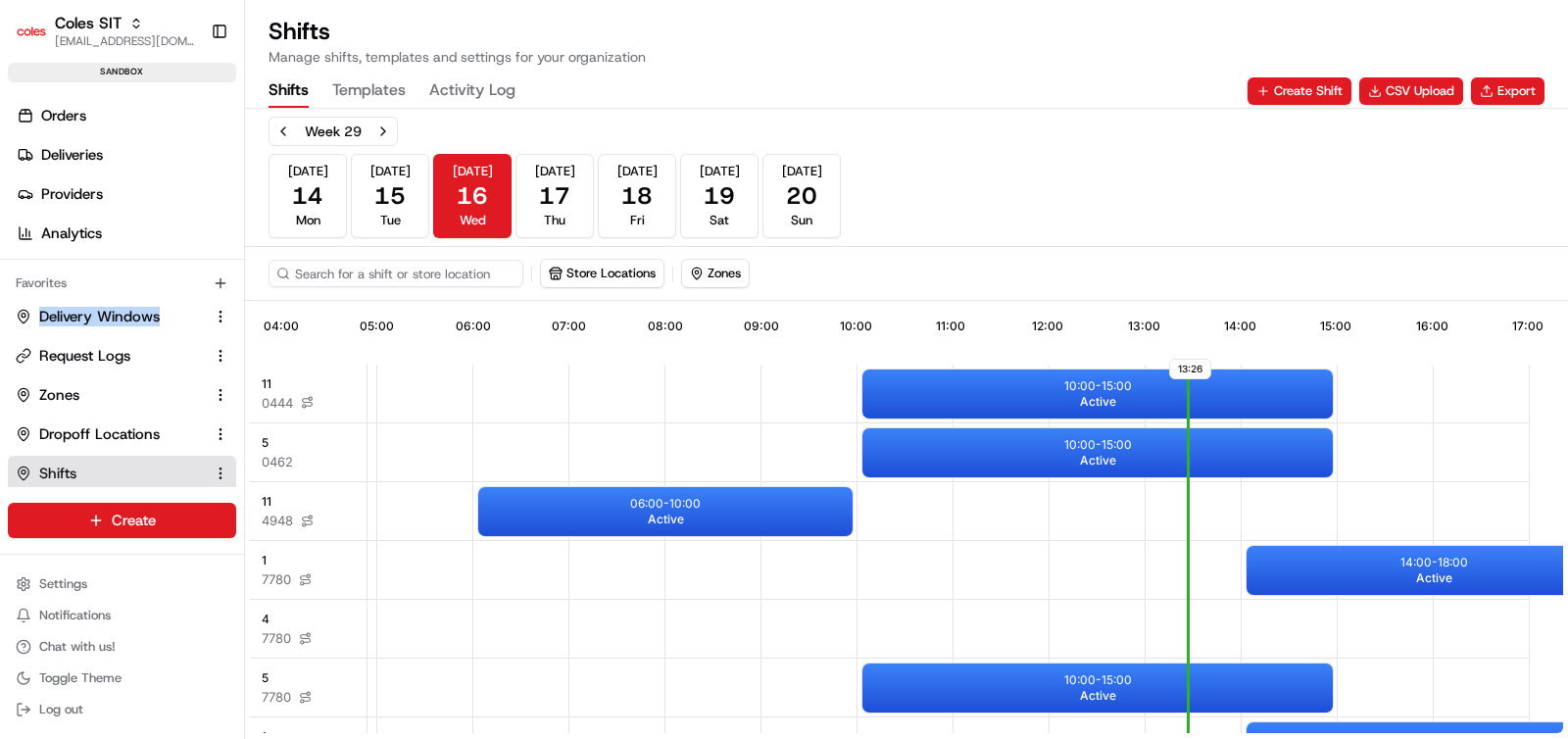 scroll, scrollTop: 0, scrollLeft: 579, axis: horizontal 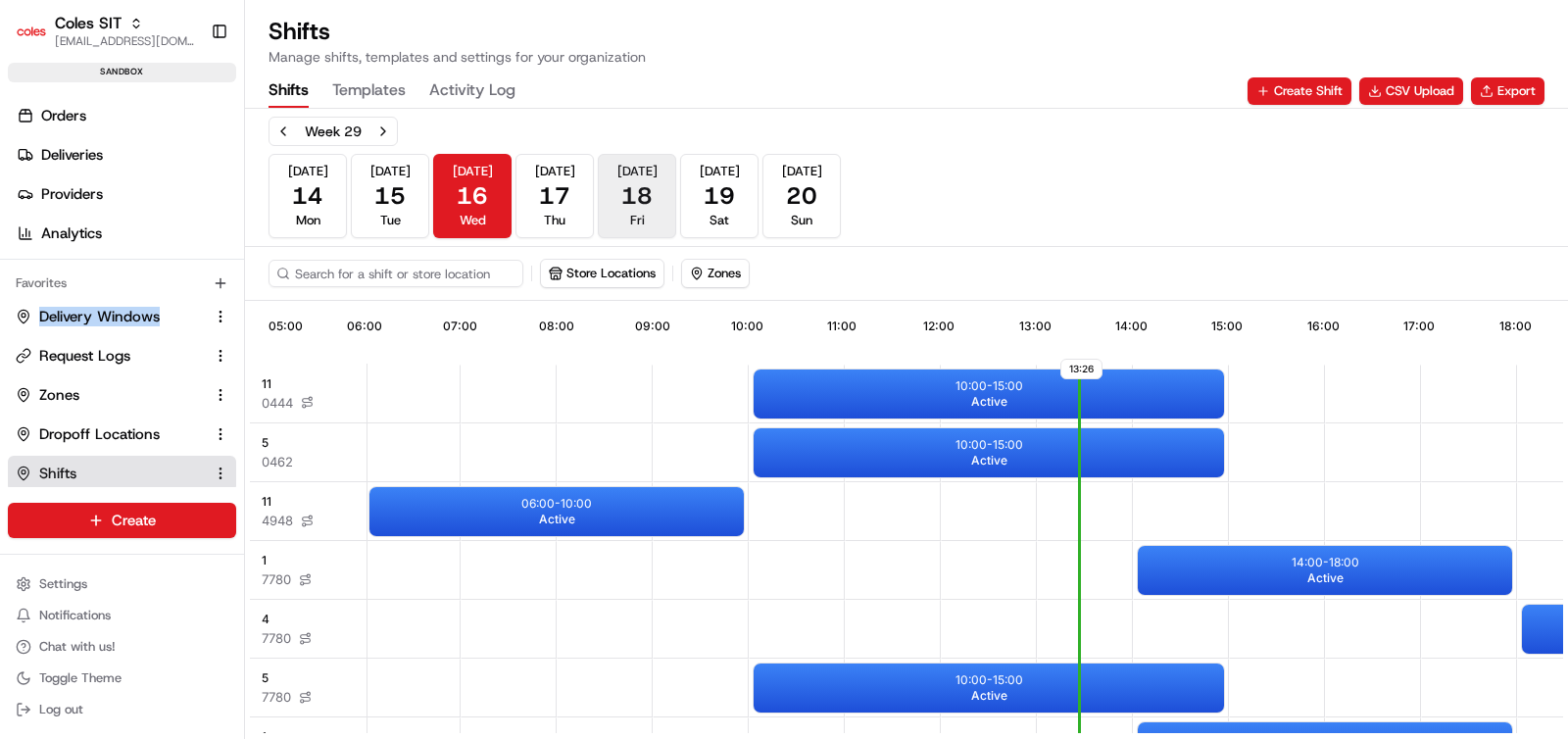 click on "Jul 18 Fri" at bounding box center [637, 196] 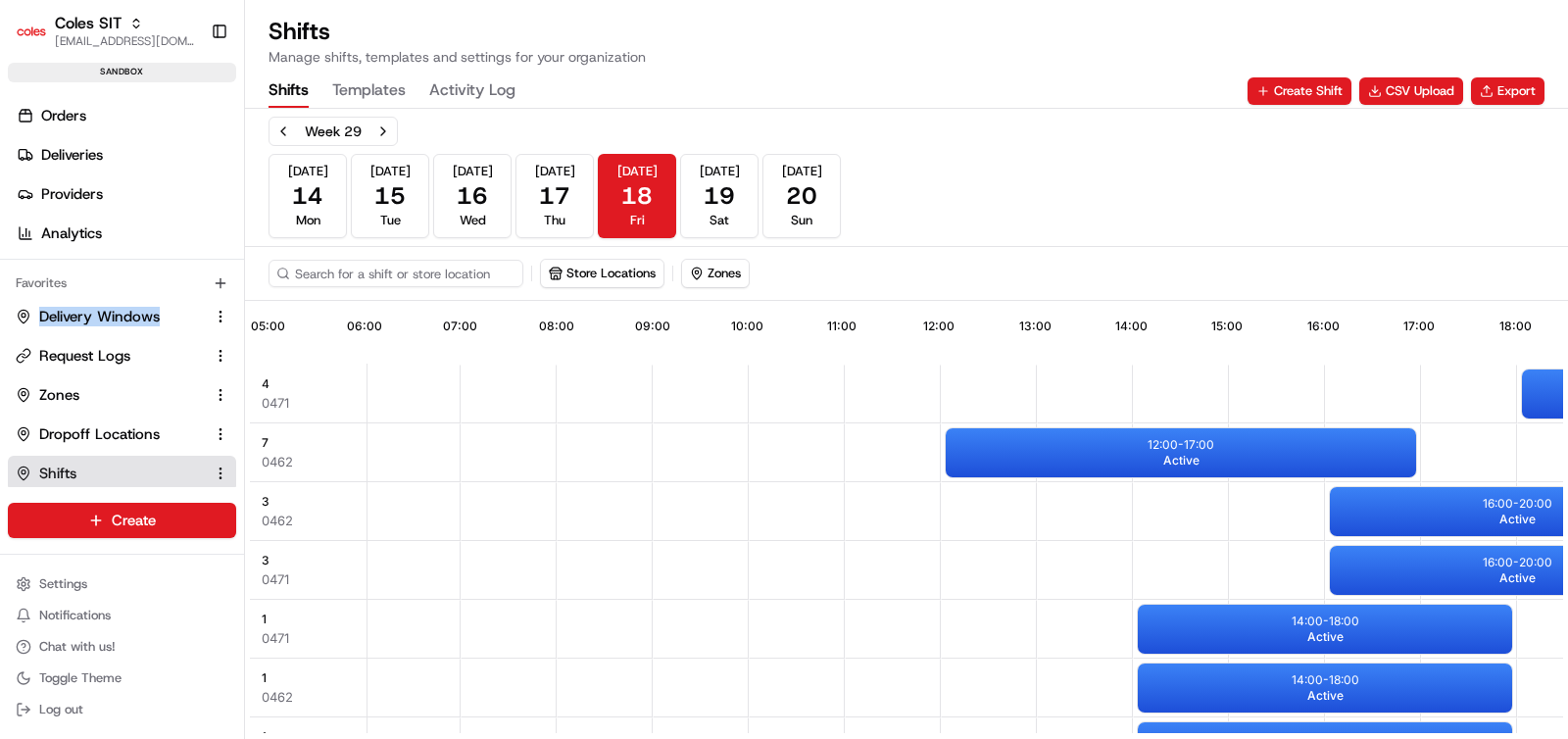 scroll, scrollTop: 5, scrollLeft: 579, axis: both 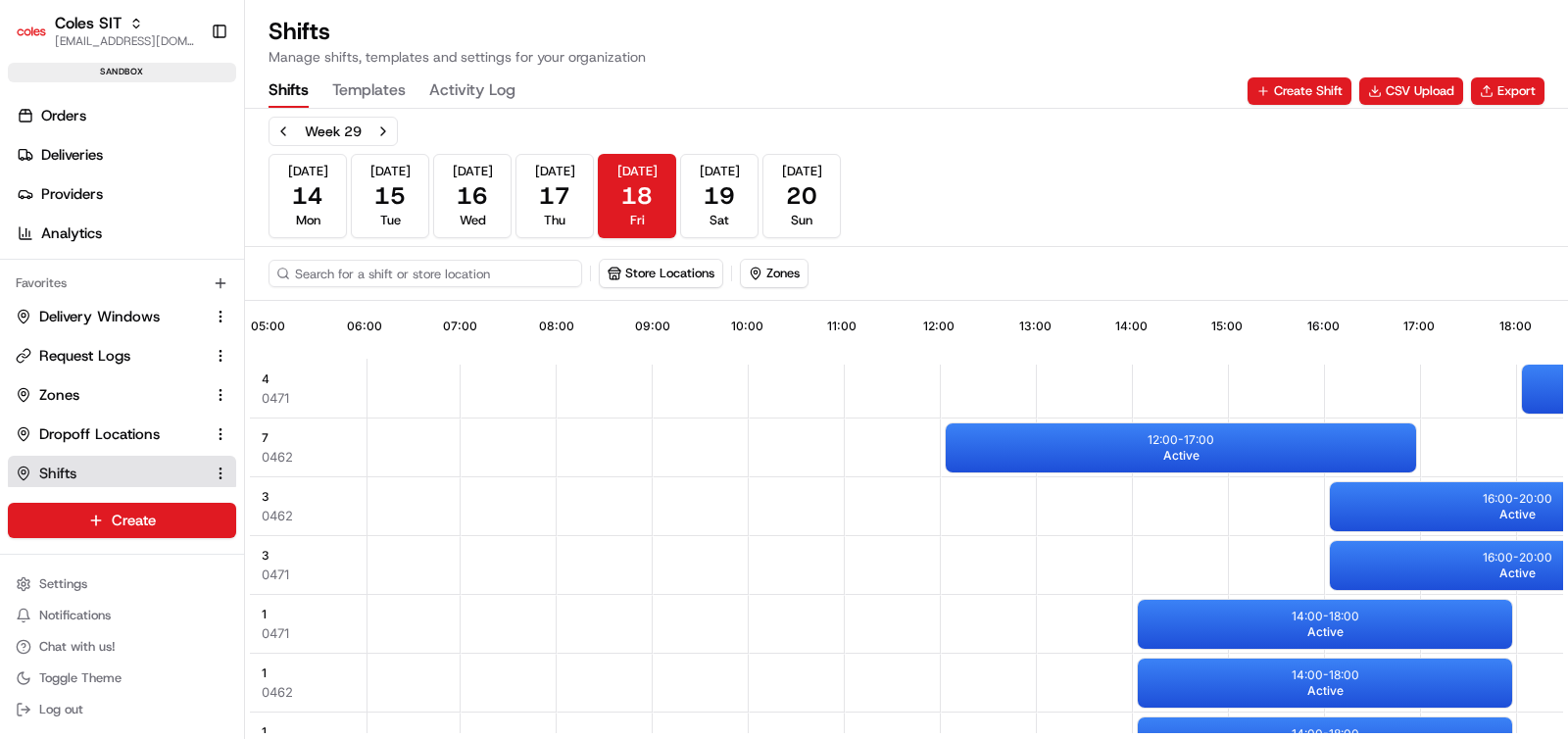 click at bounding box center (425, 273) 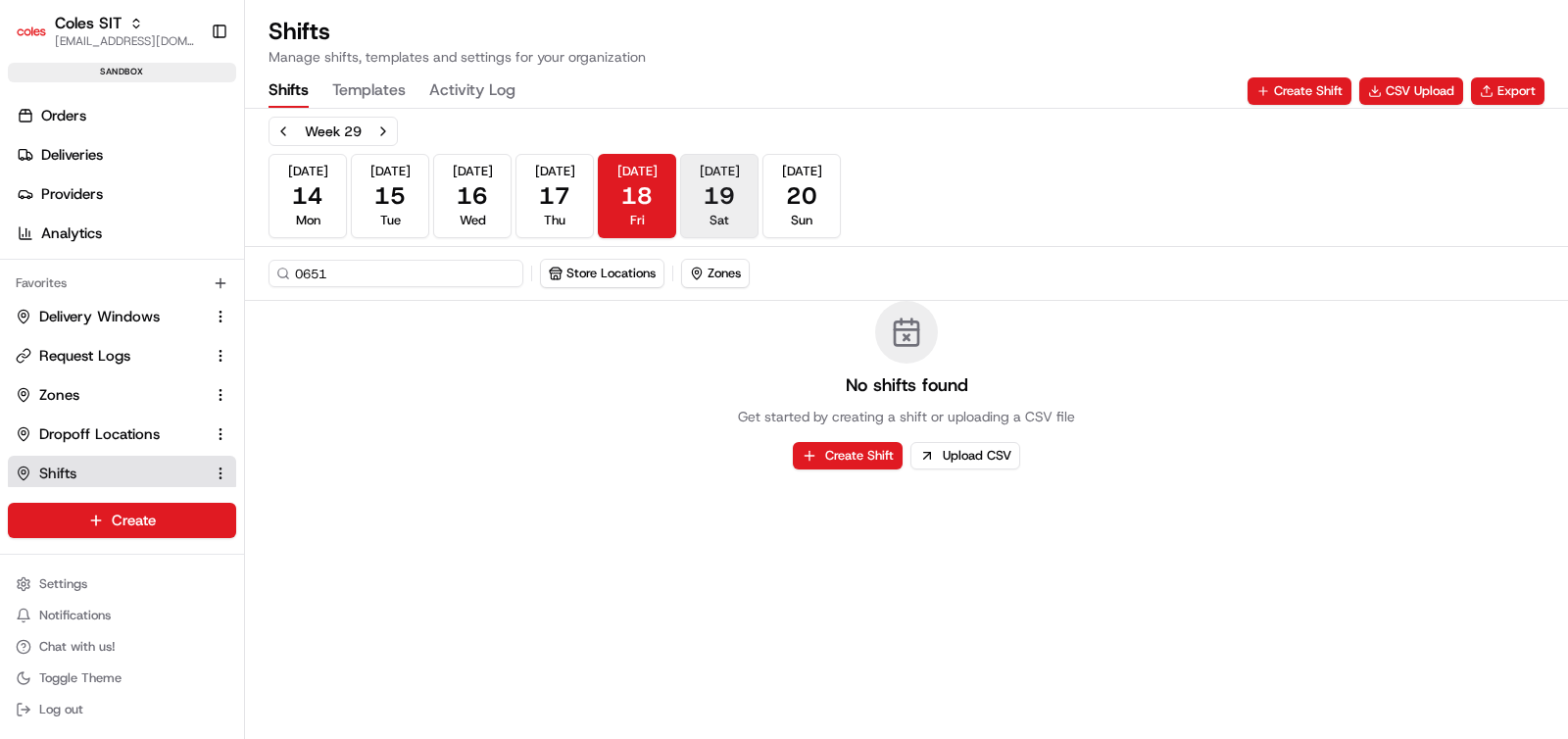 click on "19" at bounding box center [719, 196] 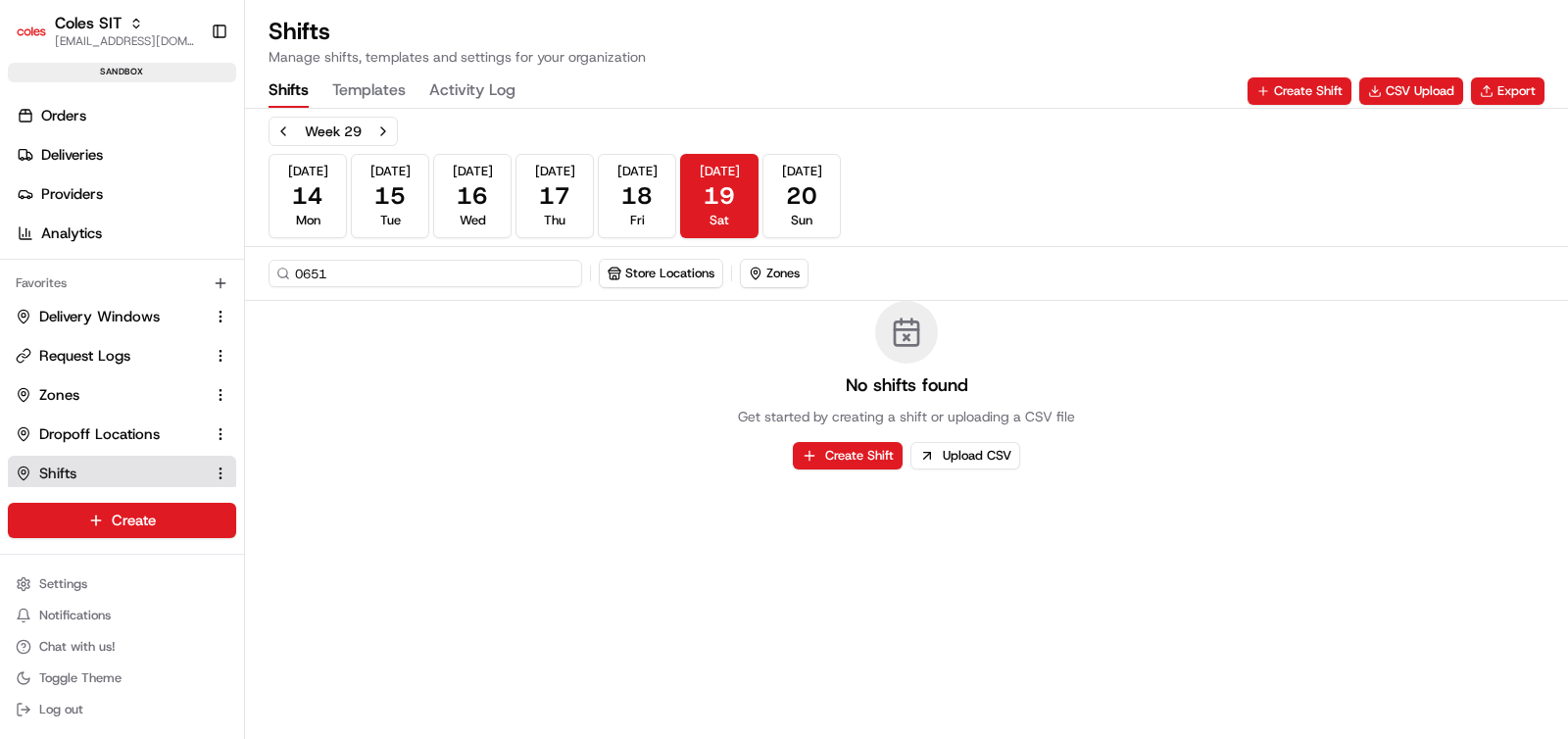 click on "0651" at bounding box center (425, 273) 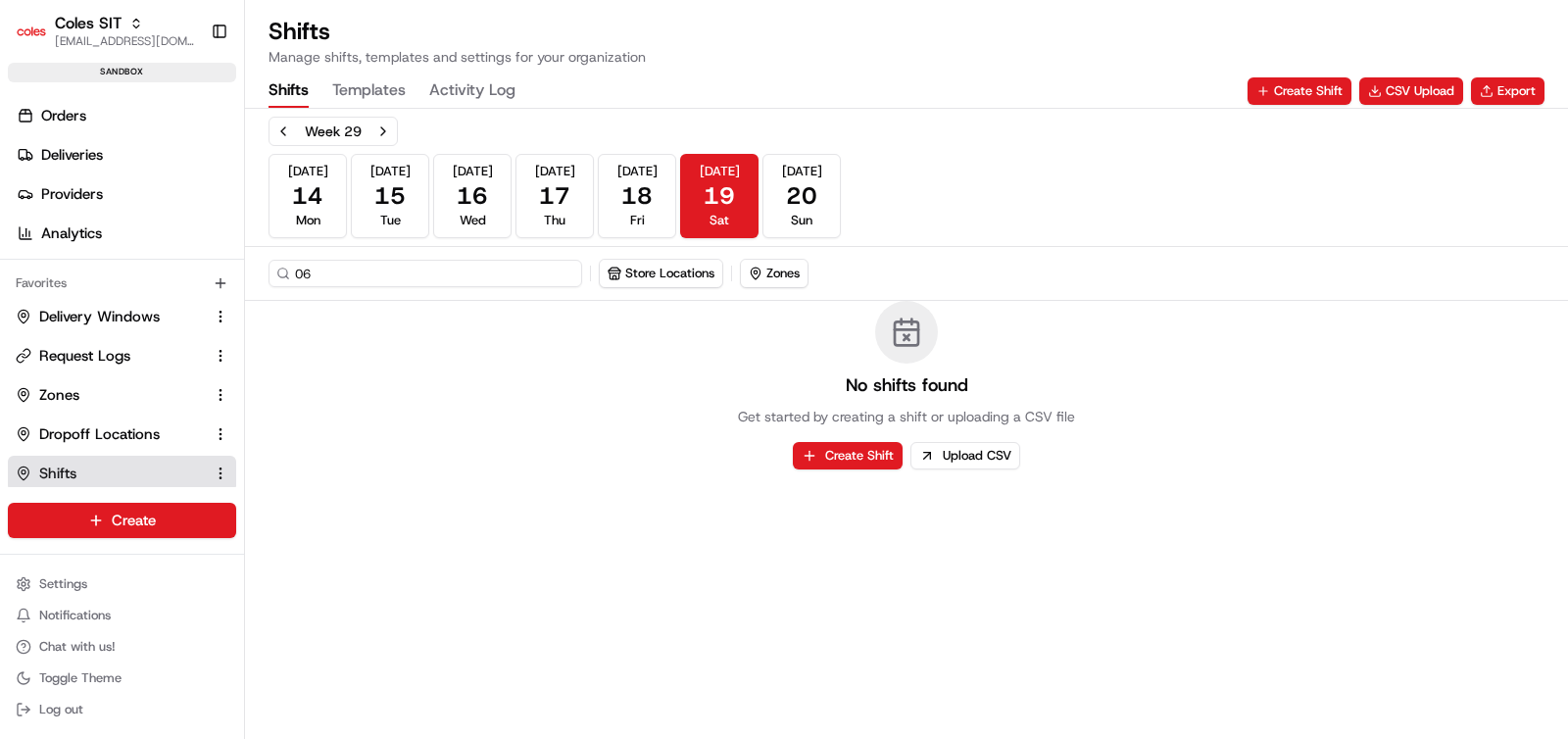 type on "0" 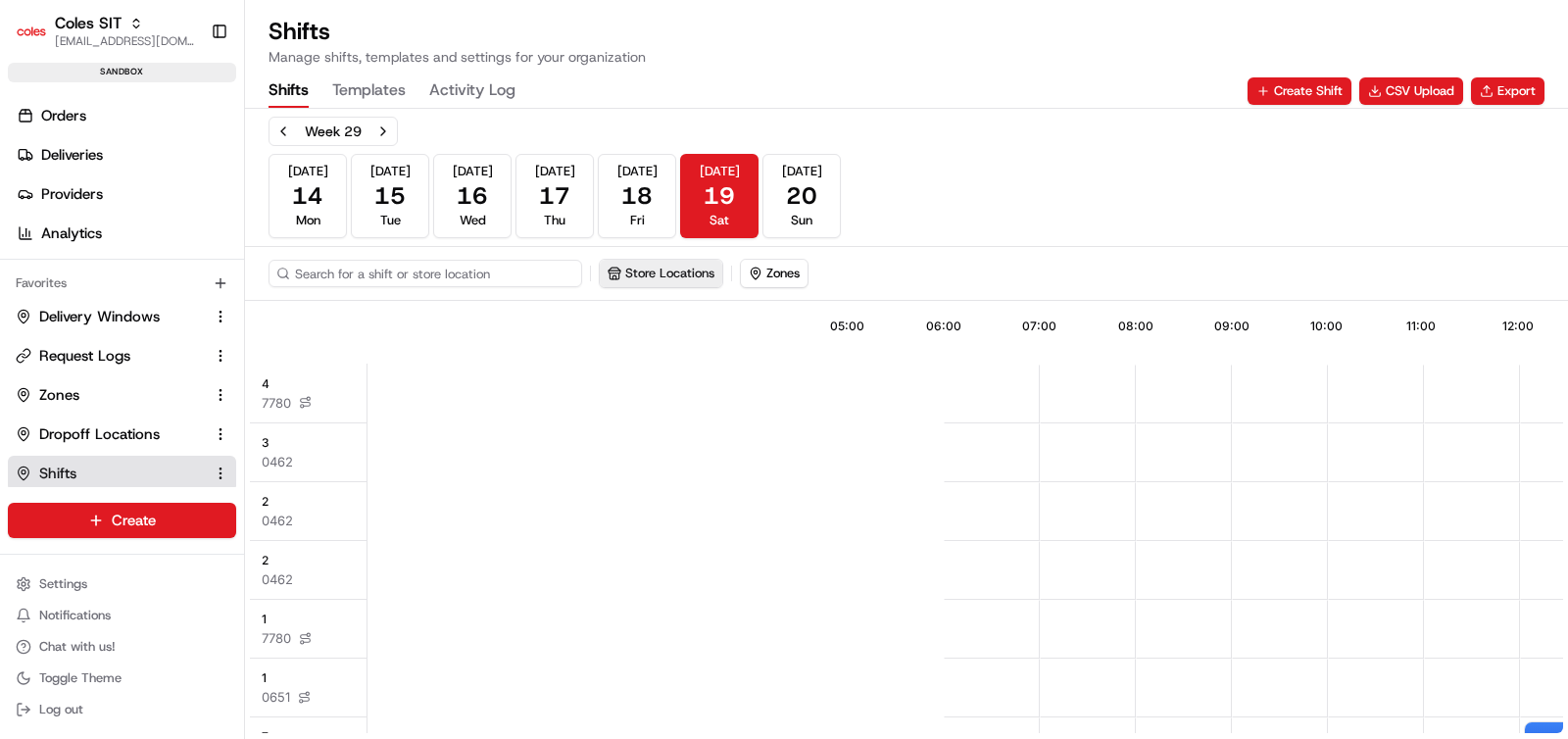 type 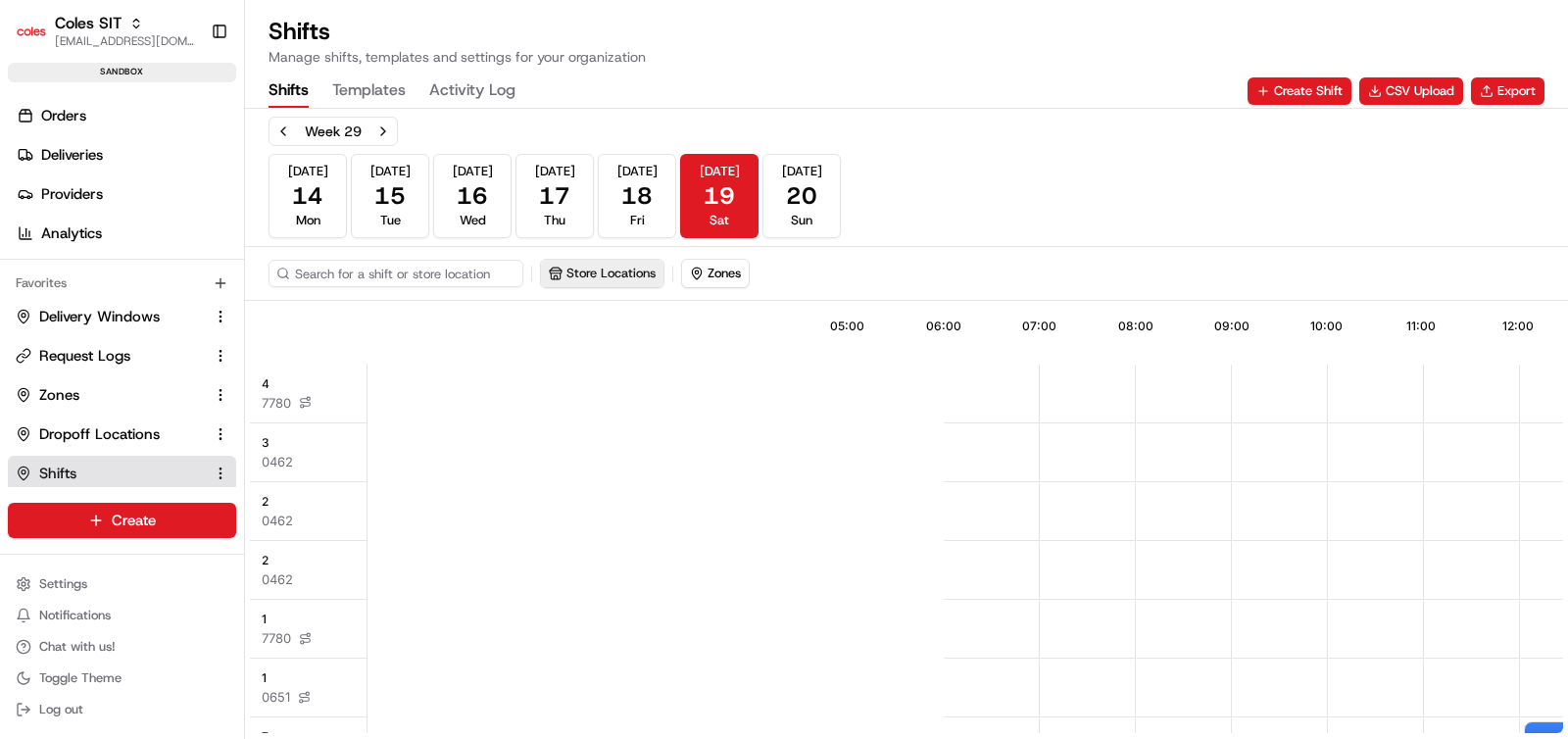click on "Store Locations" at bounding box center [602, 273] 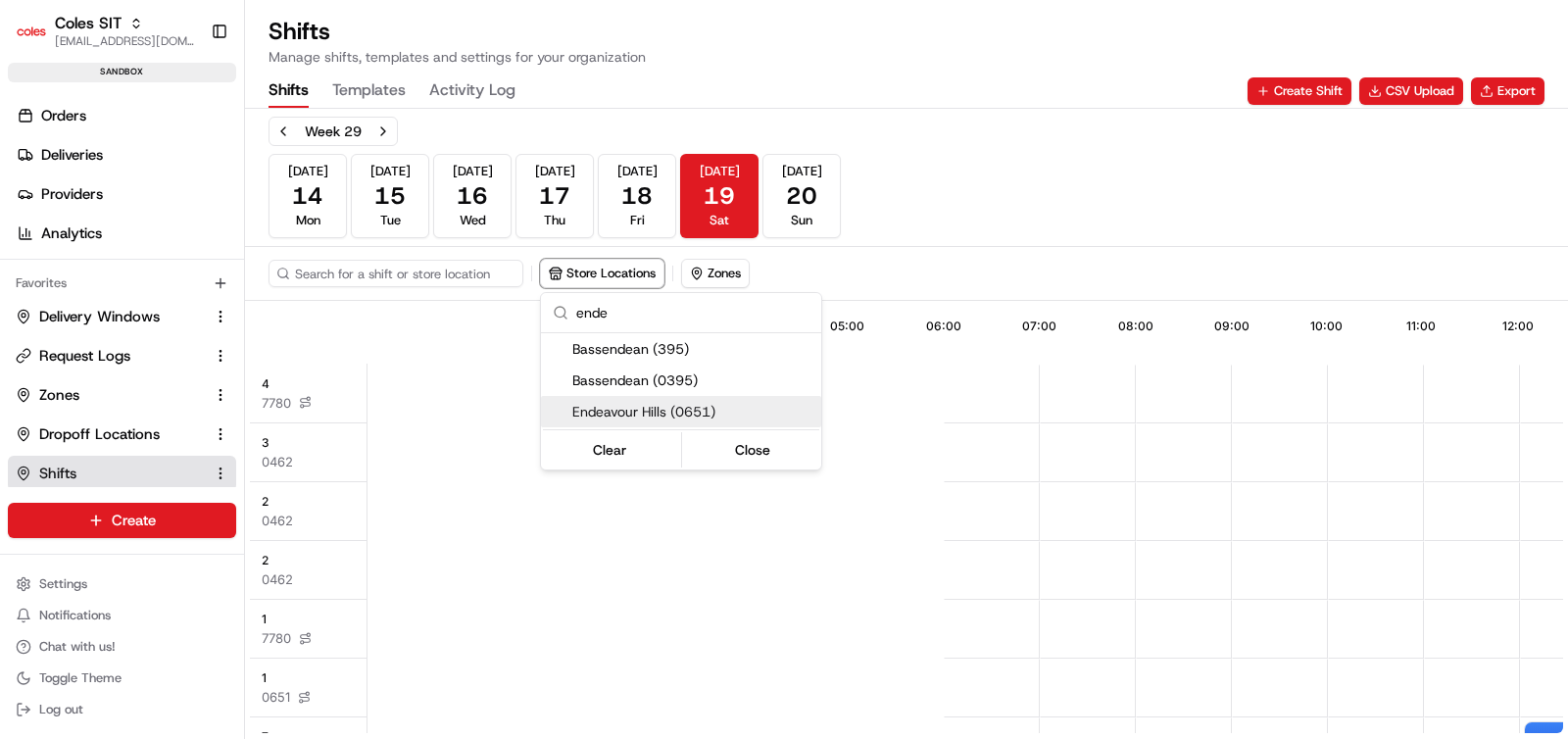 type on "ende" 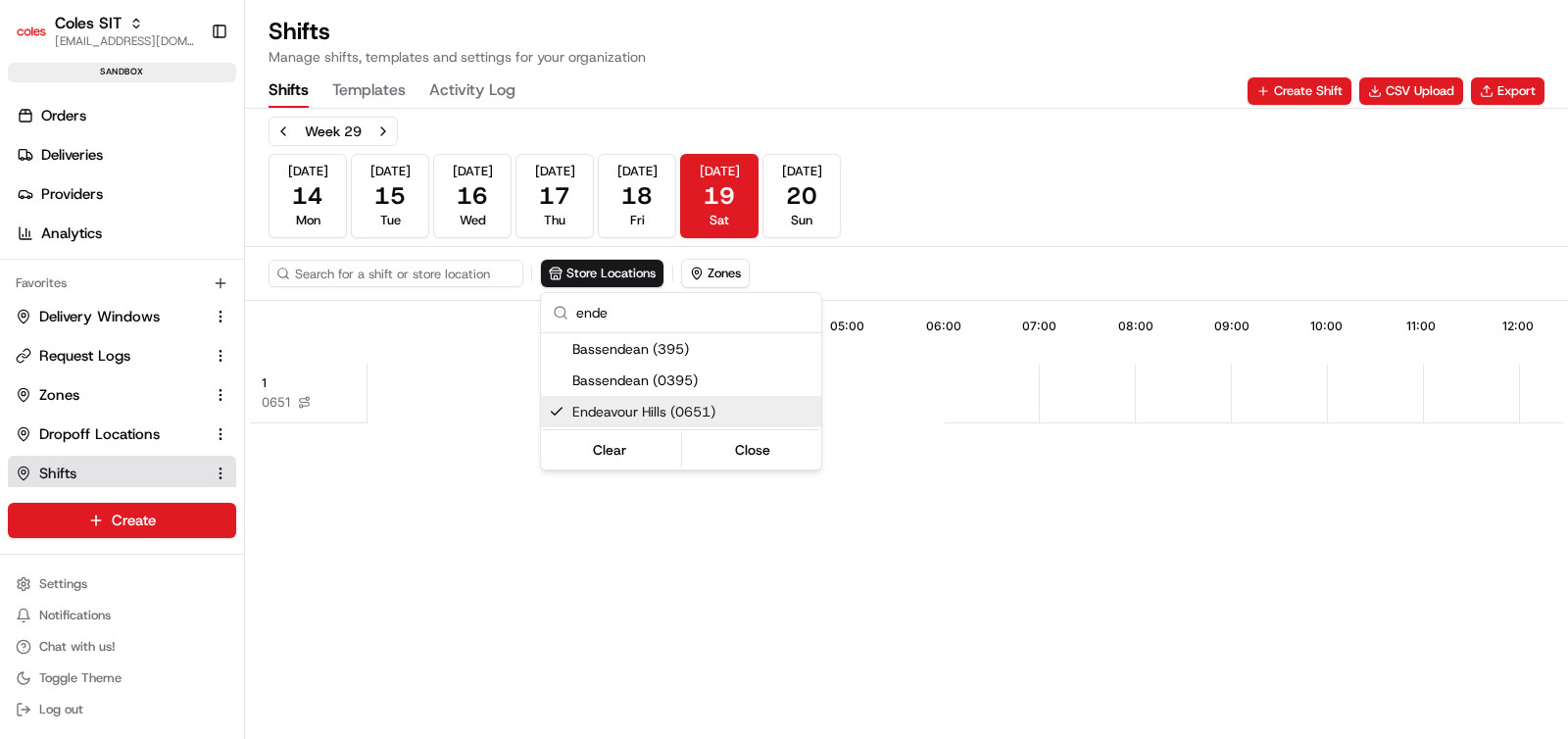 click on "Coles SIT ashutosh.singh@coles.com.au Toggle Sidebar sandbox Orders Deliveries Providers Analytics Favorites Delivery Windows Request Logs Zones Dropoff Locations Shifts Main Menu Members & Organization Organization Users Roles Preferences Customization Tracking Orchestration Automations Dispatch Strategy Optimization Strategy Locations Pickup Locations Dropoff Locations Zones Shifts Delivery Windows Billing Billing Integrations Notification Triggers Webhooks API Keys Request Logs Create Settings Notifications Chat with us! Toggle Theme Log out Shifts Manage shifts, templates and settings for your organization Shifts Templates Activity Log  Create Shift  CSV Upload  Export Week 29 Jul 14 Mon Jul 15 Tue Jul 16 Wed Jul 17 Thu Jul 18 Fri Jul 19 Sat Jul 20 Sun Store Locations Zones 13:26 05:00 06:00 07:00 08:00 09:00 10:00 11:00 12:00 13:00 14:00 15:00 16:00 17:00 18:00 19:00 1 0651 14:00  -  18:00 Active
ende Bassendean (395)" at bounding box center (784, 370) 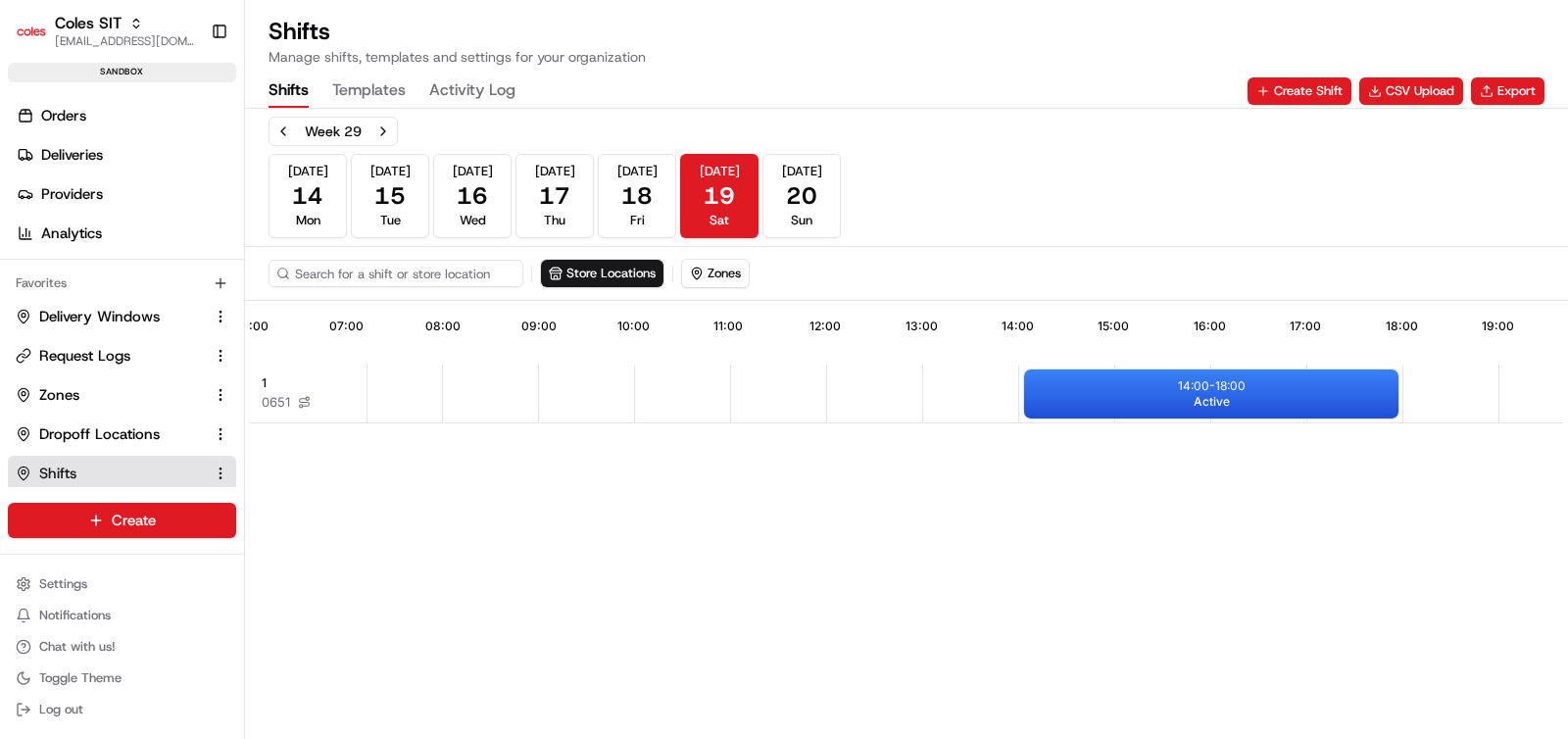 scroll, scrollTop: 0, scrollLeft: 710, axis: horizontal 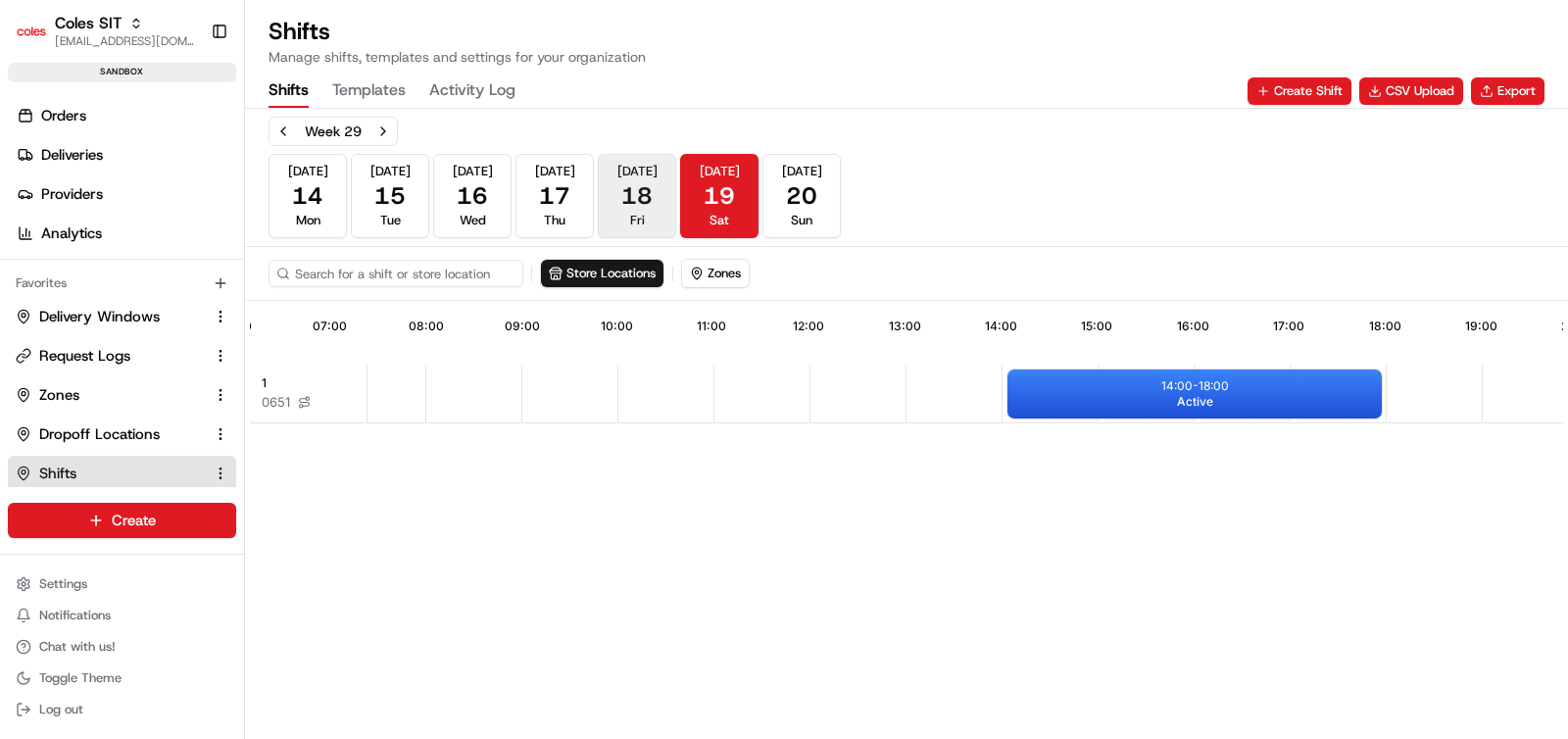 click on "18" at bounding box center [637, 196] 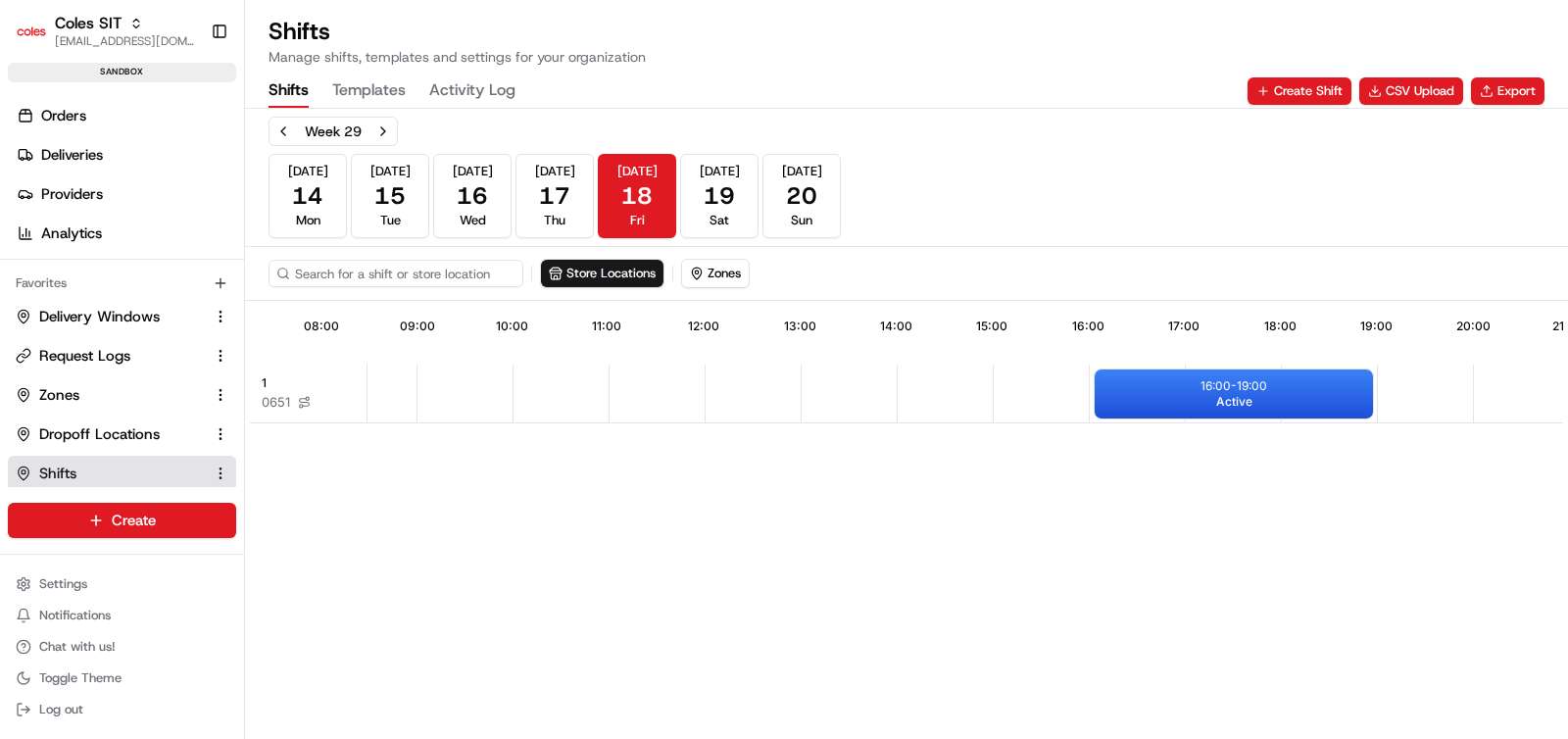 scroll, scrollTop: 0, scrollLeft: 821, axis: horizontal 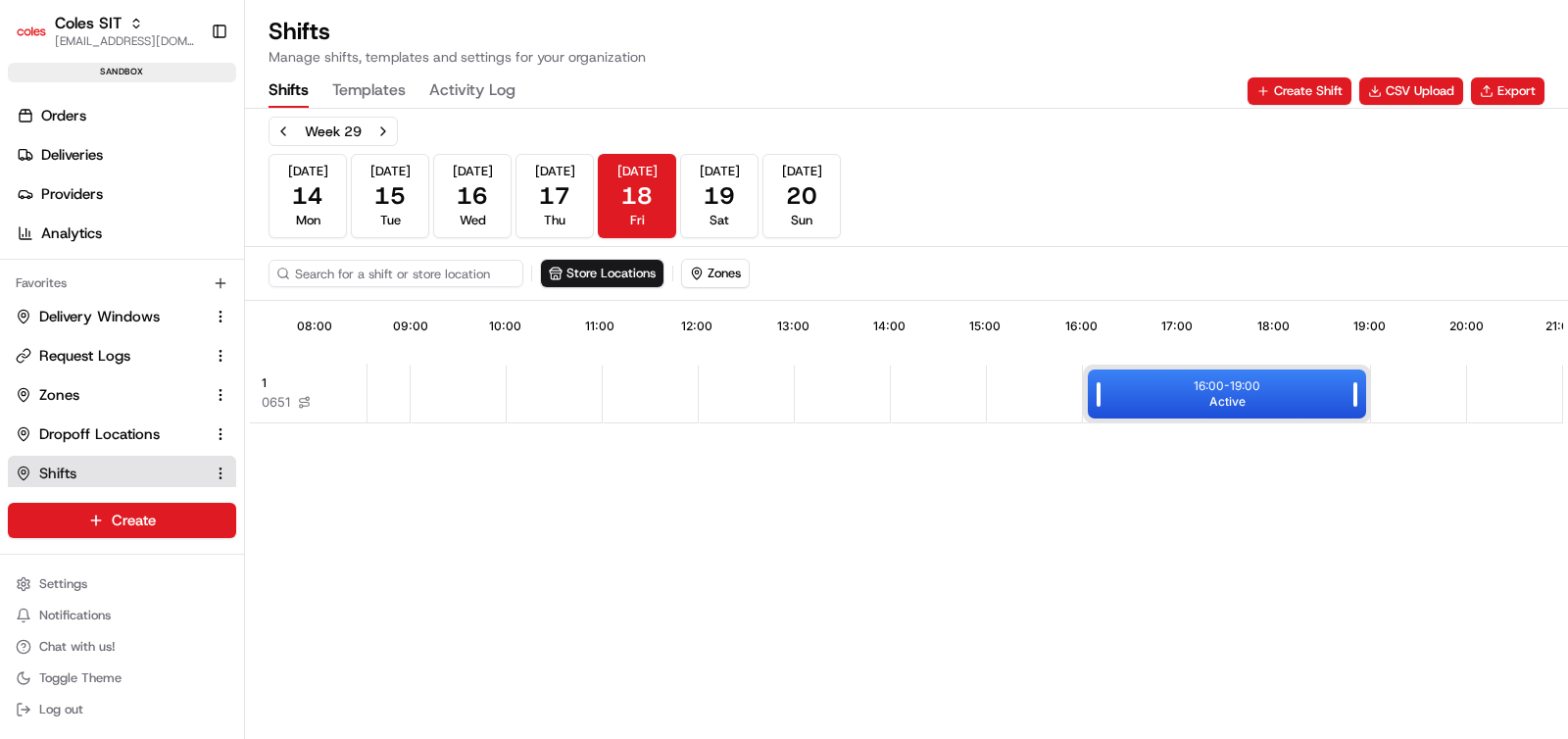 click on "16:00  -  19:00 Active" at bounding box center (1227, 394) 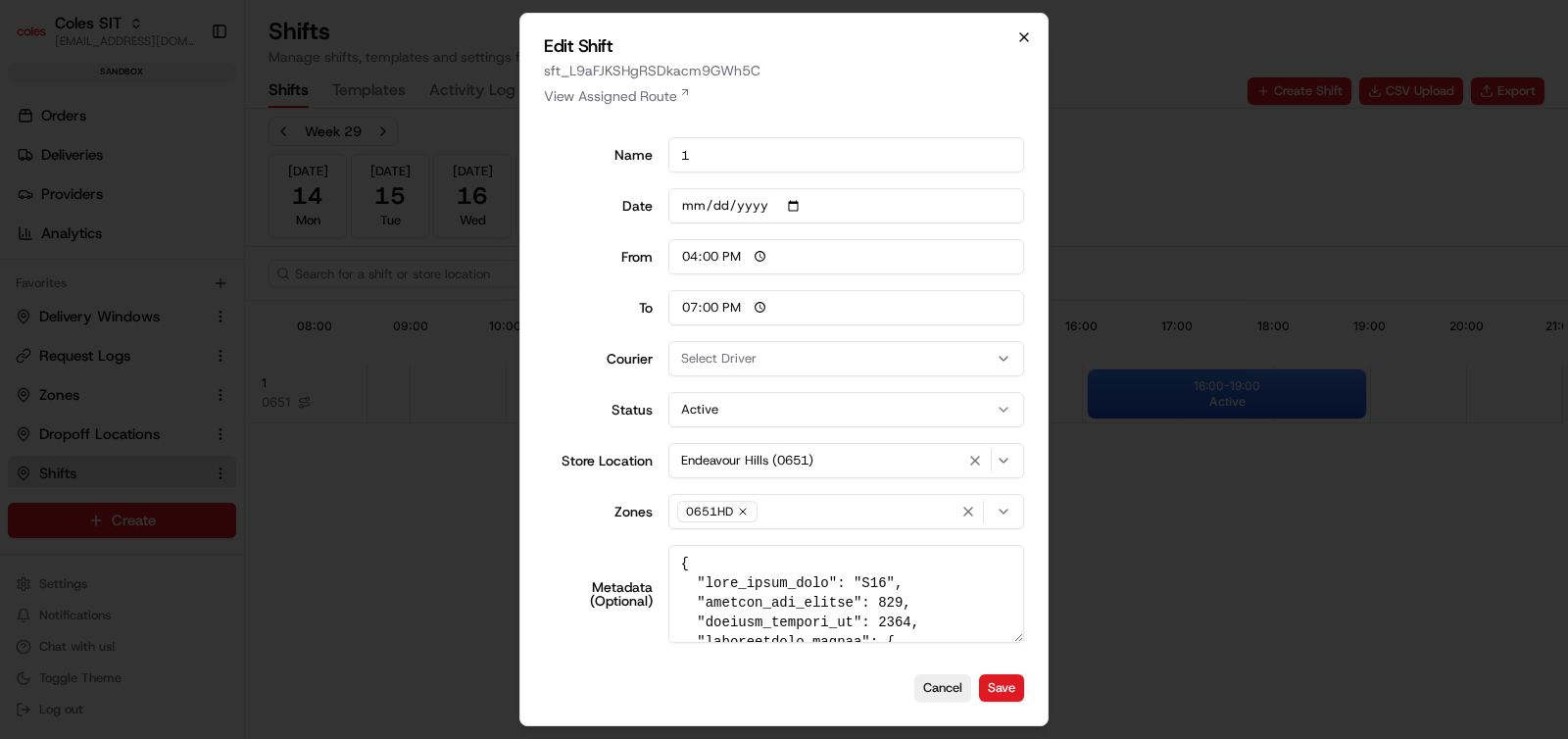 click 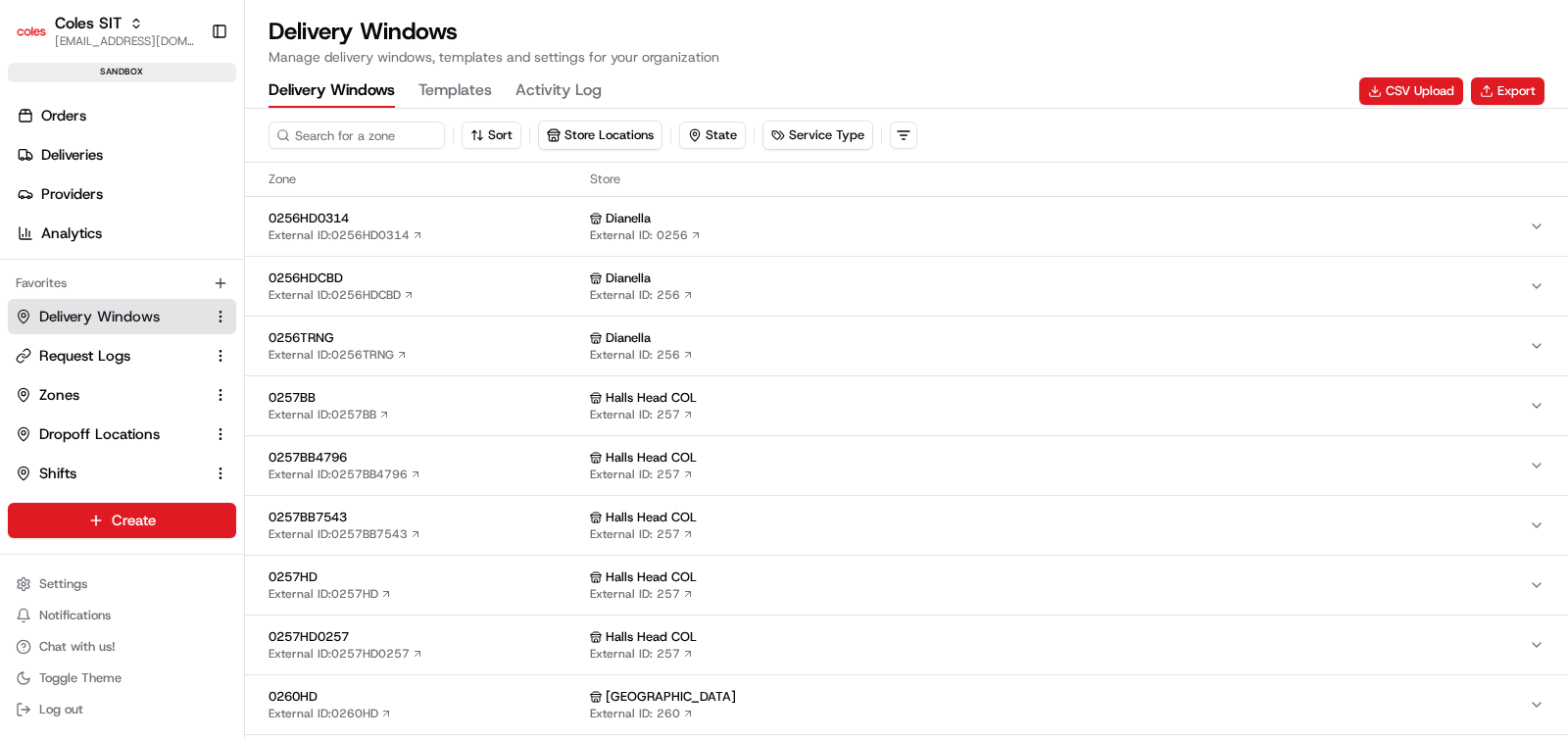 scroll, scrollTop: 0, scrollLeft: 0, axis: both 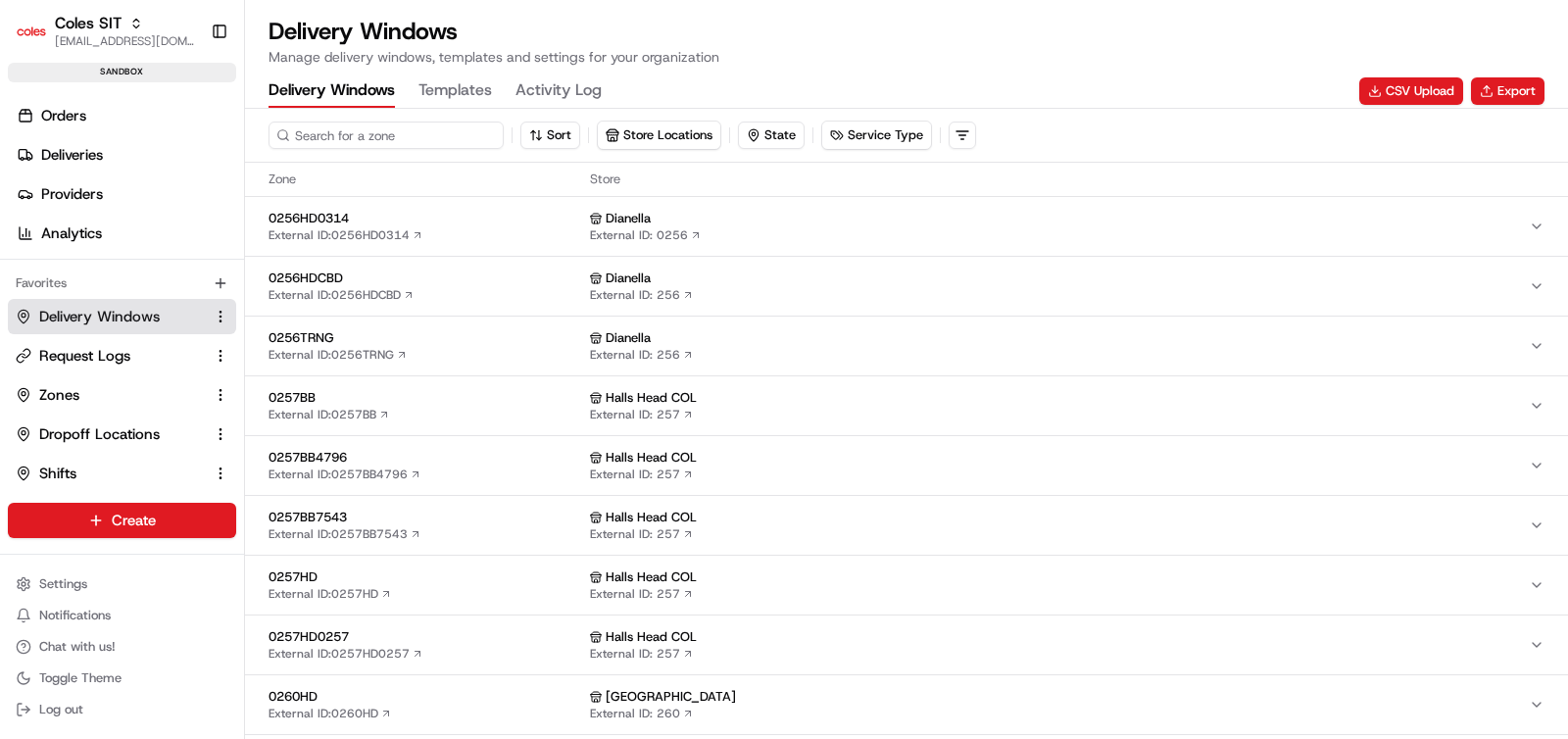 click at bounding box center [386, 135] 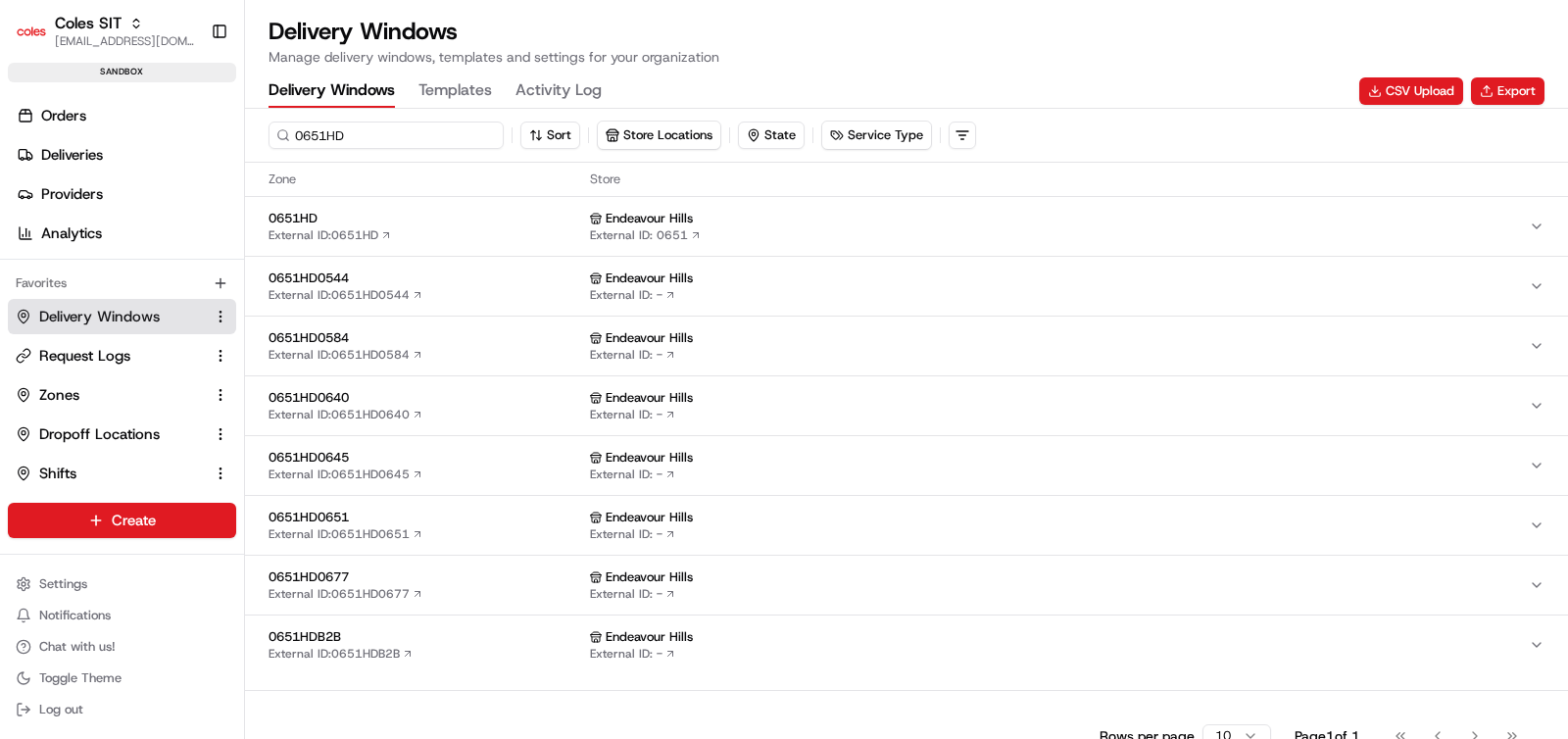 type on "0651HD" 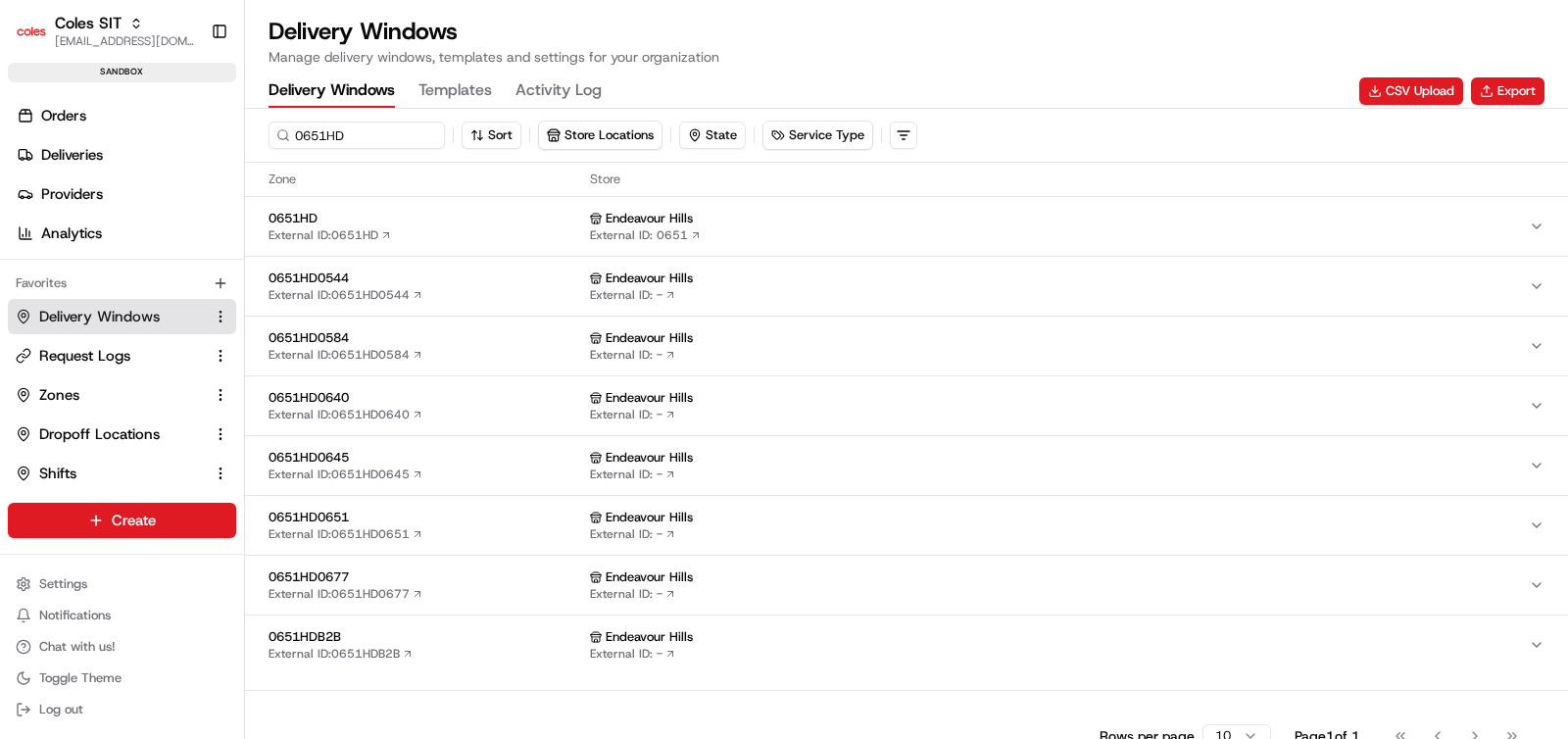 click on "0651HD External ID:  0651HD" at bounding box center (425, 226) 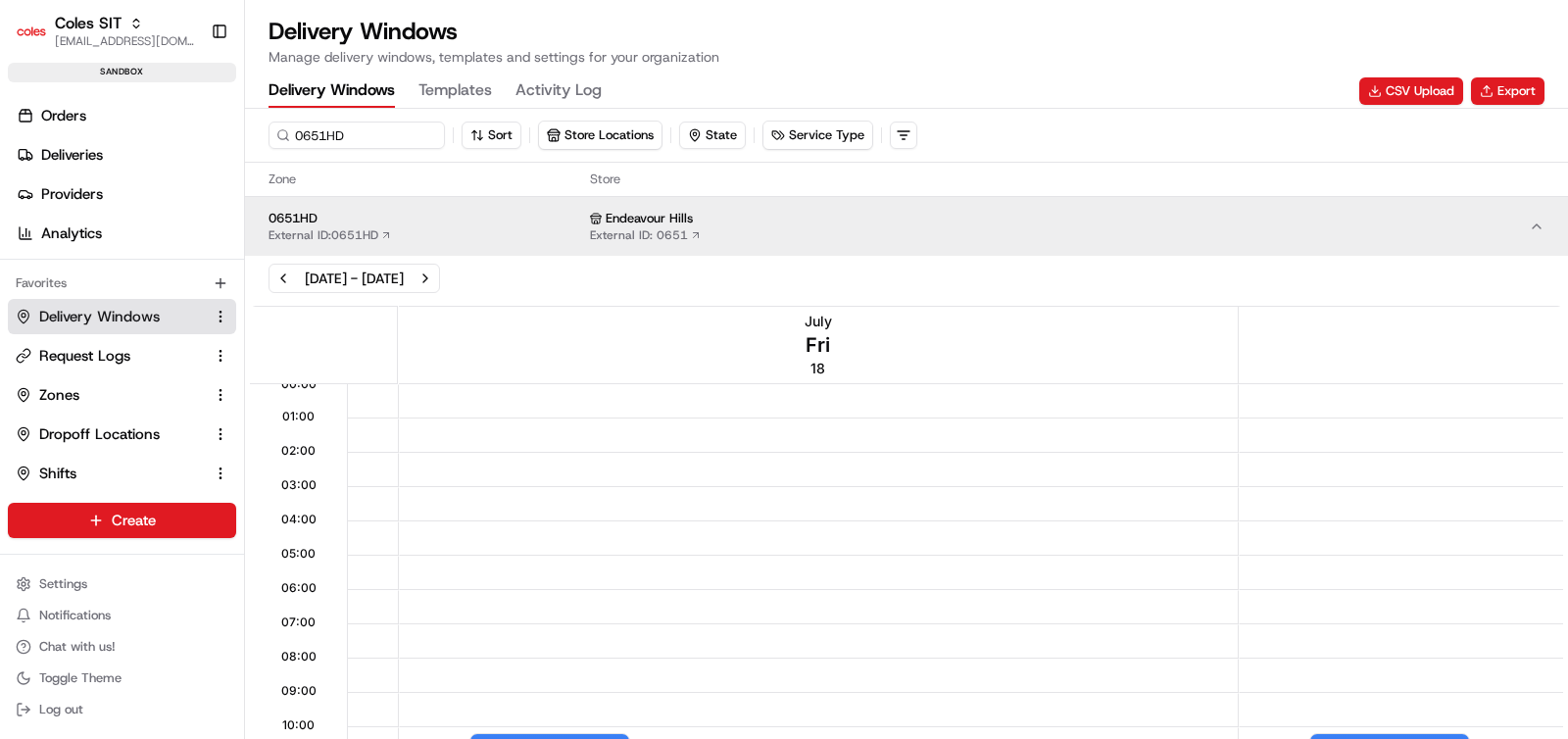 scroll, scrollTop: 1, scrollLeft: 3309, axis: both 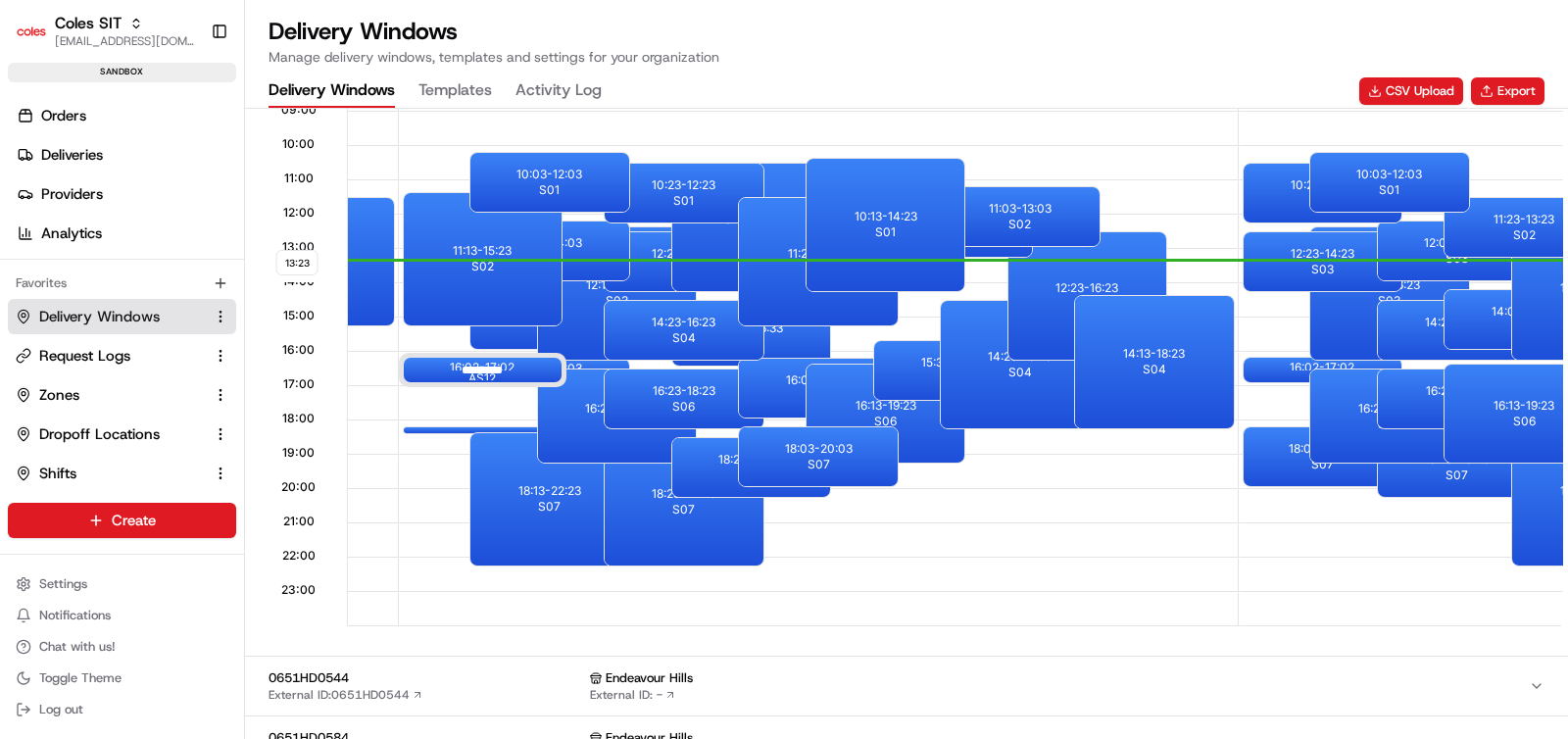 click on "16:02  -  17:02 AS12" at bounding box center (482, 370) 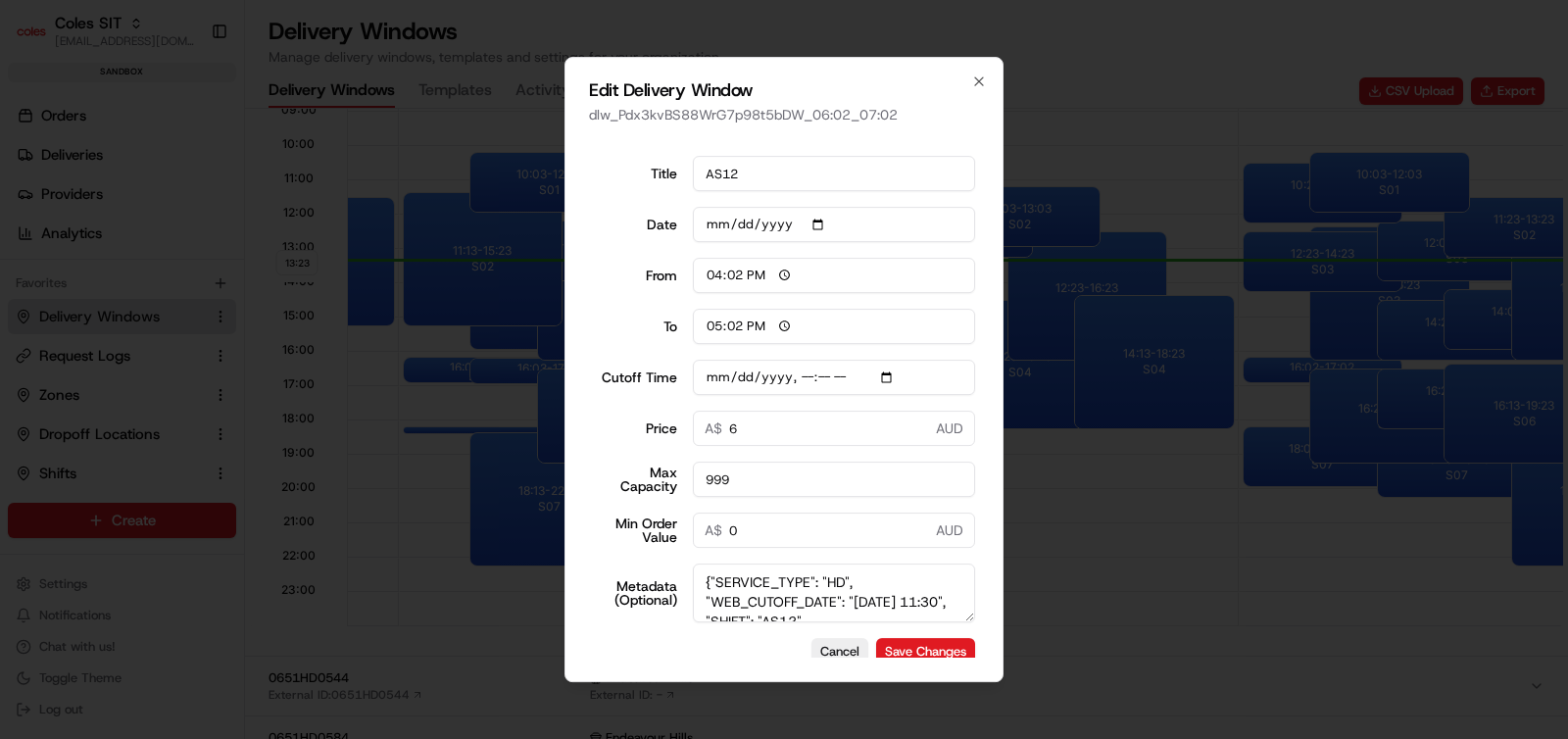 scroll, scrollTop: 24, scrollLeft: 0, axis: vertical 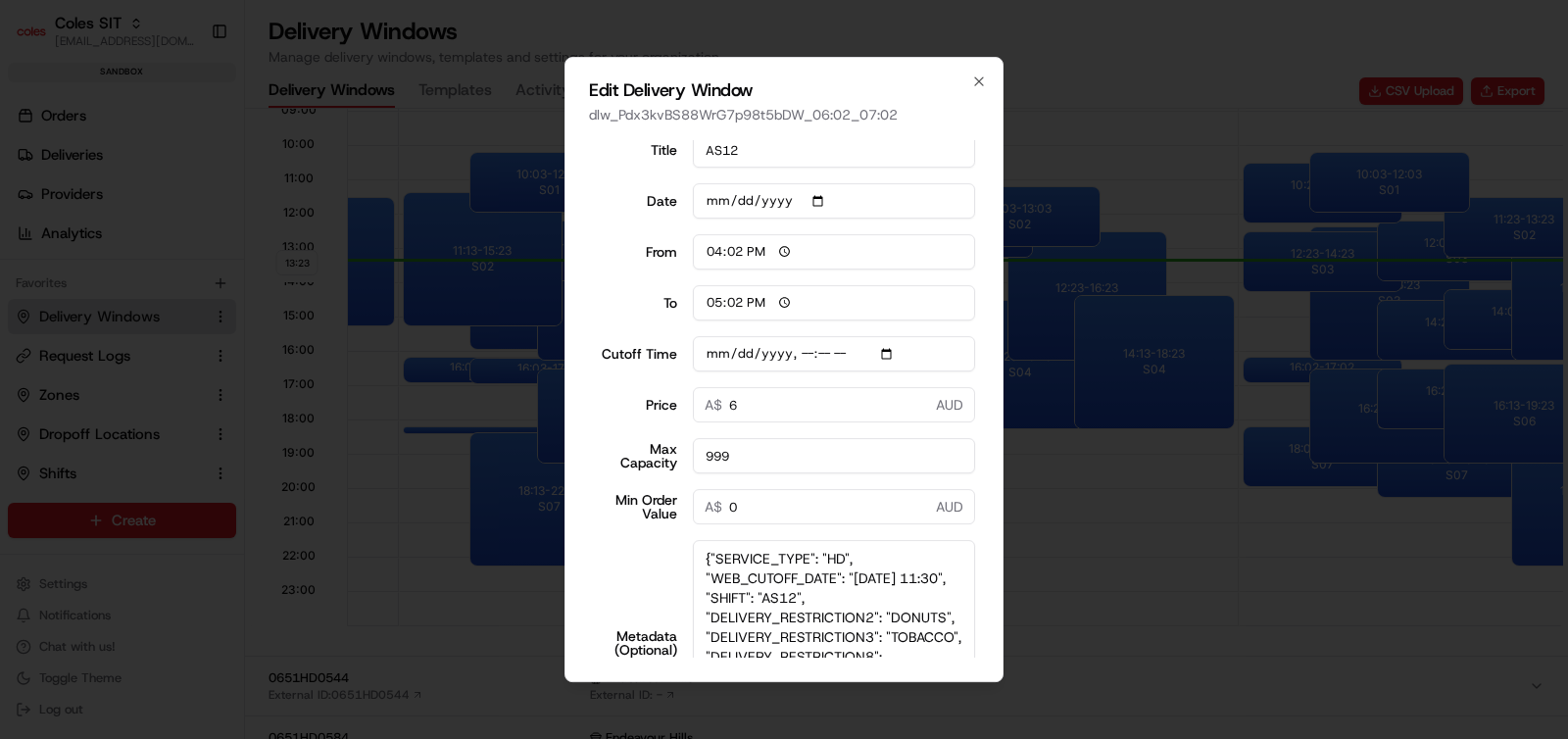 drag, startPoint x: 956, startPoint y: 591, endPoint x: 968, endPoint y: 738, distance: 147.48898 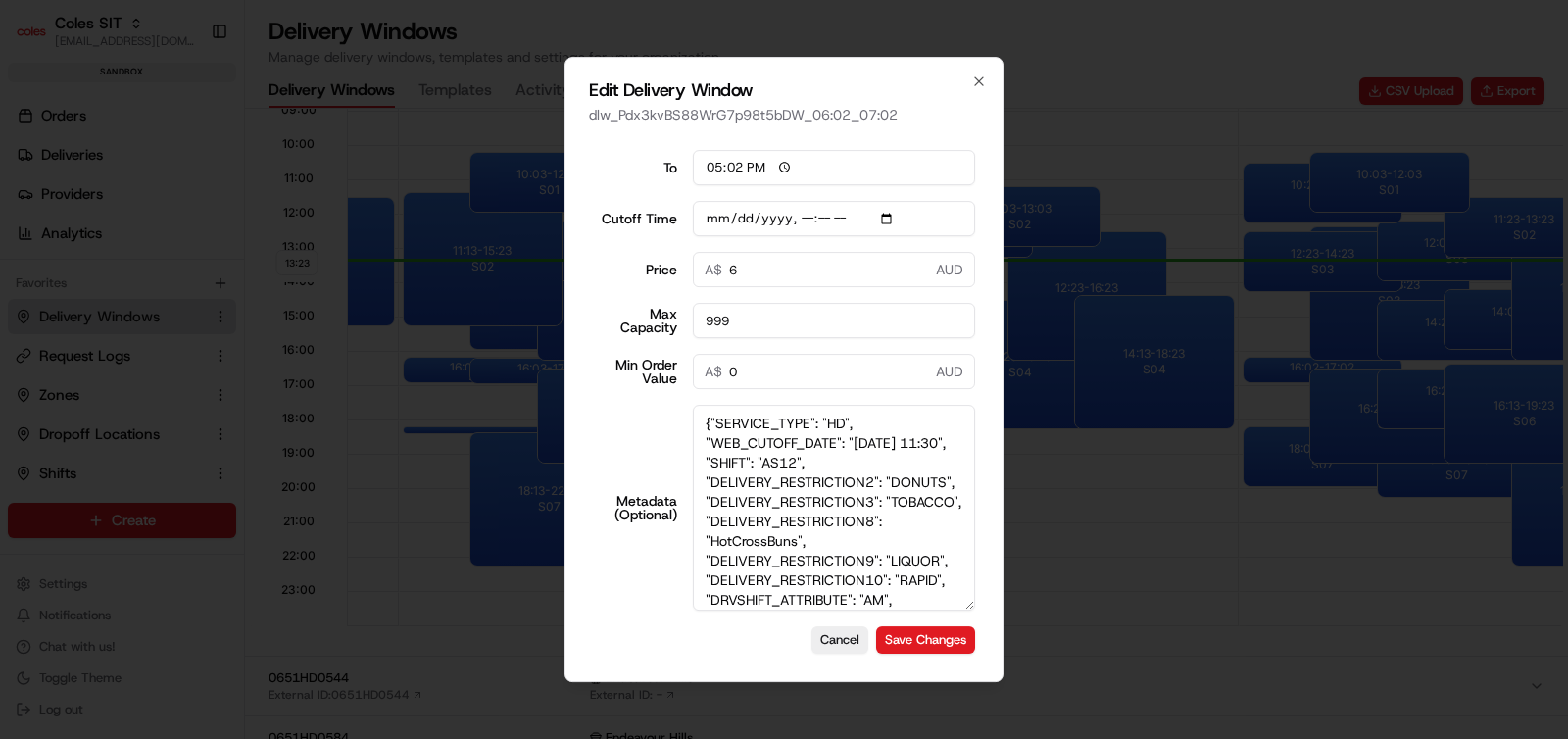 scroll, scrollTop: 171, scrollLeft: 0, axis: vertical 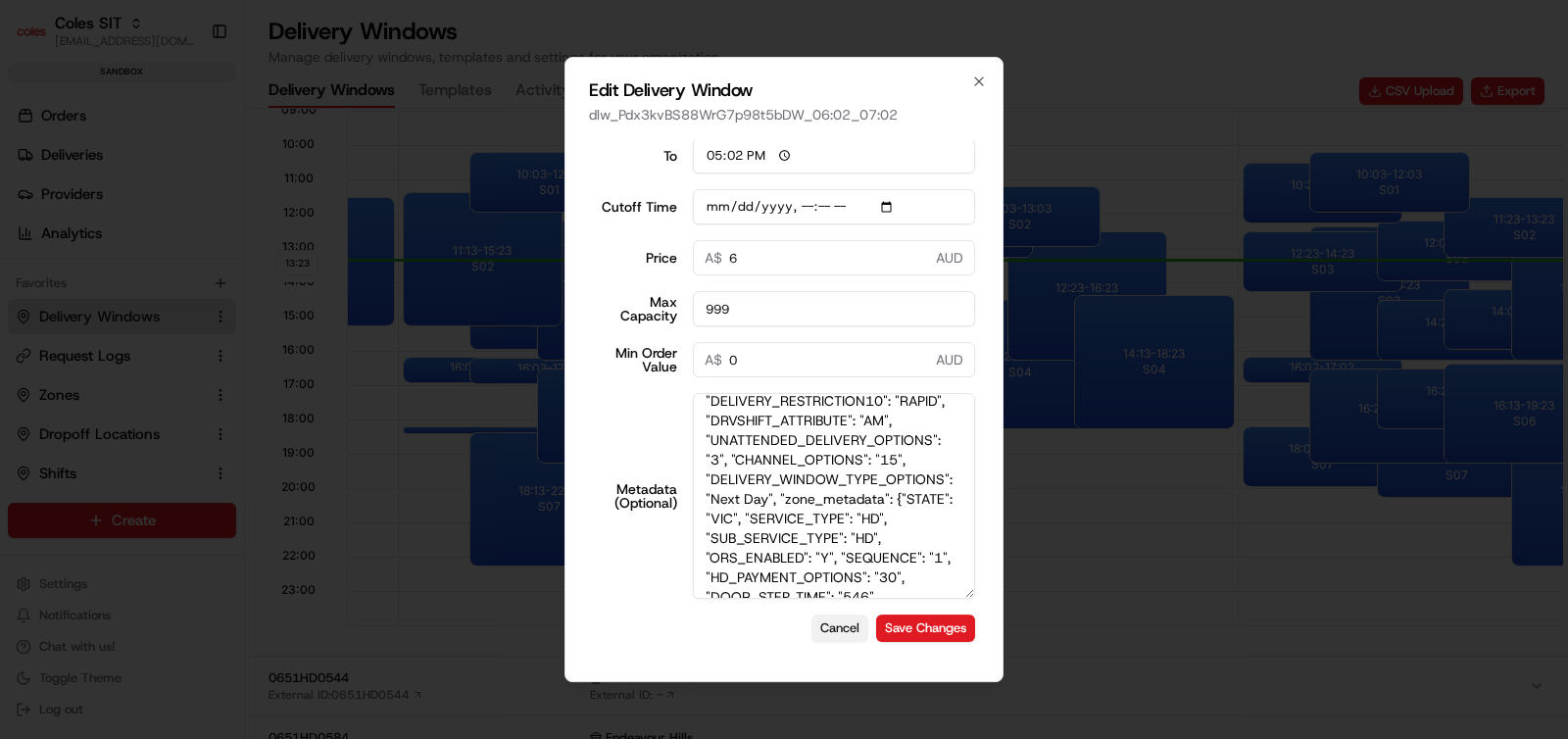 type on "2025-07-18T11:40" 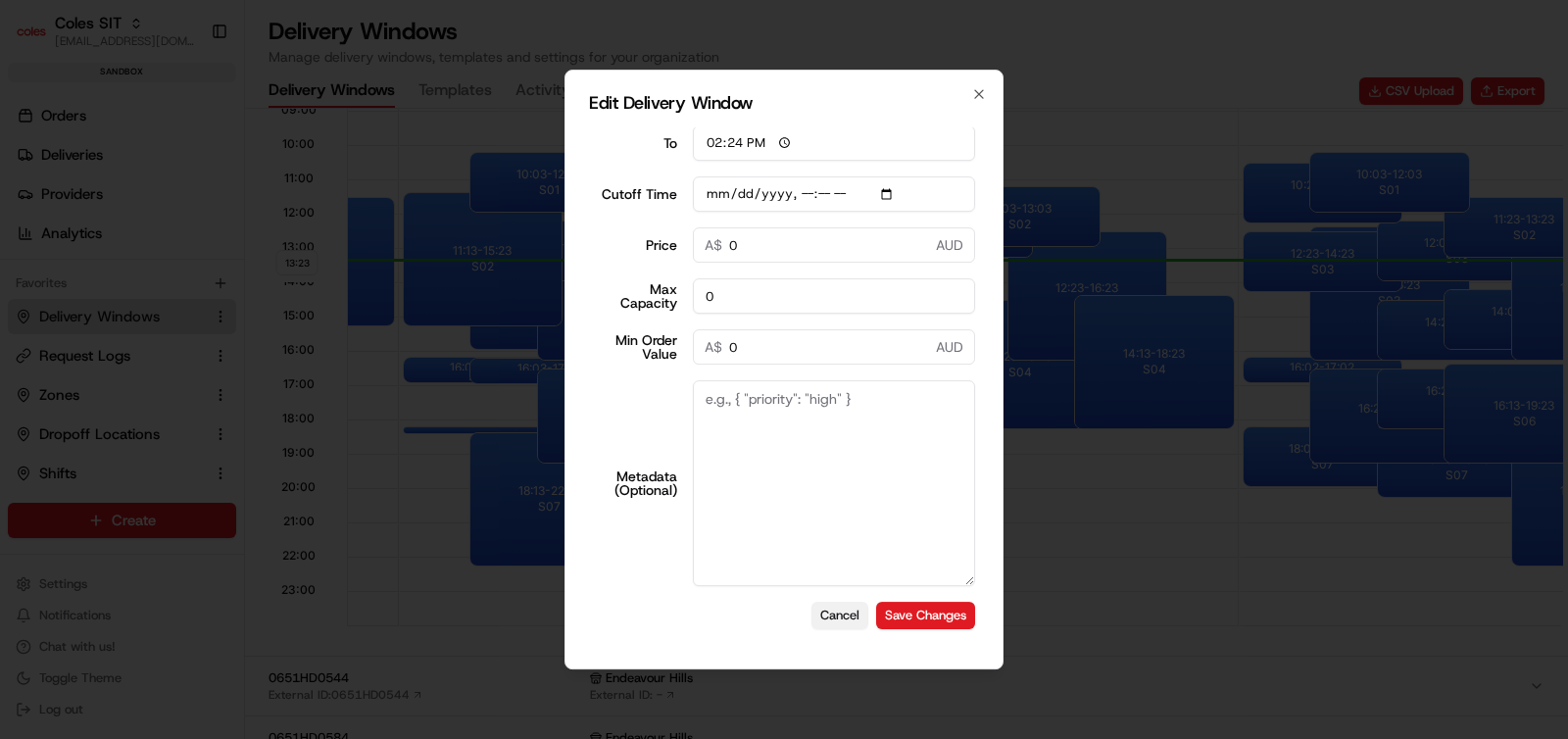 scroll, scrollTop: 0, scrollLeft: 0, axis: both 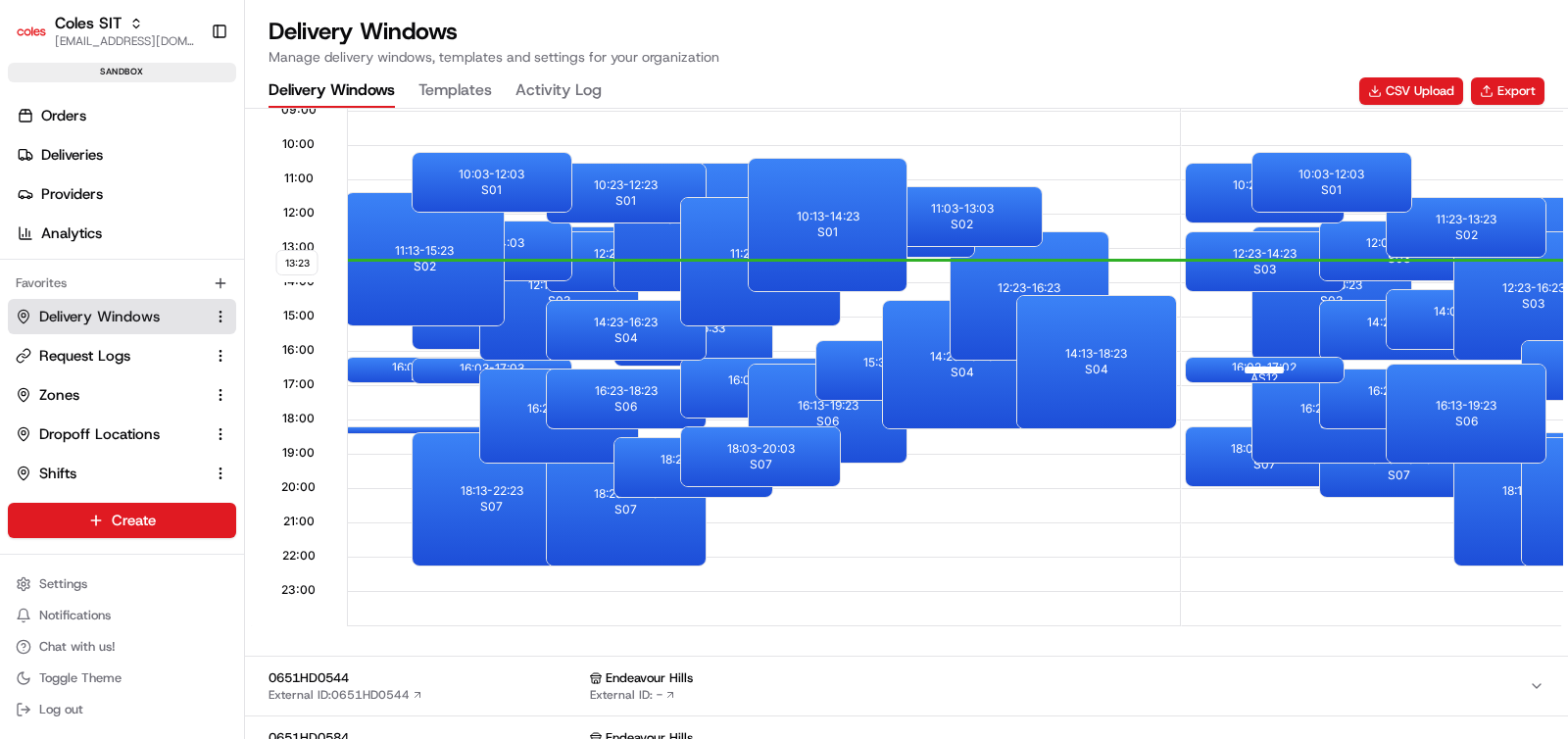 click on "16:02  -  17:02 AS12" at bounding box center [1264, 370] 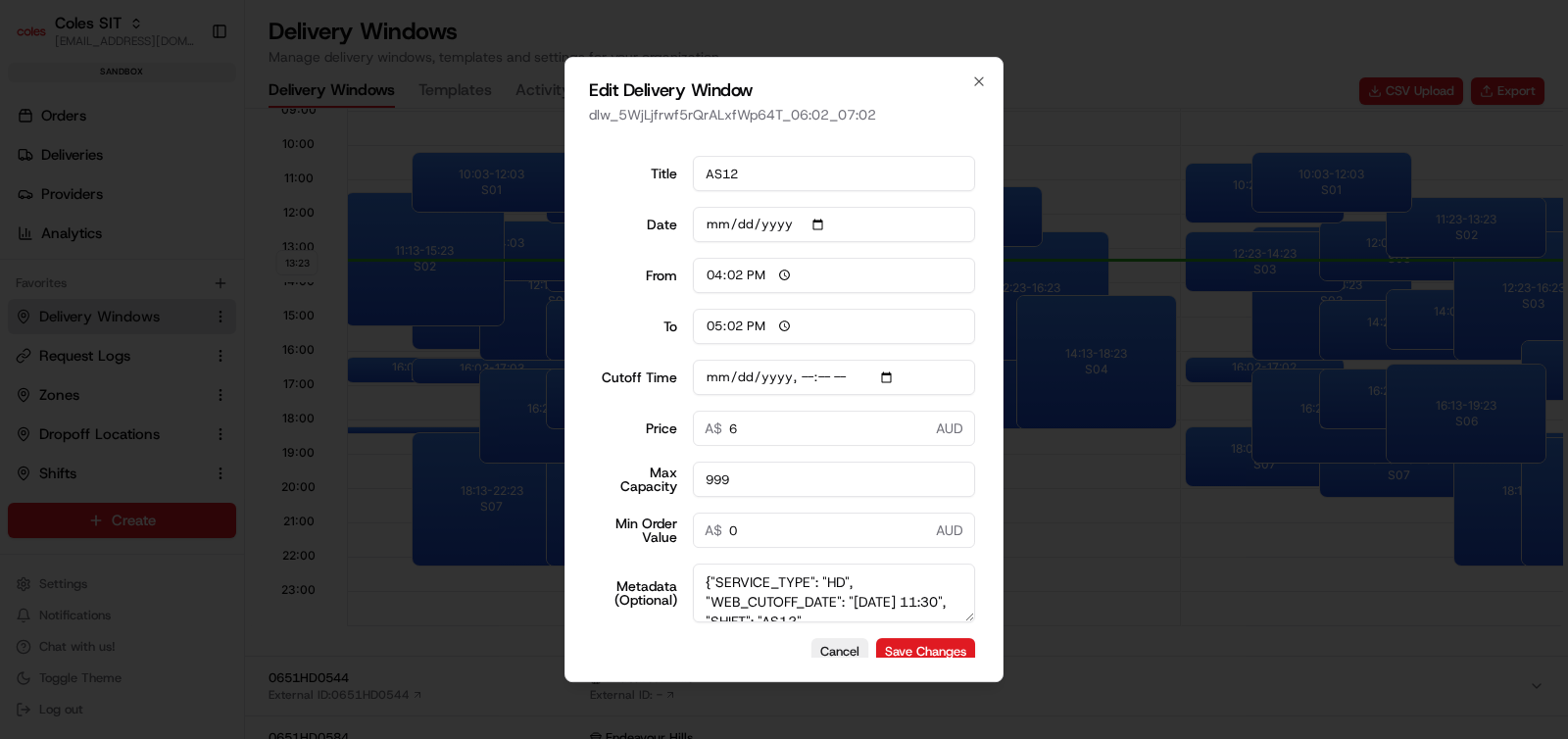 scroll, scrollTop: 24, scrollLeft: 0, axis: vertical 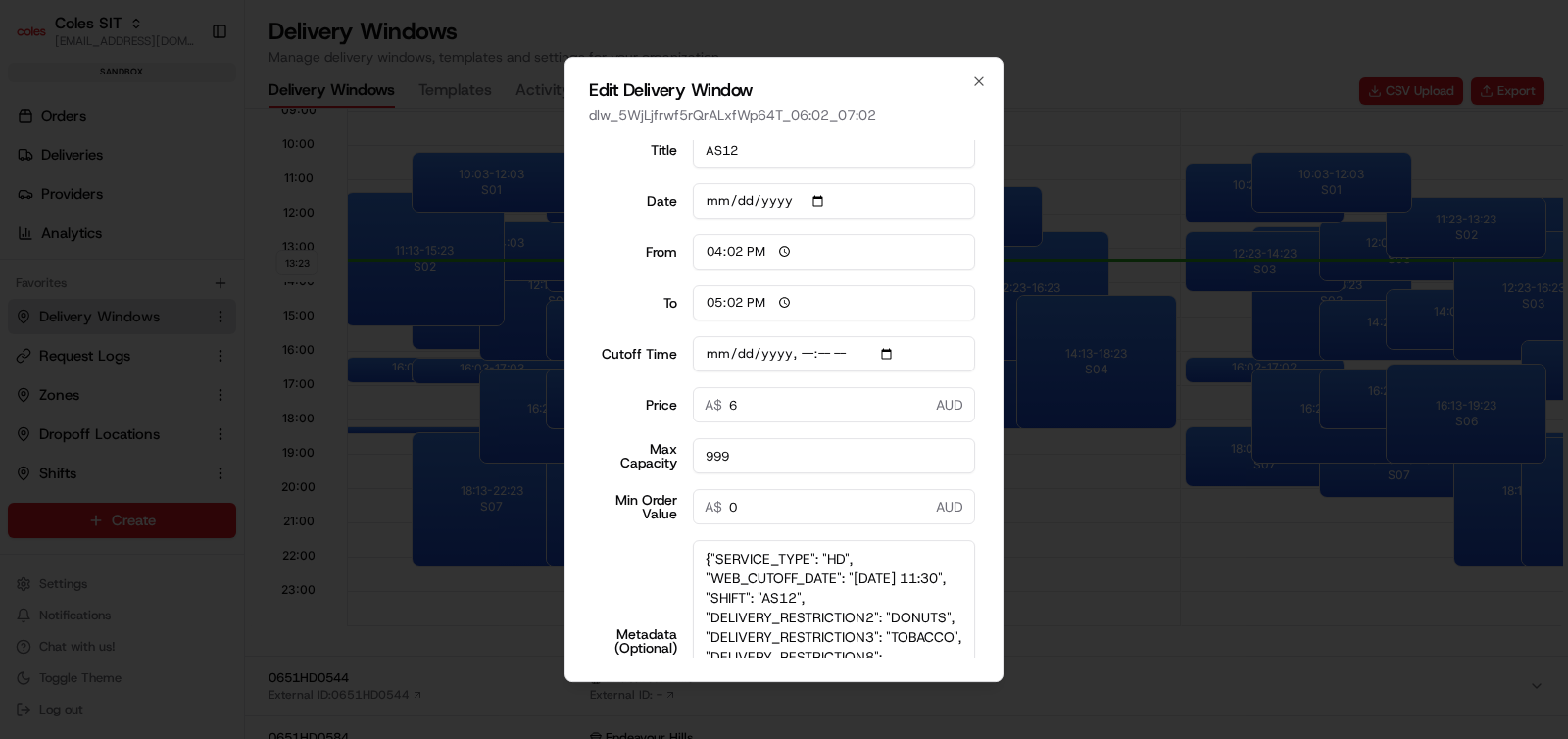 drag, startPoint x: 951, startPoint y: 595, endPoint x: 961, endPoint y: 738, distance: 143.3492 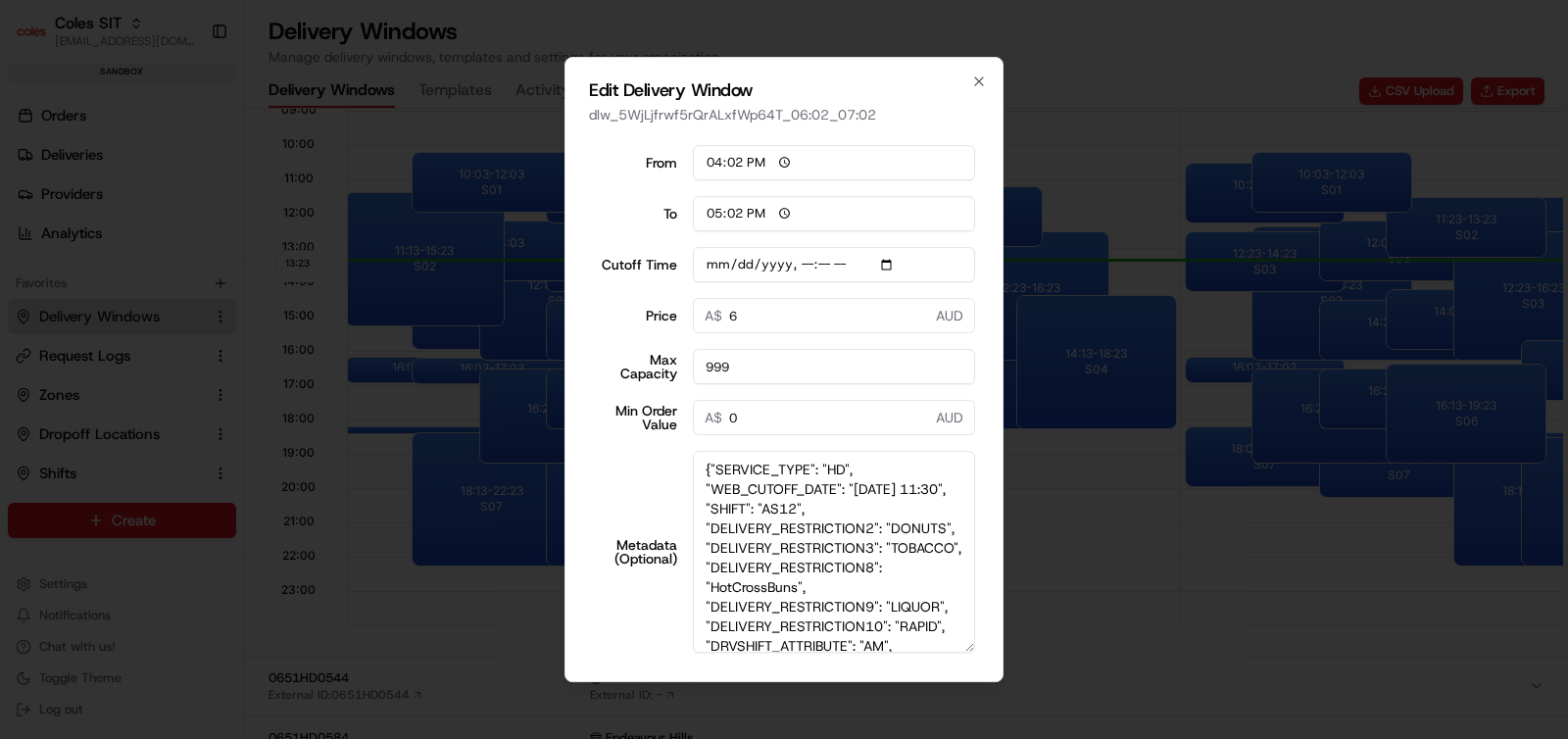 scroll, scrollTop: 167, scrollLeft: 0, axis: vertical 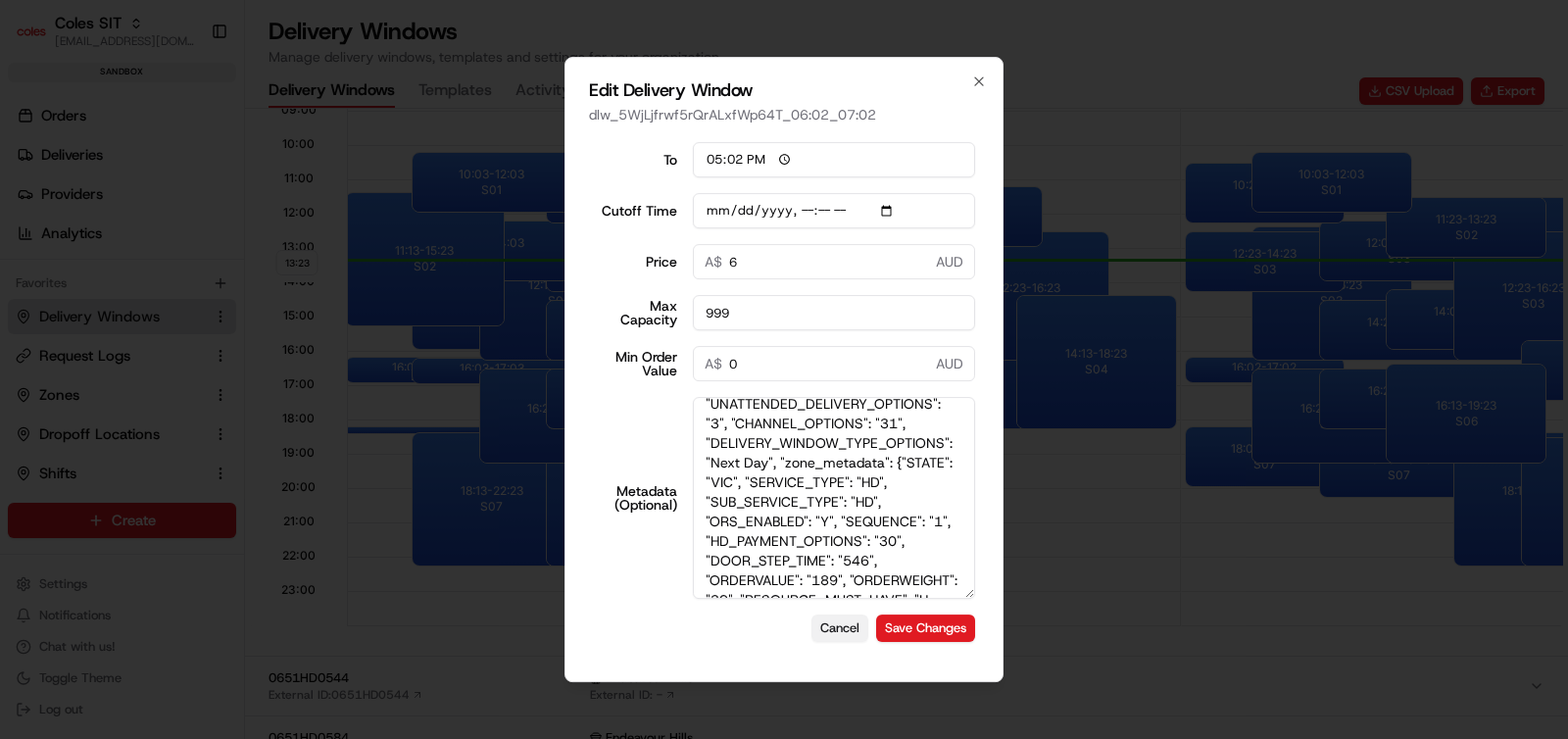 type on "2025-07-19T11:40" 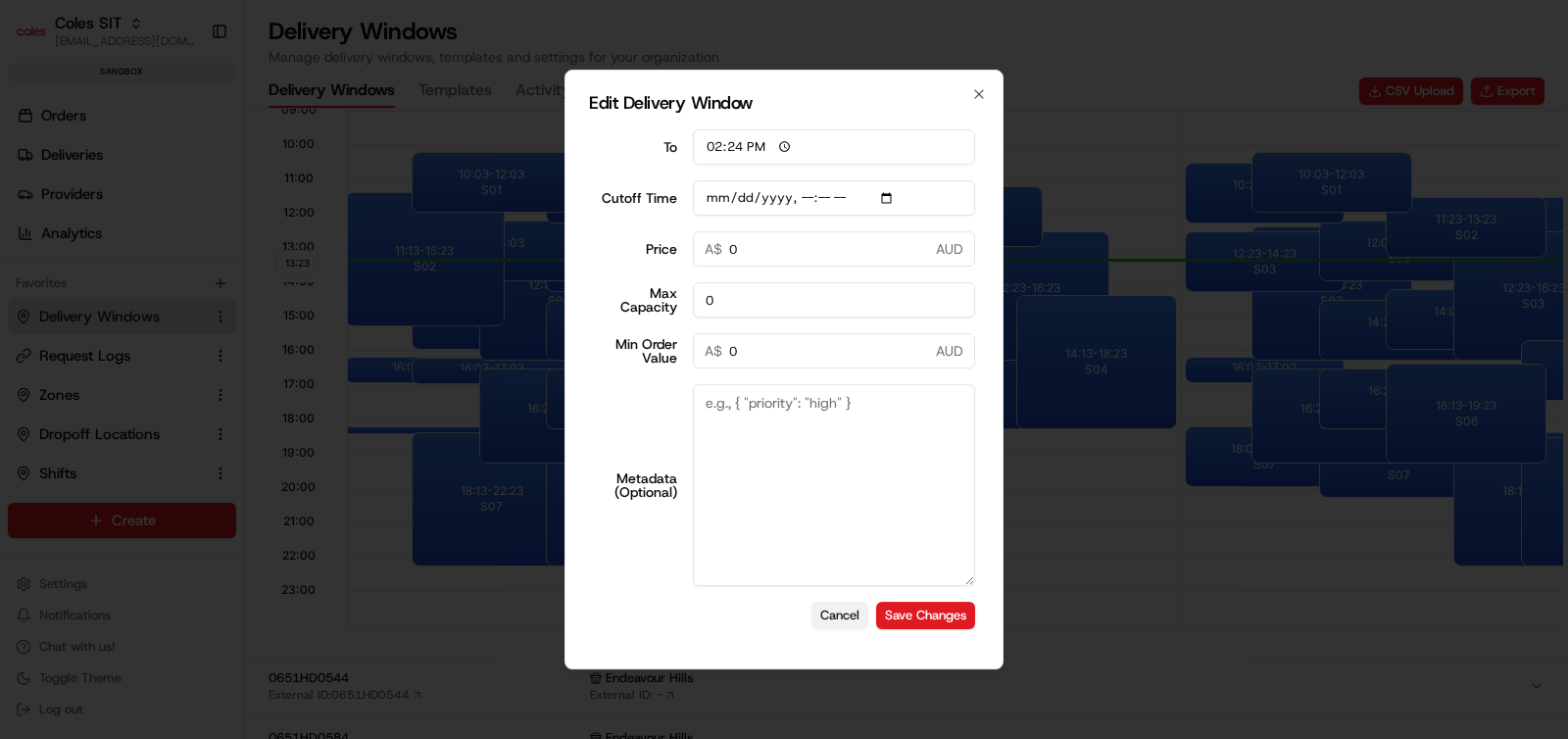 scroll, scrollTop: 0, scrollLeft: 0, axis: both 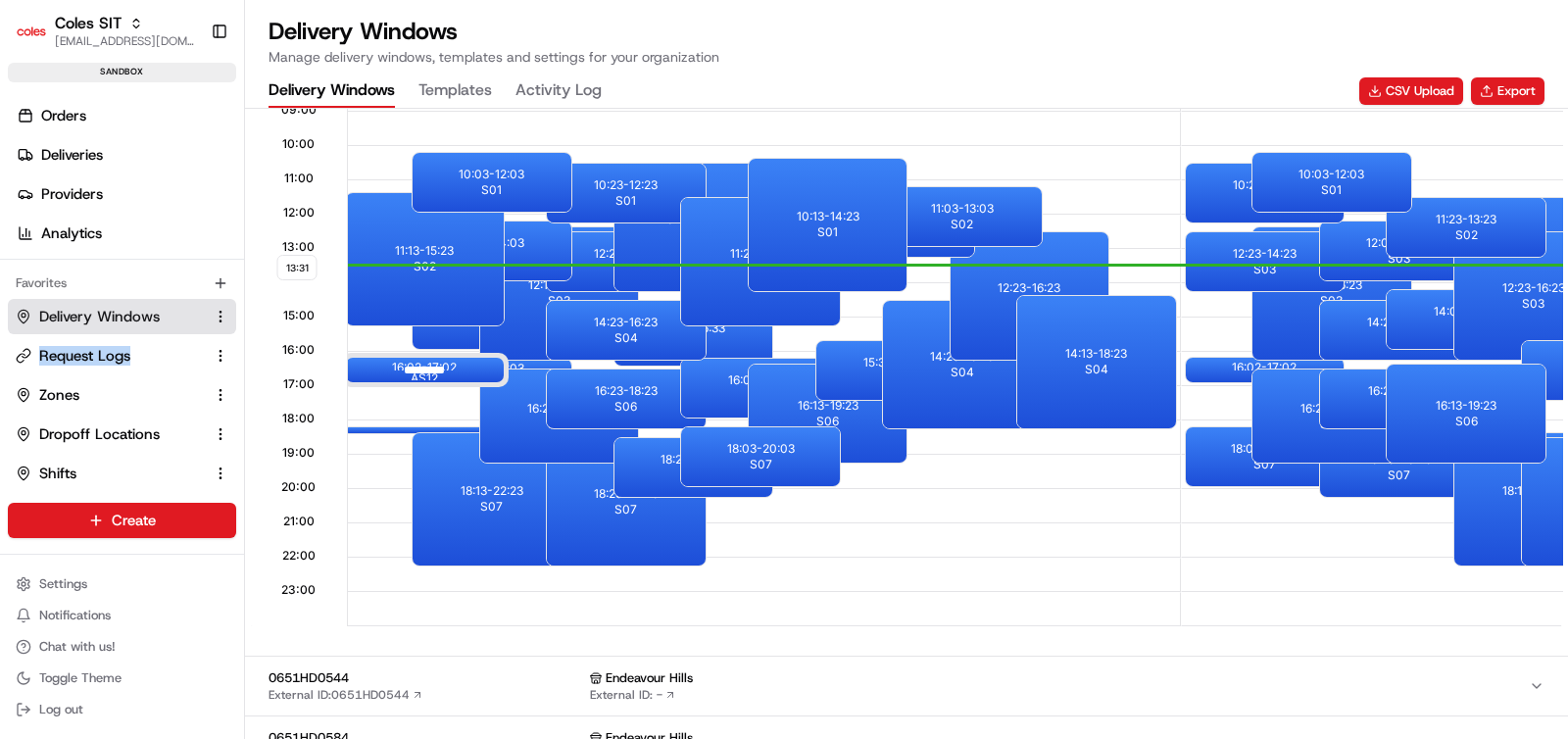 click at bounding box center (424, 370) 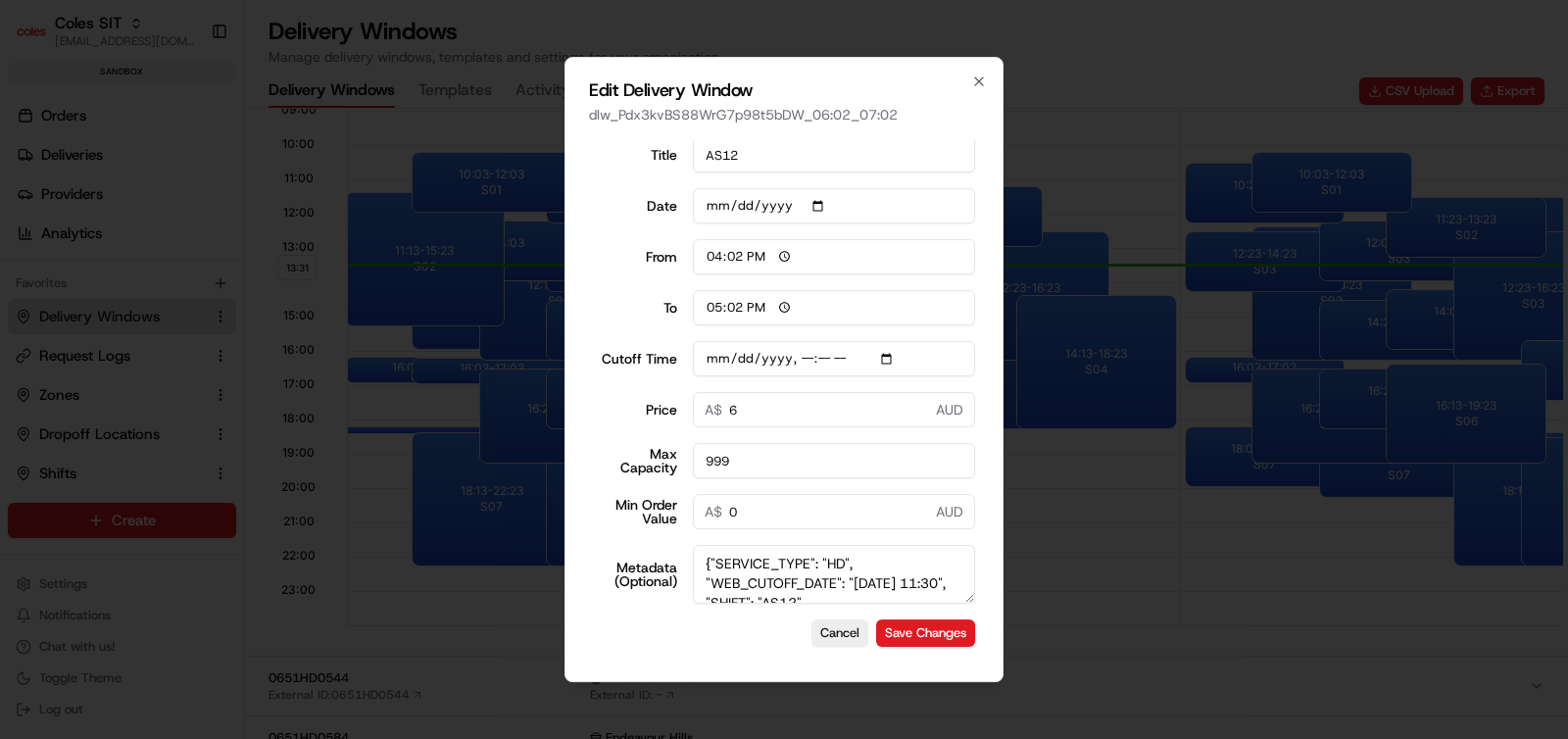 scroll, scrollTop: 24, scrollLeft: 0, axis: vertical 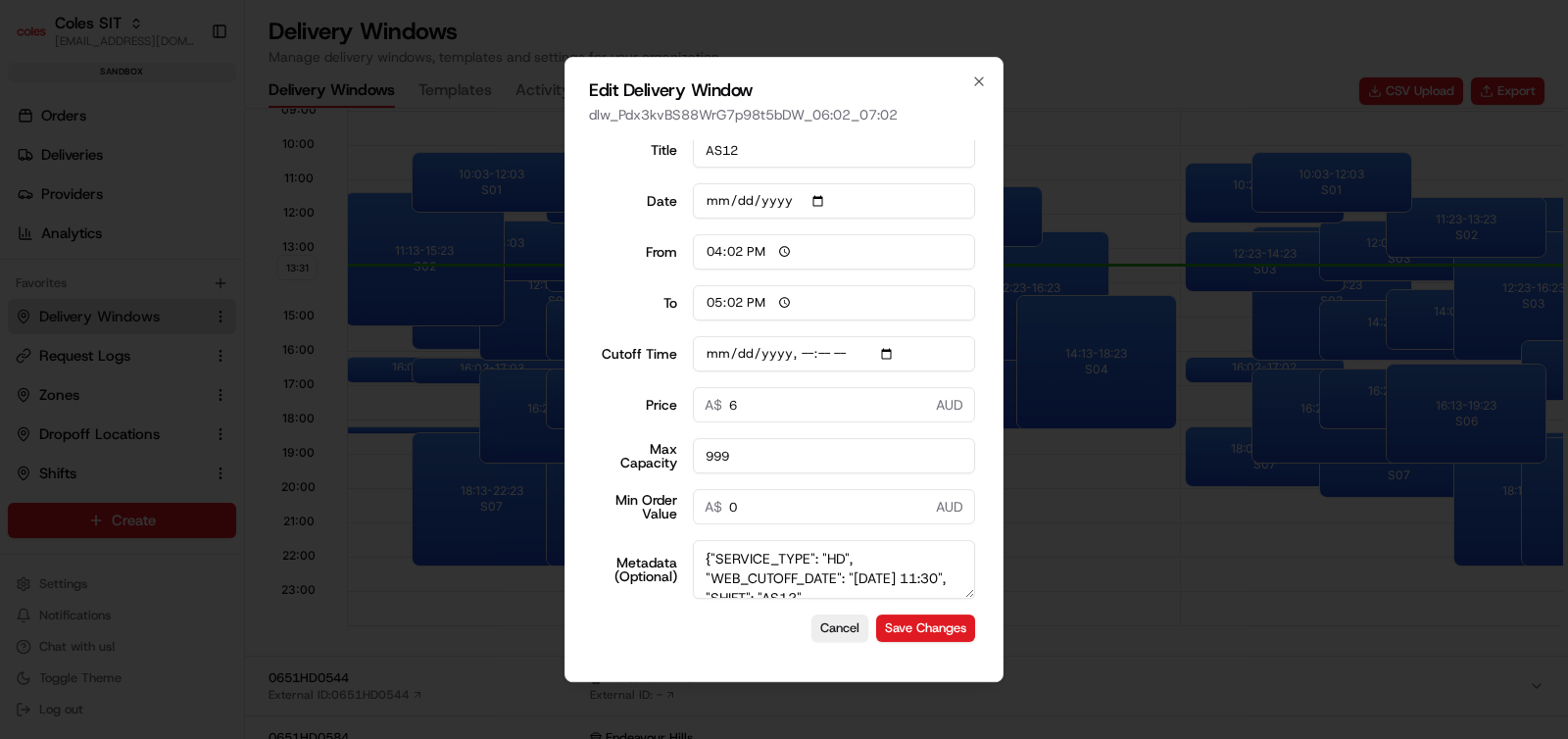 click on "dlw_Pdx3kvBS88WrG7p98t5bDW_06:02_07:02" at bounding box center [784, 115] 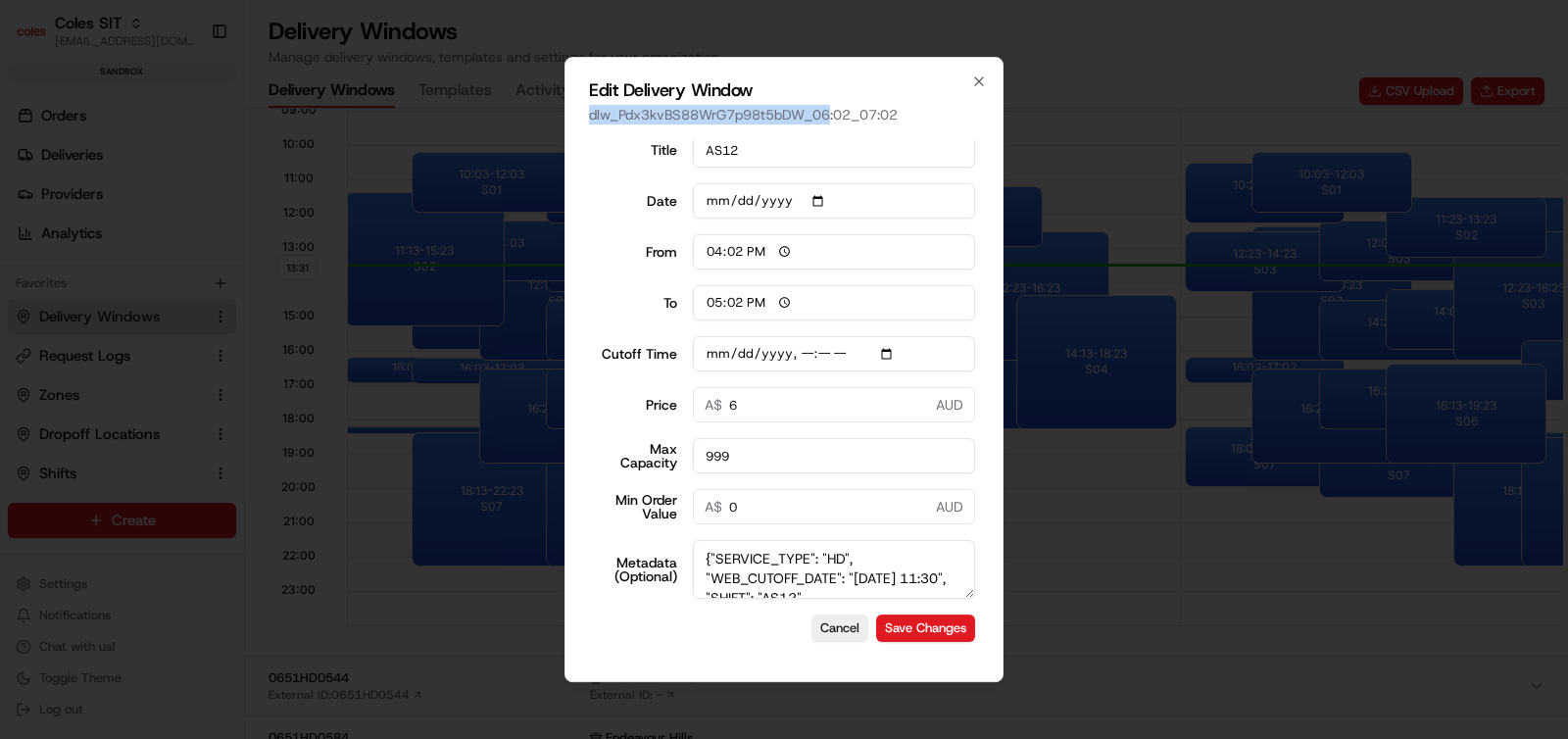 click on "dlw_Pdx3kvBS88WrG7p98t5bDW_06:02_07:02" at bounding box center (784, 115) 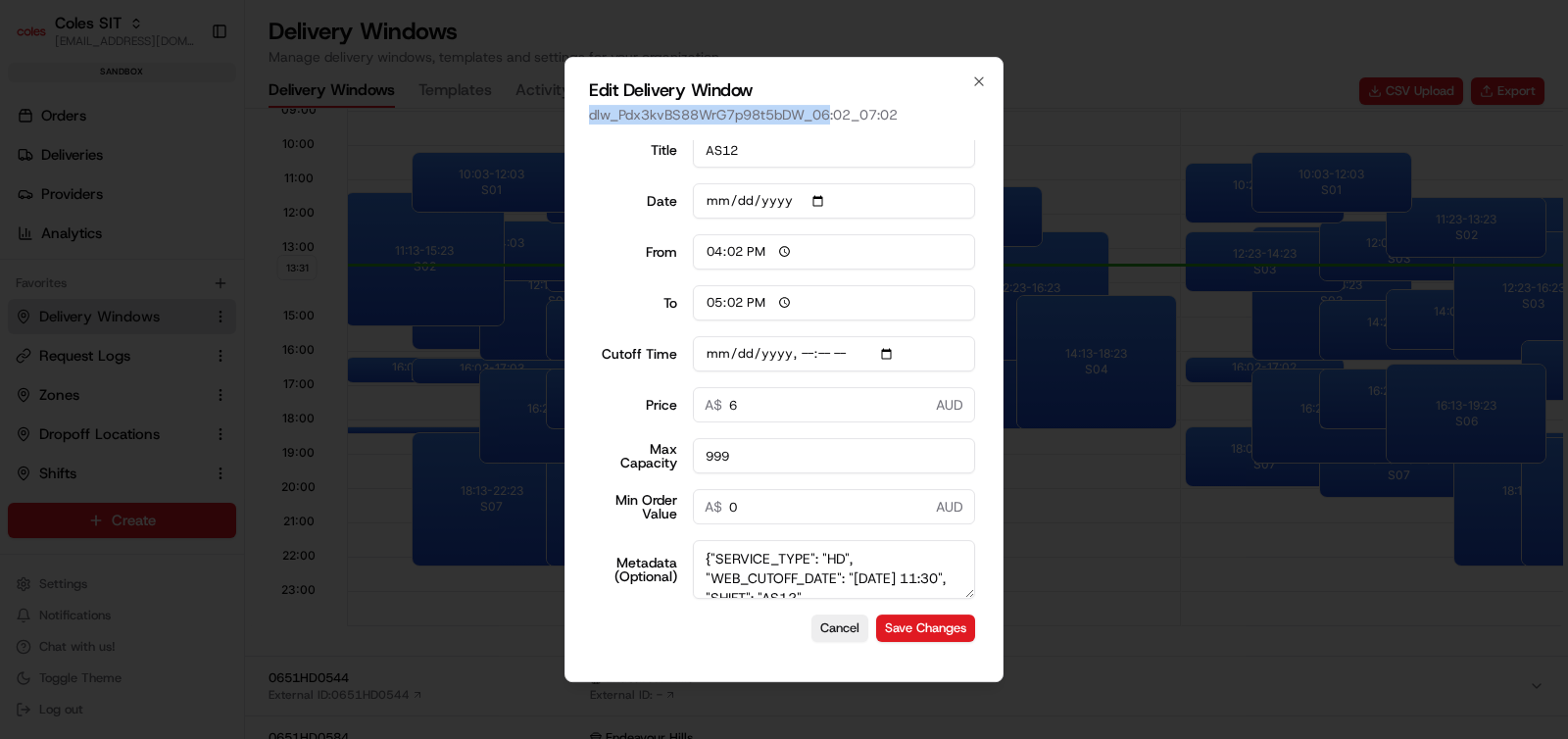copy on "dlw_Pdx3kvBS88WrG7p98t5bDW_06" 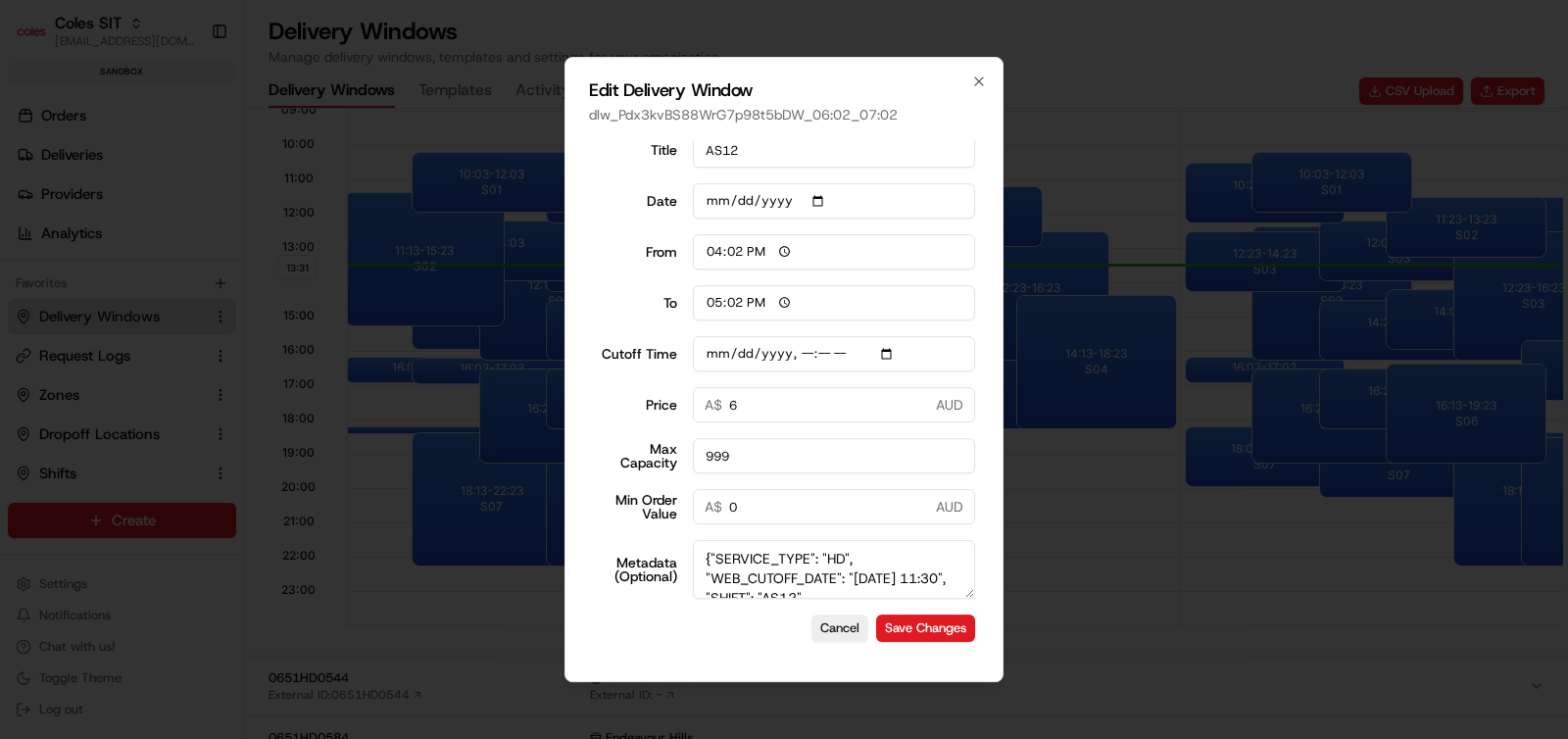 click on "Cutoff Time" at bounding box center (834, 354) 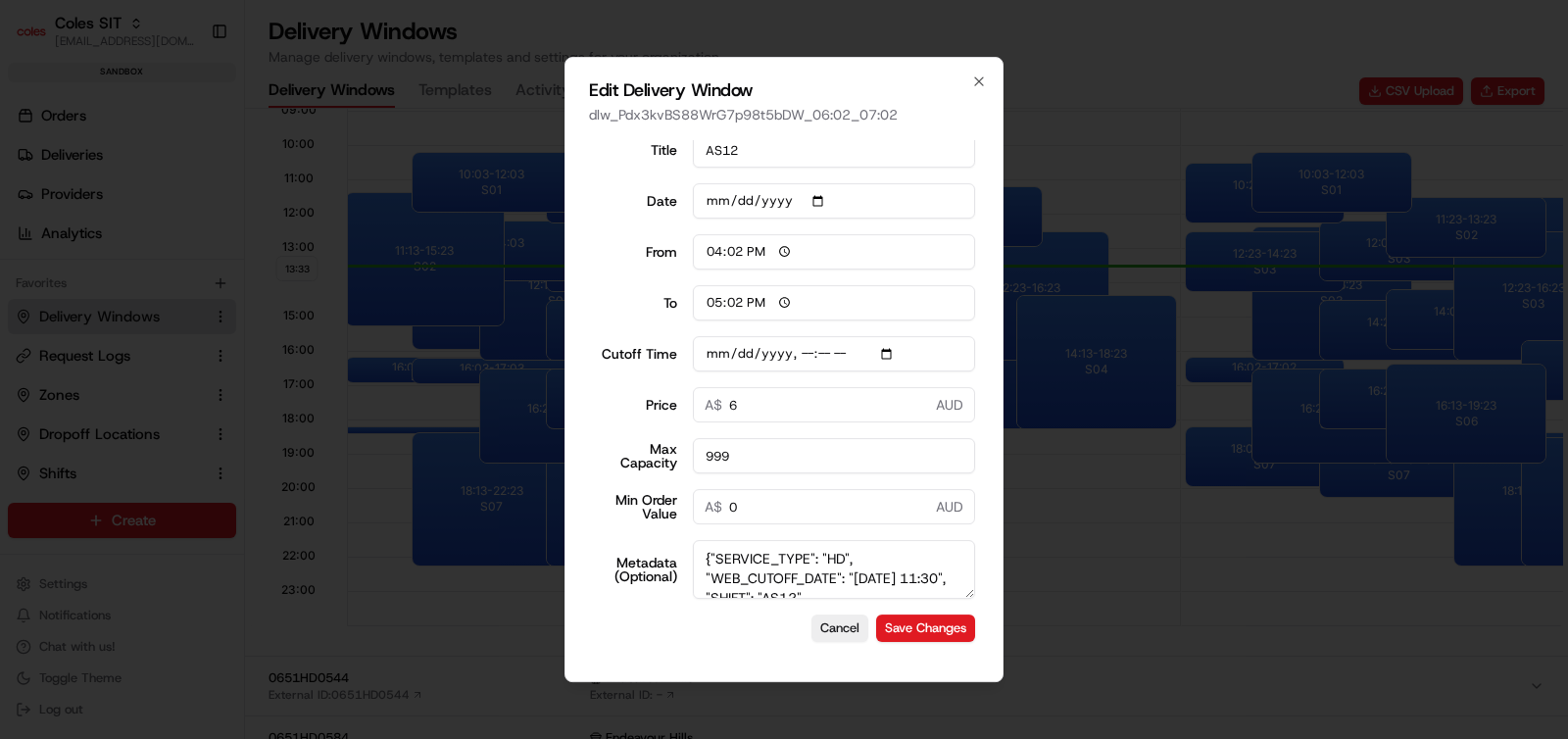 type on "2025-07-17T11:40" 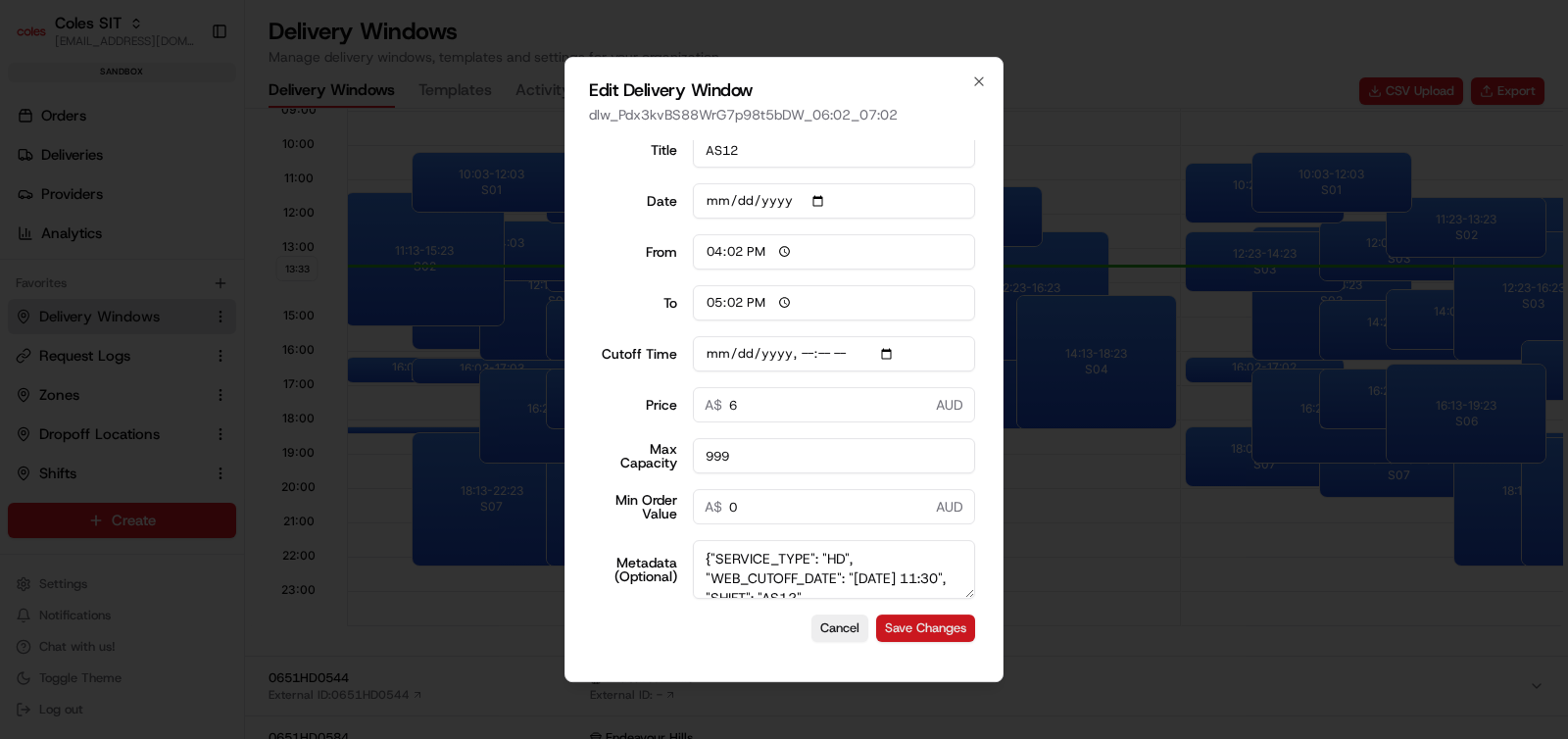 type on "{"SERVICE_TYPE": "HD", "WEB_CUTOFF_DATE": "17/7/2025 11:30", "SHIFT": "AS12", "DELIVERY_RESTRICTION2": "DONUTS", "DELIVERY_RESTRICTION3": "TOBACCO", "DELIVERY_RESTRICTION8": "HotCrossBuns", "DELIVERY_RESTRICTION9": "LIQUOR", "DELIVERY_RESTRICTION10": "RAPID", "DRVSHIFT_ATTRIBUTE": "AM", "UNATTENDED_DELIVERY_OPTIONS": "3", "CHANNEL_OPTIONS": "15", "DELIVERY_WINDOW_TYPE_OPTIONS": "Next Day", "zone_metadata": {"STATE": "VIC", "SERVICE_TYPE": "HD", "SUB_SERVICE_TYPE": "HD", "ORS_ENABLED": "Y", "SEQUENCE": "1", "HD_PAYMENT_OPTIONS": "30", "DOOR_STEP_TIME": "546", "ORDERVALUE": "189", "ORDERWEIGHT": "39", "RESOURCE_MUST_HAVE": "Home Delivery", "HD_BAGGING_OPTIONS": "16", "ORDER_VOLUME": "1", "UD_DOOR_STEP_TIME": "497", "DELETE_FLAG": "1", "DELZONE_TYPE": "0", "ENABLE_OSP": "Disable", "HORIZON_DAYS": "0"}}" 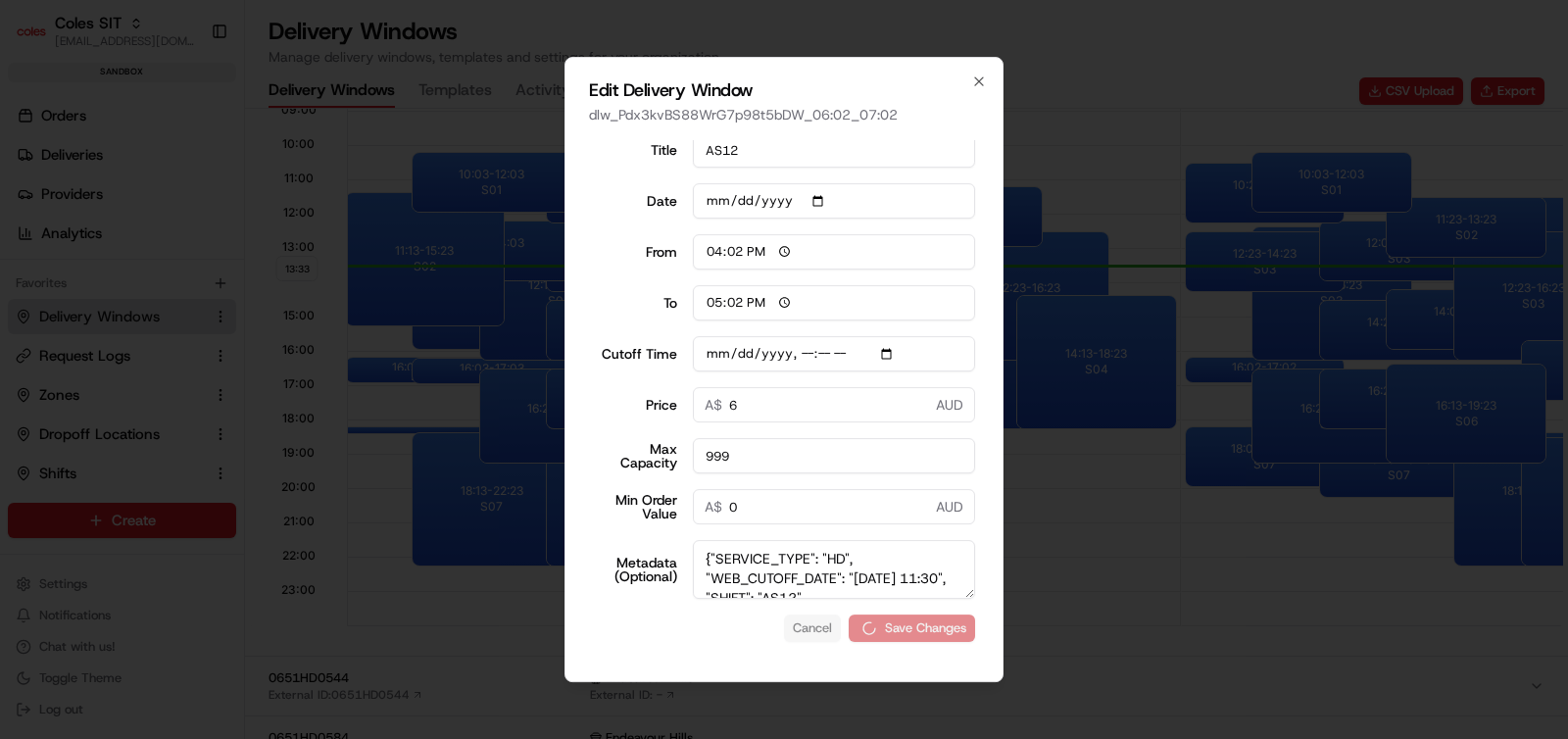 type 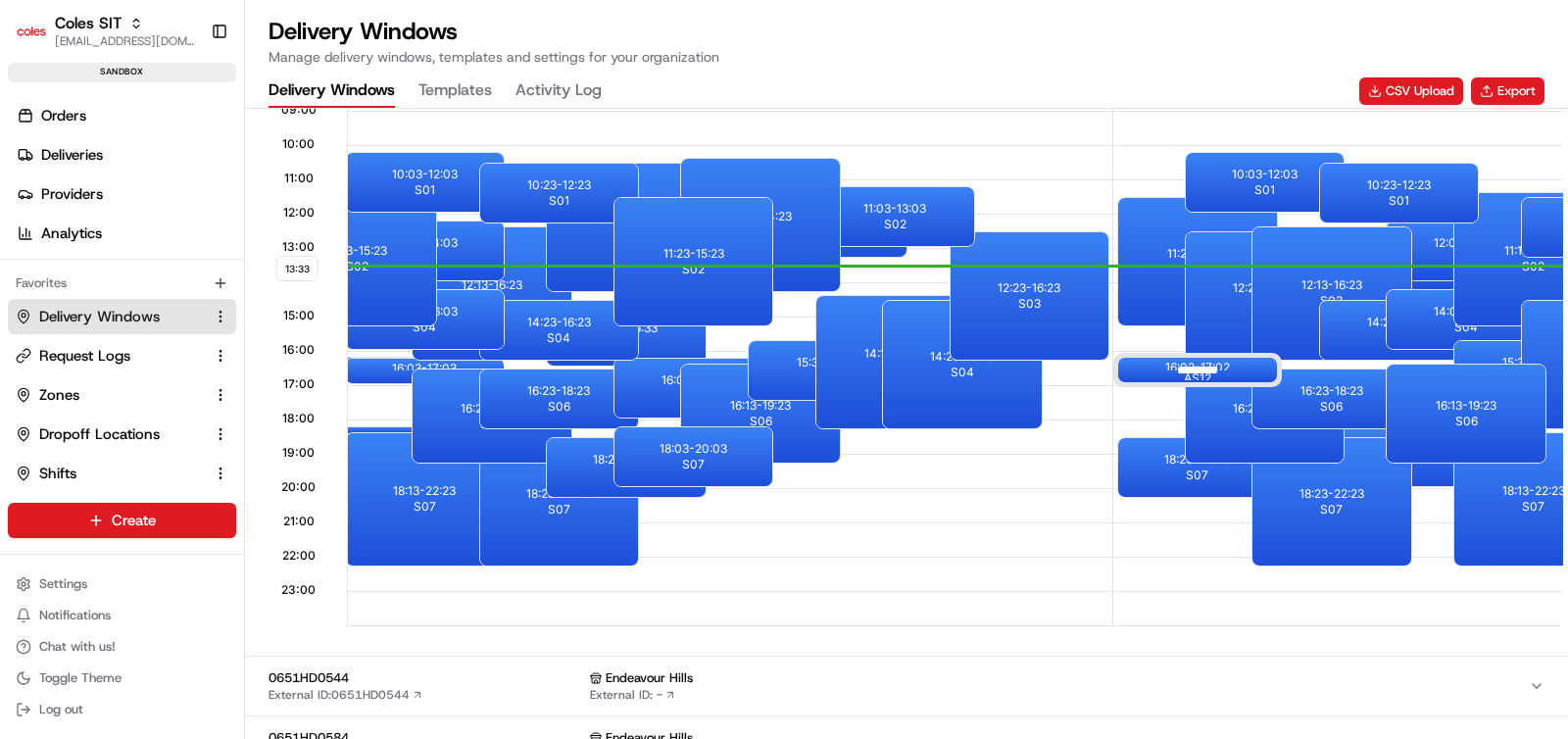 click on "16:02  -  17:02 AS12" at bounding box center (1197, 370) 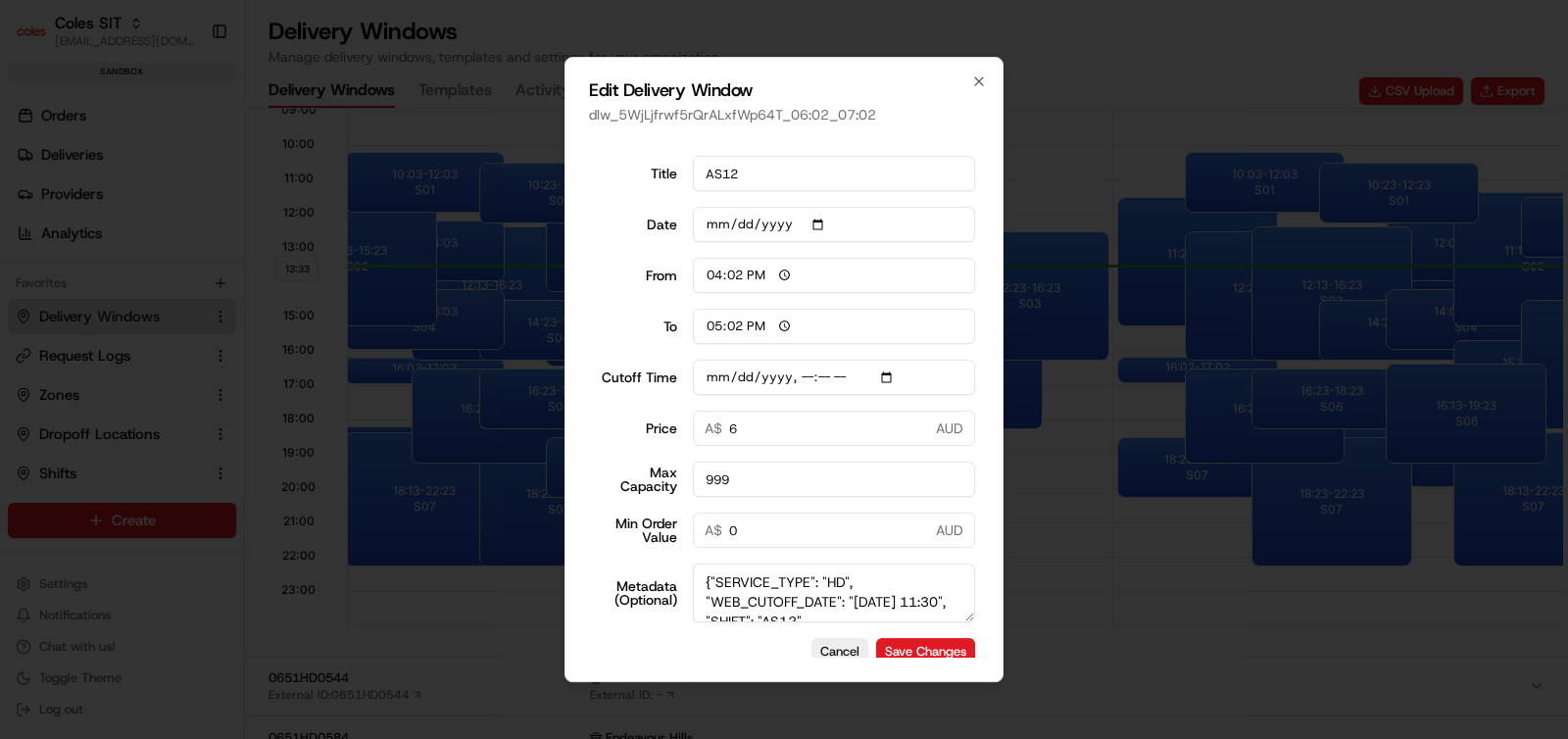 click on "Cutoff Time" at bounding box center [834, 377] 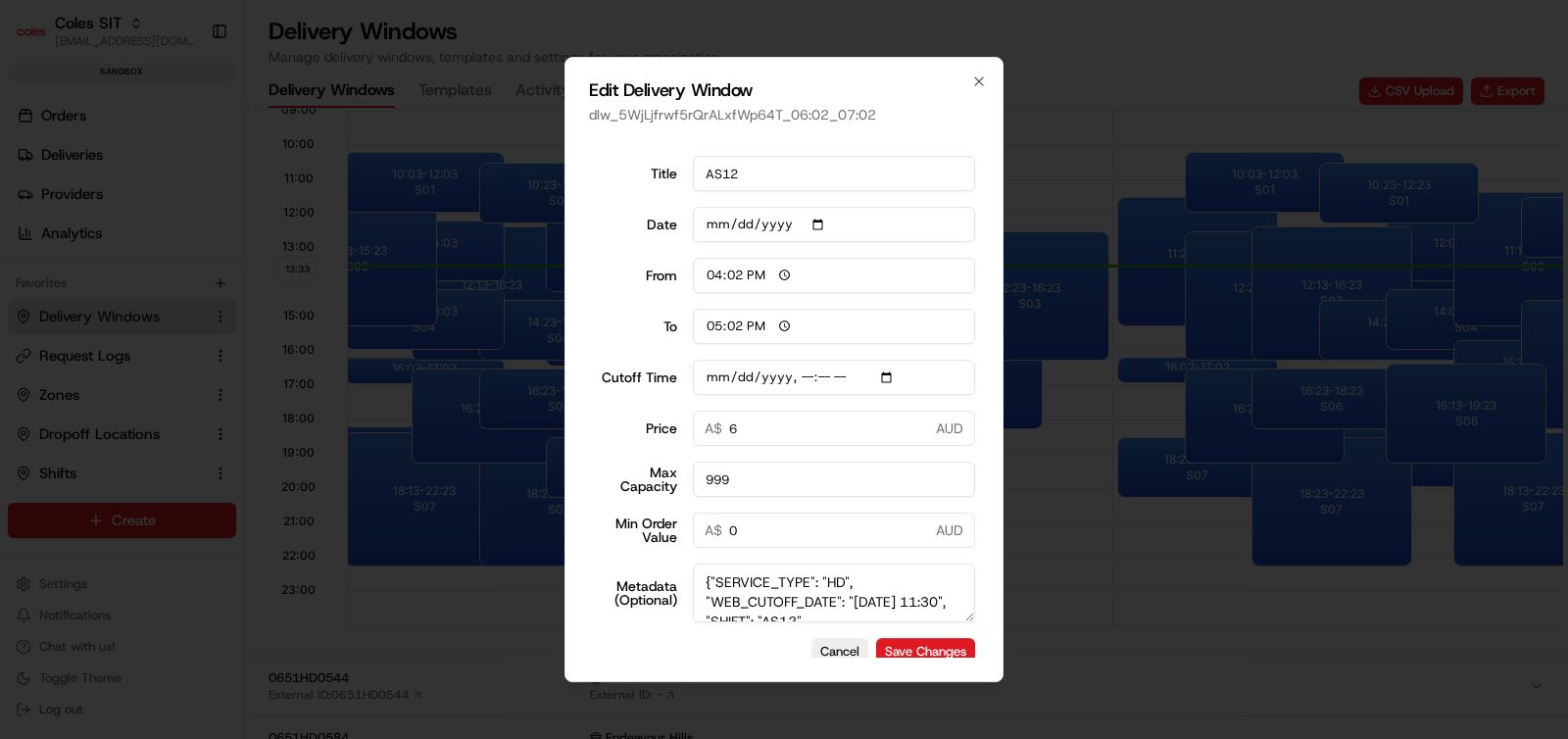 click on "{"SERVICE_TYPE": "HD", "WEB_CUTOFF_DATE": "19/7/2025 11:30", "SHIFT": "AS12", "DELIVERY_RESTRICTION2": "DONUTS", "DELIVERY_RESTRICTION3": "TOBACCO", "DELIVERY_RESTRICTION8": "HotCrossBuns", "DELIVERY_RESTRICTION9": "LIQUOR", "DELIVERY_RESTRICTION10": "RAPID", "DRVSHIFT_ATTRIBUTE": "AM", "UNATTENDED_DELIVERY_OPTIONS": "3", "CHANNEL_OPTIONS": "31", "DELIVERY_WINDOW_TYPE_OPTIONS": "Next Day", "zone_metadata": {"STATE": "VIC", "SERVICE_TYPE": "HD", "SUB_SERVICE_TYPE": "HD", "ORS_ENABLED": "Y", "SEQUENCE": "1", "HD_PAYMENT_OPTIONS": "30", "DOOR_STEP_TIME": "546", "ORDERVALUE": "189", "ORDERWEIGHT": "39", "RESOURCE_MUST_HAVE": "Home Delivery", "HD_BAGGING_OPTIONS": "16", "ORDER_VOLUME": "1", "UD_DOOR_STEP_TIME": "497", "DELETE_FLAG": "1", "DELZONE_TYPE": "0", "ENABLE_OSP": "Disable", "HORIZON_DAYS": "0"}}" at bounding box center (834, 593) 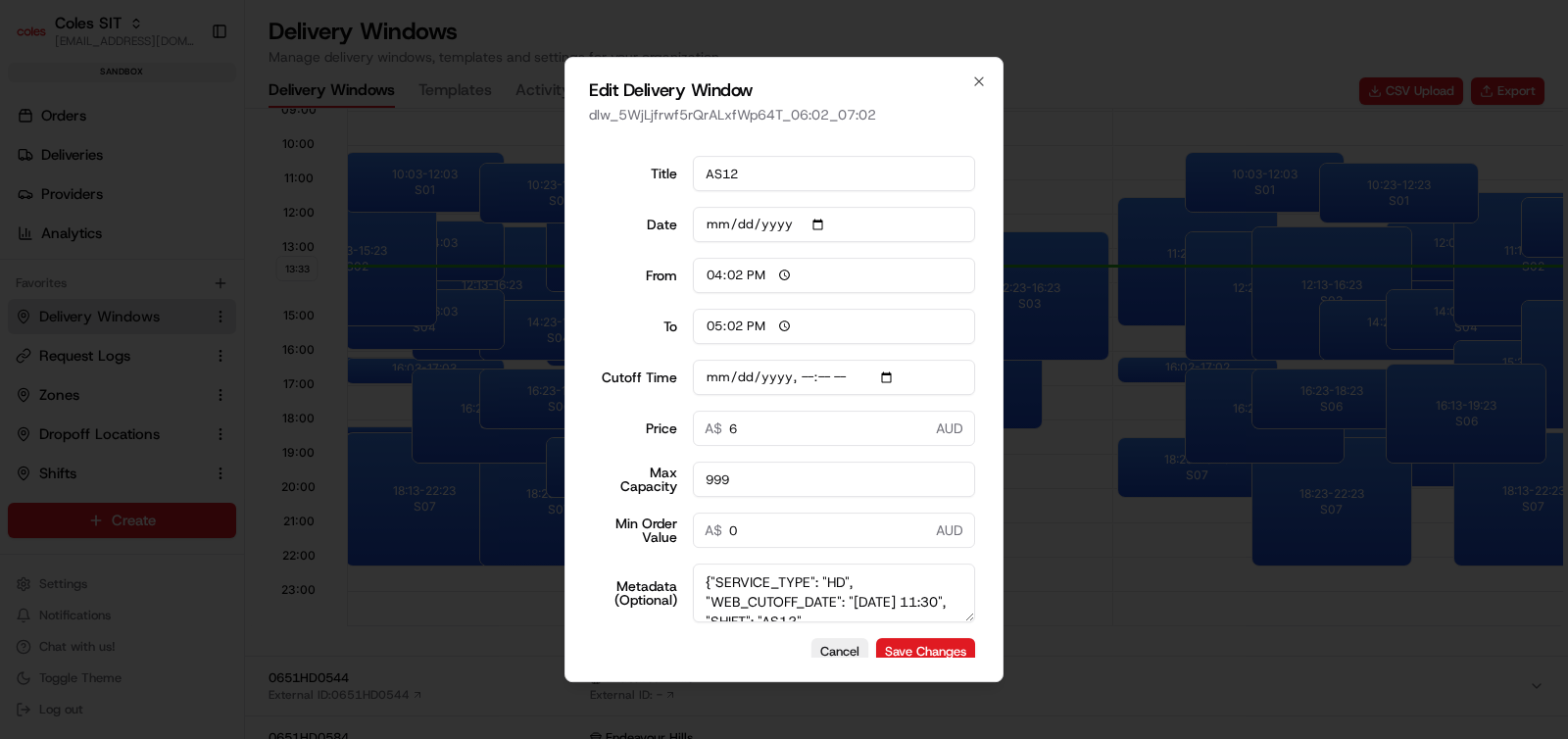 click on "{"SERVICE_TYPE": "HD", "WEB_CUTOFF_DATE": "19/7/2025 11:30", "SHIFT": "AS12", "DELIVERY_RESTRICTION2": "DONUTS", "DELIVERY_RESTRICTION3": "TOBACCO", "DELIVERY_RESTRICTION8": "HotCrossBuns", "DELIVERY_RESTRICTION9": "LIQUOR", "DELIVERY_RESTRICTION10": "RAPID", "DRVSHIFT_ATTRIBUTE": "AM", "UNATTENDED_DELIVERY_OPTIONS": "3", "CHANNEL_OPTIONS": "31", "DELIVERY_WINDOW_TYPE_OPTIONS": "Next Day", "zone_metadata": {"STATE": "VIC", "SERVICE_TYPE": "HD", "SUB_SERVICE_TYPE": "HD", "ORS_ENABLED": "Y", "SEQUENCE": "1", "HD_PAYMENT_OPTIONS": "30", "DOOR_STEP_TIME": "546", "ORDERVALUE": "189", "ORDERWEIGHT": "39", "RESOURCE_MUST_HAVE": "Home Delivery", "HD_BAGGING_OPTIONS": "16", "ORDER_VOLUME": "1", "UD_DOOR_STEP_TIME": "497", "DELETE_FLAG": "1", "DELZONE_TYPE": "0", "ENABLE_OSP": "Disable", "HORIZON_DAYS": "0"}}" at bounding box center (834, 593) 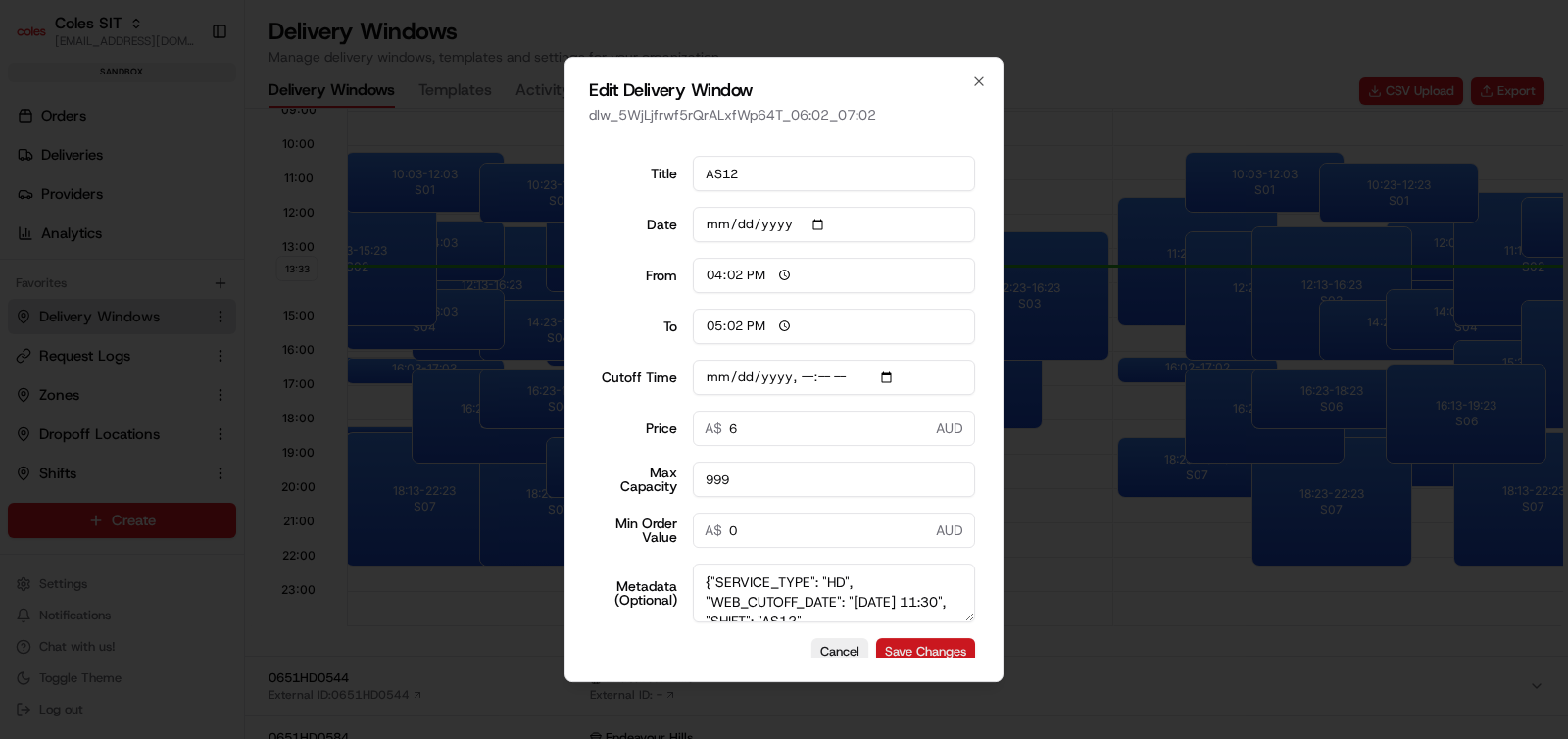 type on "{"SERVICE_TYPE": "HD", "WEB_CUTOFF_DATE": "18/7/2025 11:30", "SHIFT": "AS12", "DELIVERY_RESTRICTION2": "DONUTS", "DELIVERY_RESTRICTION3": "TOBACCO", "DELIVERY_RESTRICTION8": "HotCrossBuns", "DELIVERY_RESTRICTION9": "LIQUOR", "DELIVERY_RESTRICTION10": "RAPID", "DRVSHIFT_ATTRIBUTE": "AM", "UNATTENDED_DELIVERY_OPTIONS": "3", "CHANNEL_OPTIONS": "31", "DELIVERY_WINDOW_TYPE_OPTIONS": "Next Day", "zone_metadata": {"STATE": "VIC", "SERVICE_TYPE": "HD", "SUB_SERVICE_TYPE": "HD", "ORS_ENABLED": "Y", "SEQUENCE": "1", "HD_PAYMENT_OPTIONS": "30", "DOOR_STEP_TIME": "546", "ORDERVALUE": "189", "ORDERWEIGHT": "39", "RESOURCE_MUST_HAVE": "Home Delivery", "HD_BAGGING_OPTIONS": "16", "ORDER_VOLUME": "1", "UD_DOOR_STEP_TIME": "497", "DELETE_FLAG": "1", "DELZONE_TYPE": "0", "ENABLE_OSP": "Disable", "HORIZON_DAYS": "0"}}" 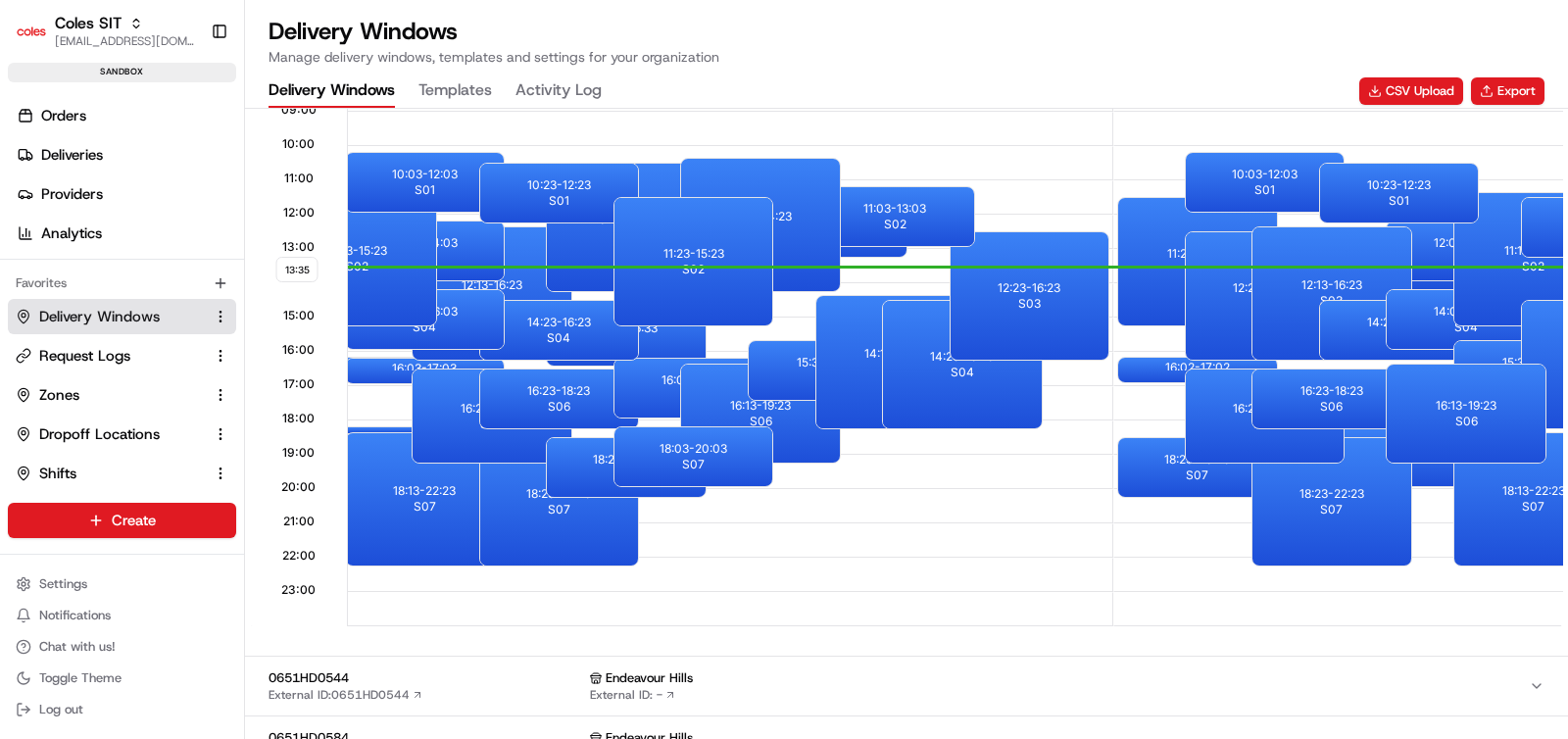 scroll, scrollTop: 580, scrollLeft: 0, axis: vertical 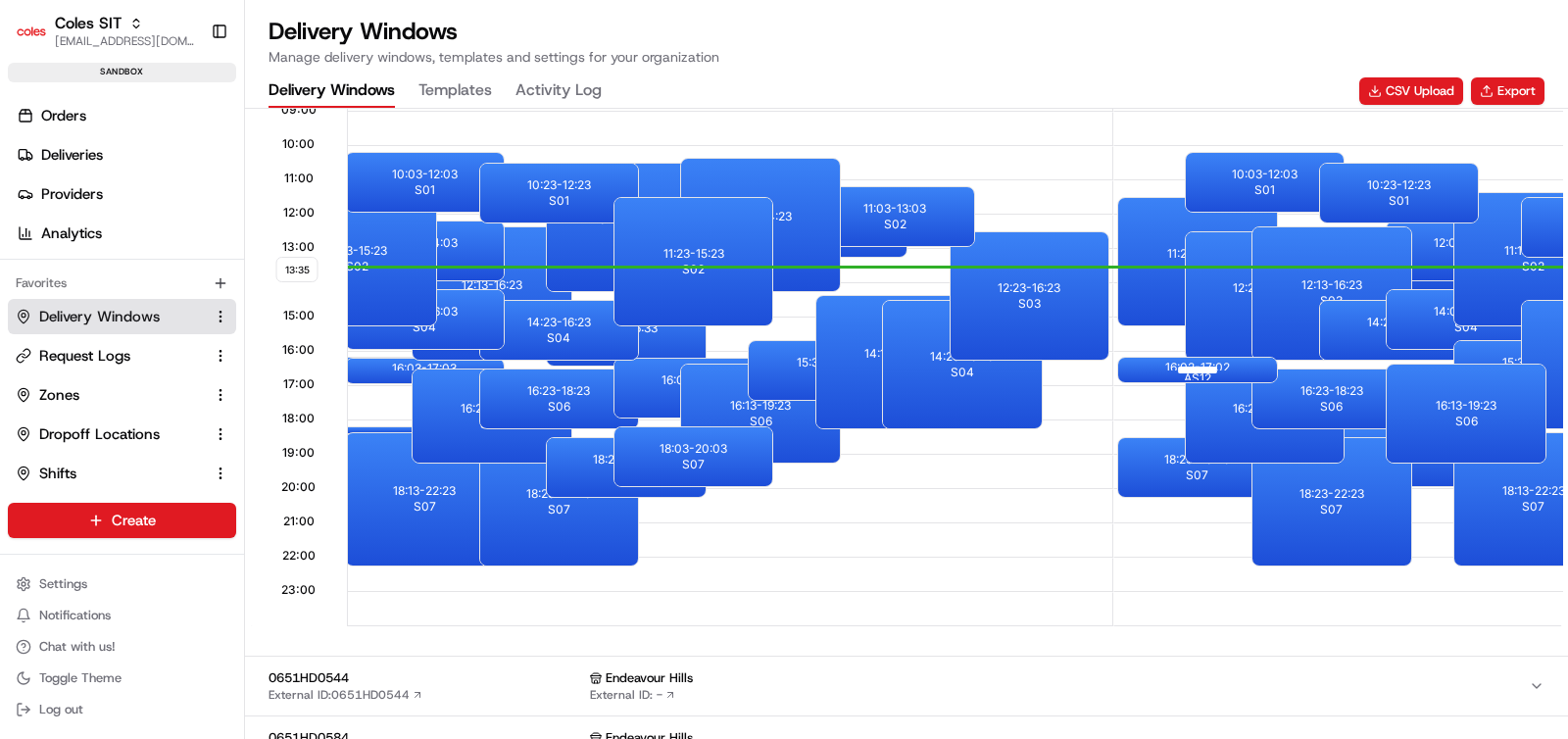 click on "16:02  -  17:02 AS12" at bounding box center [1197, 370] 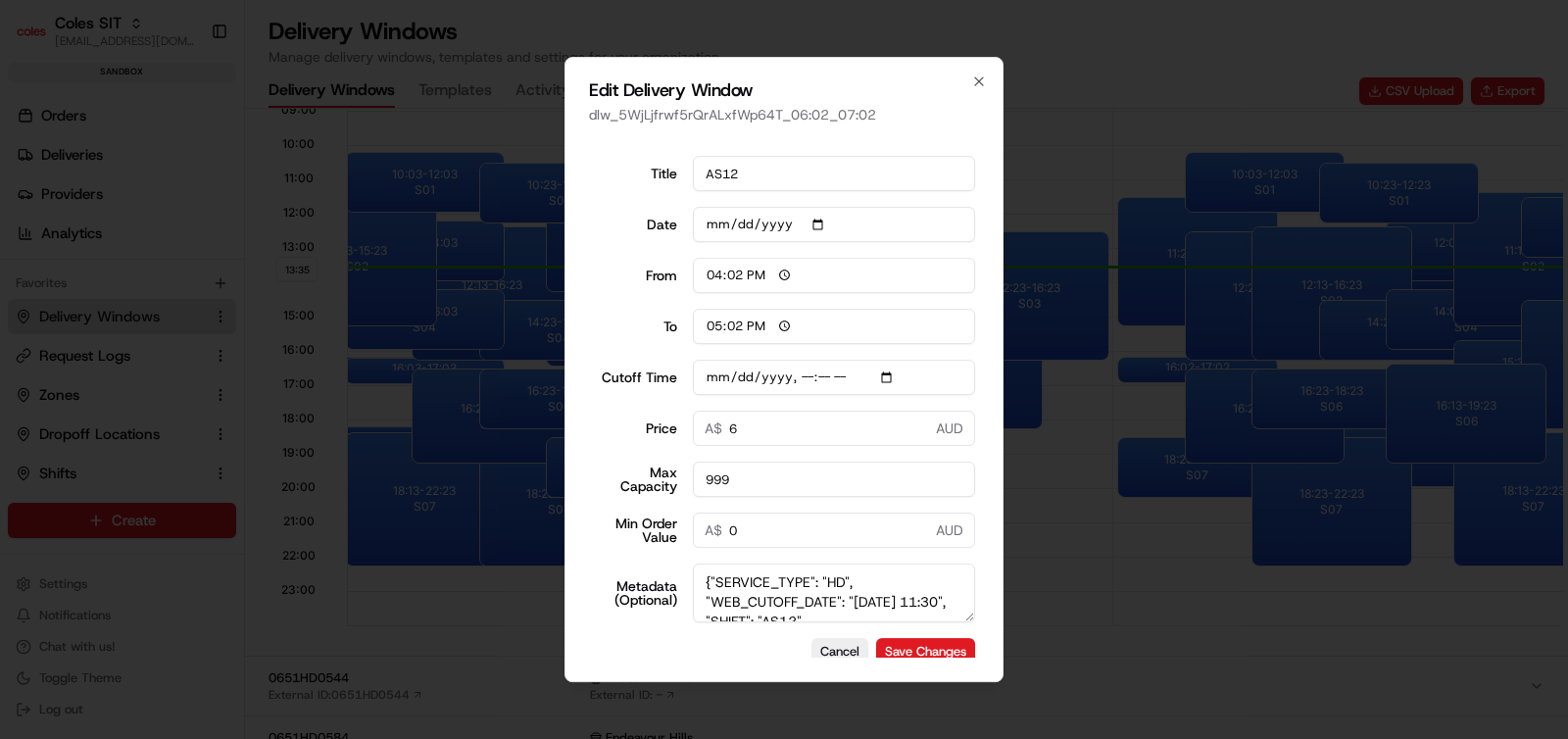 scroll, scrollTop: 24, scrollLeft: 0, axis: vertical 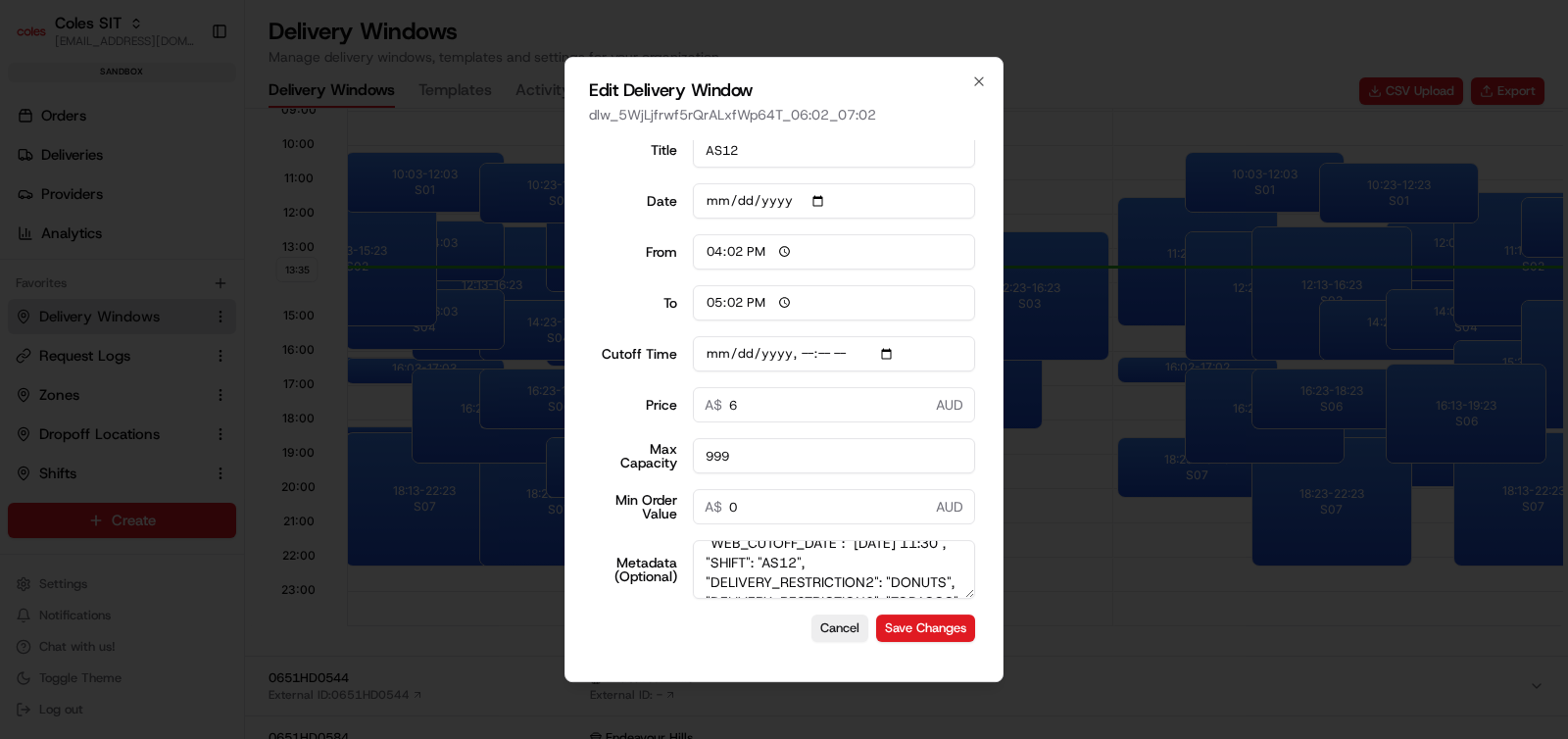 click on "{"SERVICE_TYPE": "HD", "WEB_CUTOFF_DATE": "18/7/2025 11:30", "SHIFT": "AS12", "DELIVERY_RESTRICTION2": "DONUTS", "DELIVERY_RESTRICTION3": "TOBACCO", "DELIVERY_RESTRICTION8": "HotCrossBuns", "DELIVERY_RESTRICTION9": "LIQUOR", "DELIVERY_RESTRICTION10": "RAPID", "DRVSHIFT_ATTRIBUTE": "AM", "UNATTENDED_DELIVERY_OPTIONS": "3", "CHANNEL_OPTIONS": "31", "DELIVERY_WINDOW_TYPE_OPTIONS": "Next Day", "zone_metadata": {"STATE": "VIC", "SERVICE_TYPE": "HD", "SUB_SERVICE_TYPE": "HD", "ORS_ENABLED": "Y", "SEQUENCE": "1", "HD_PAYMENT_OPTIONS": "30", "DOOR_STEP_TIME": "546", "ORDERVALUE": "189", "ORDERWEIGHT": "39", "RESOURCE_MUST_HAVE": "Home Delivery", "HD_BAGGING_OPTIONS": "16", "ORDER_VOLUME": "1", "UD_DOOR_STEP_TIME": "497", "DELETE_FLAG": "1", "DELZONE_TYPE": "0", "ENABLE_OSP": "Disable", "HORIZON_DAYS": "0"}}" at bounding box center [834, 569] 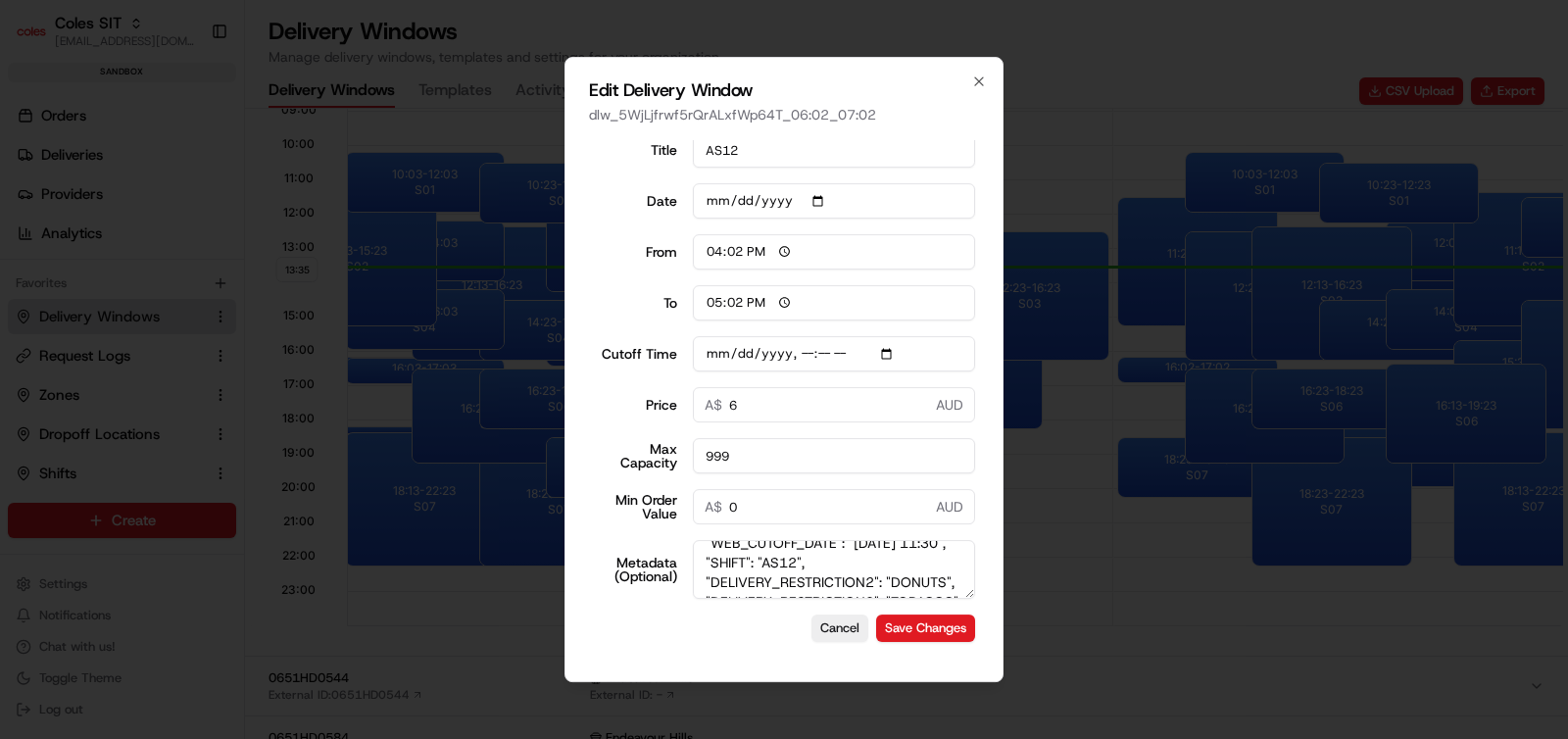 click on "{"SERVICE_TYPE": "HD", "WEB_CUTOFF_DATE": "18/7/2025 11:30", "SHIFT": "AS12", "DELIVERY_RESTRICTION2": "DONUTS", "DELIVERY_RESTRICTION3": "TOBACCO", "DELIVERY_RESTRICTION8": "HotCrossBuns", "DELIVERY_RESTRICTION9": "LIQUOR", "DELIVERY_RESTRICTION10": "RAPID", "DRVSHIFT_ATTRIBUTE": "AM", "UNATTENDED_DELIVERY_OPTIONS": "3", "CHANNEL_OPTIONS": "31", "DELIVERY_WINDOW_TYPE_OPTIONS": "Next Day", "zone_metadata": {"STATE": "VIC", "SERVICE_TYPE": "HD", "SUB_SERVICE_TYPE": "HD", "ORS_ENABLED": "Y", "SEQUENCE": "1", "HD_PAYMENT_OPTIONS": "30", "DOOR_STEP_TIME": "546", "ORDERVALUE": "189", "ORDERWEIGHT": "39", "RESOURCE_MUST_HAVE": "Home Delivery", "HD_BAGGING_OPTIONS": "16", "ORDER_VOLUME": "1", "UD_DOOR_STEP_TIME": "497", "DELETE_FLAG": "1", "DELZONE_TYPE": "0", "ENABLE_OSP": "Disable", "HORIZON_DAYS": "0"}}" at bounding box center (834, 569) 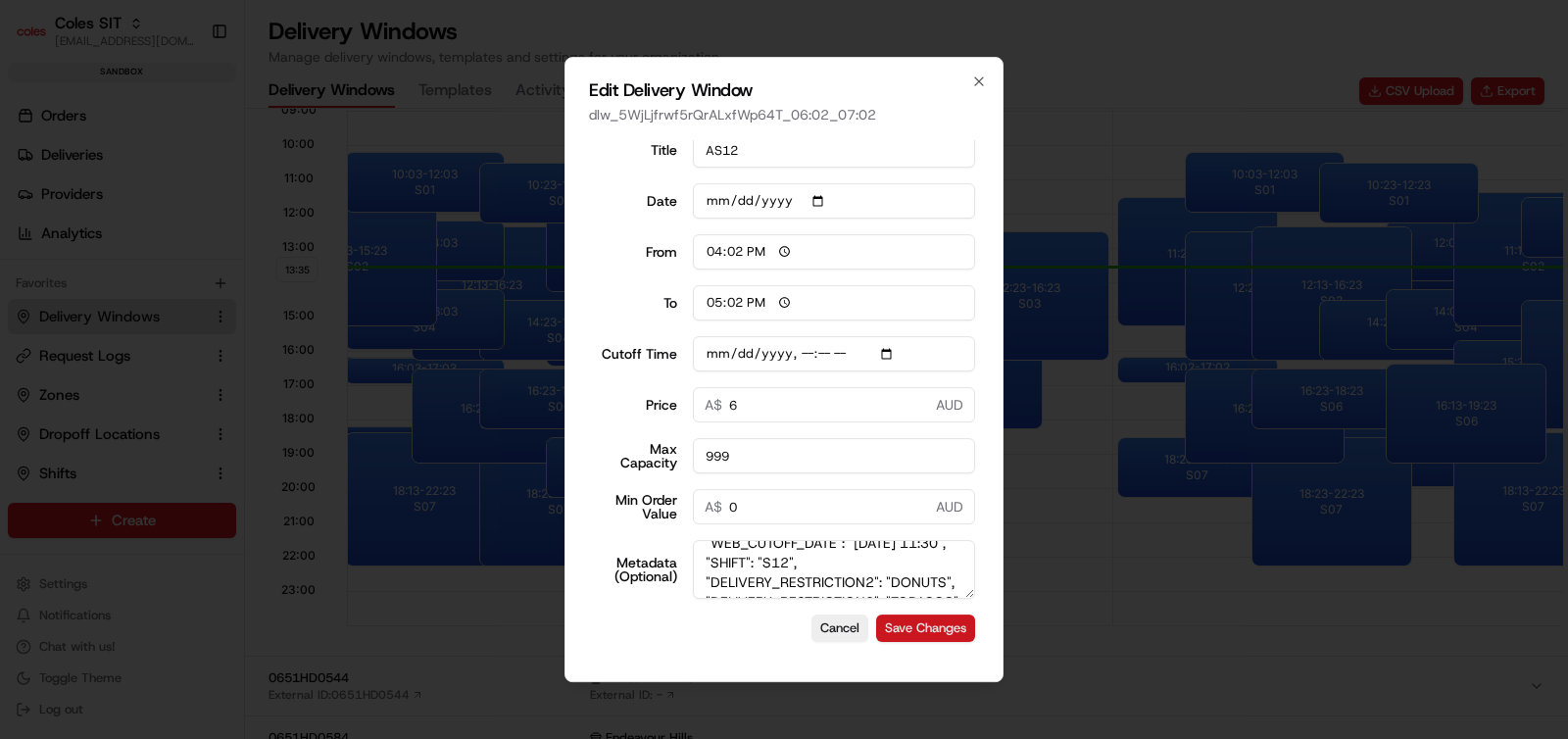 type on "{"SERVICE_TYPE": "HD", "WEB_CUTOFF_DATE": "18/7/2025 11:30", "SHIFT": "S12", "DELIVERY_RESTRICTION2": "DONUTS", "DELIVERY_RESTRICTION3": "TOBACCO", "DELIVERY_RESTRICTION8": "HotCrossBuns", "DELIVERY_RESTRICTION9": "LIQUOR", "DELIVERY_RESTRICTION10": "RAPID", "DRVSHIFT_ATTRIBUTE": "AM", "UNATTENDED_DELIVERY_OPTIONS": "3", "CHANNEL_OPTIONS": "31", "DELIVERY_WINDOW_TYPE_OPTIONS": "Next Day", "zone_metadata": {"STATE": "VIC", "SERVICE_TYPE": "HD", "SUB_SERVICE_TYPE": "HD", "ORS_ENABLED": "Y", "SEQUENCE": "1", "HD_PAYMENT_OPTIONS": "30", "DOOR_STEP_TIME": "546", "ORDERVALUE": "189", "ORDERWEIGHT": "39", "RESOURCE_MUST_HAVE": "Home Delivery", "HD_BAGGING_OPTIONS": "16", "ORDER_VOLUME": "1", "UD_DOOR_STEP_TIME": "497", "DELETE_FLAG": "1", "DELZONE_TYPE": "0", "ENABLE_OSP": "Disable", "HORIZON_DAYS": "0"}}" 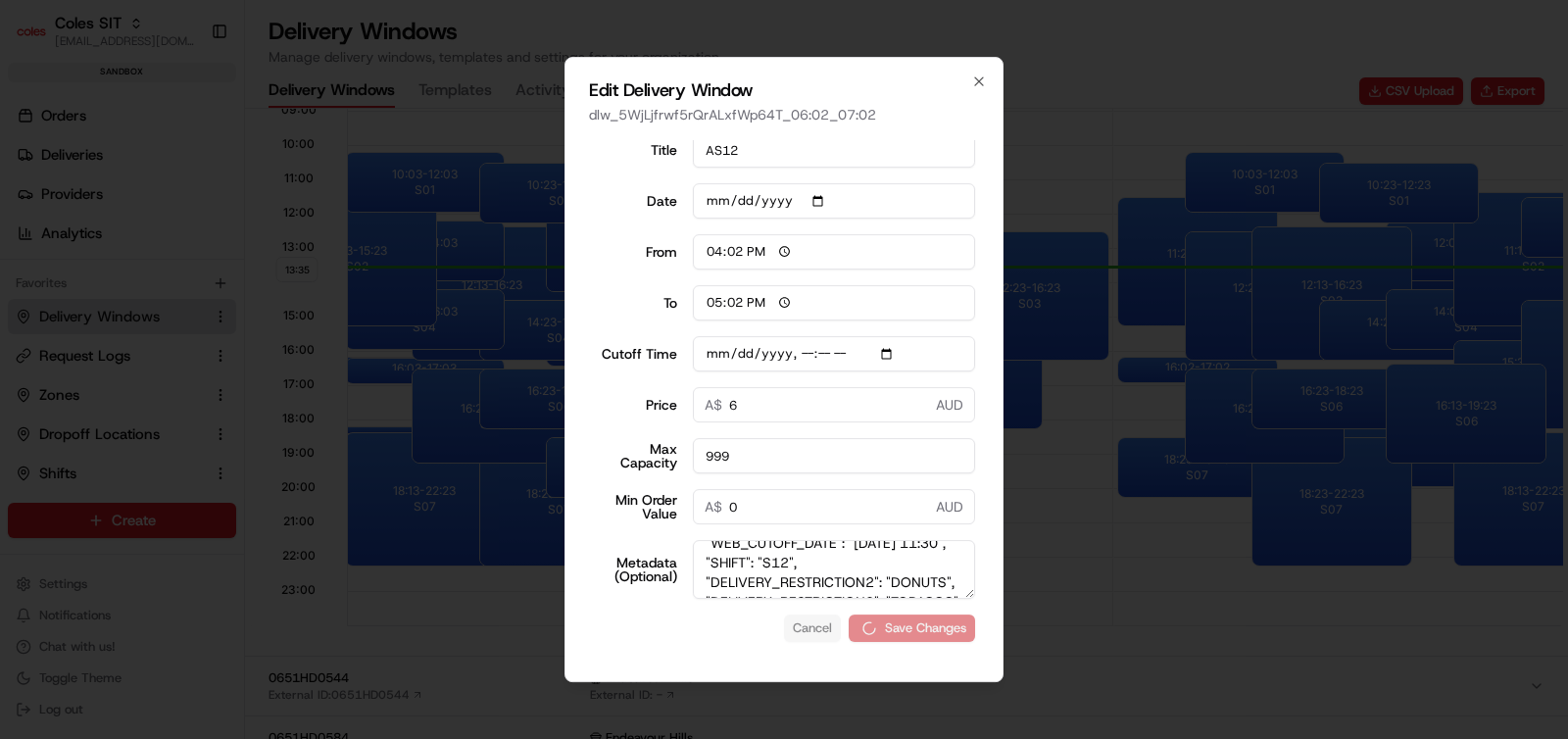 type on "2025-07-18T11:40" 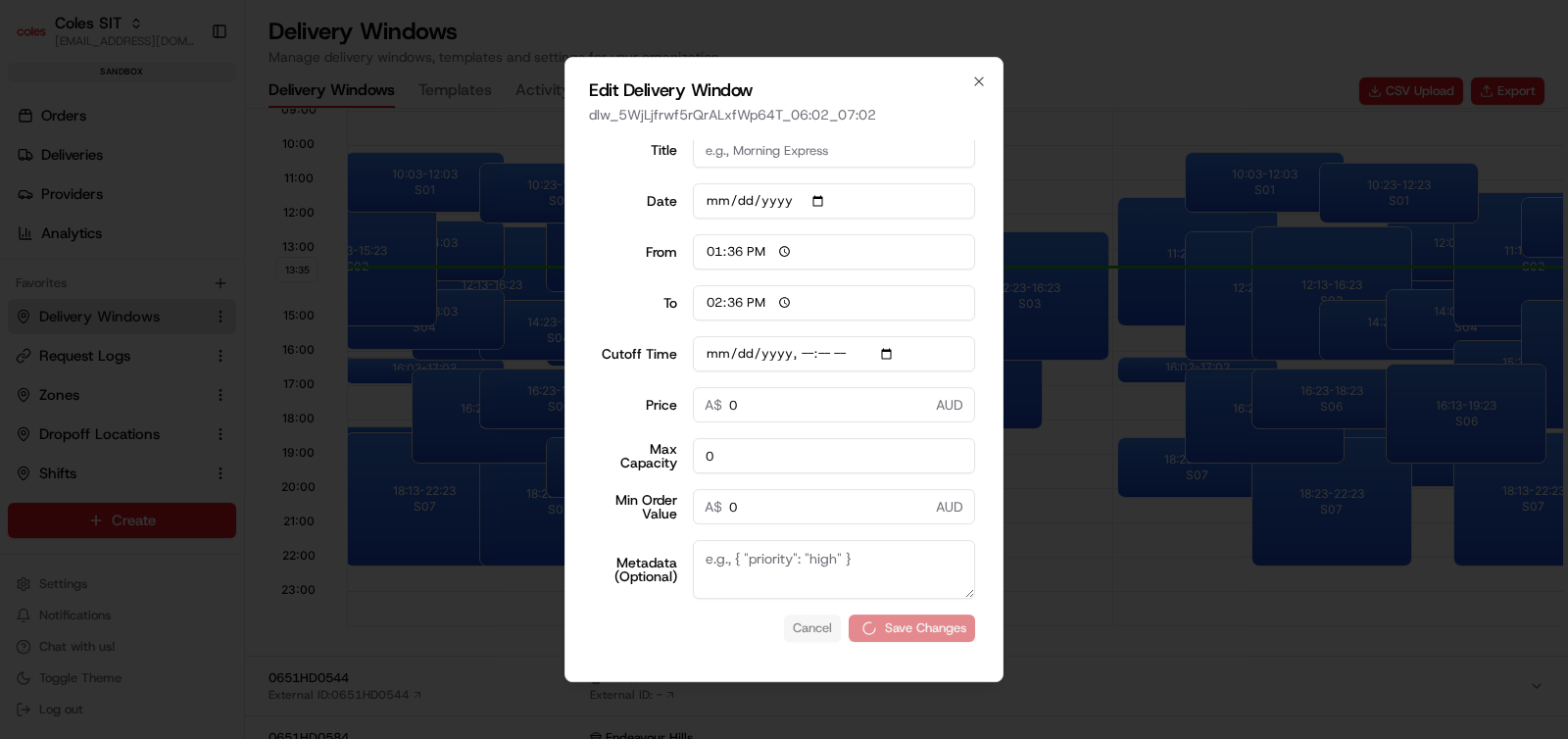 scroll, scrollTop: 0, scrollLeft: 0, axis: both 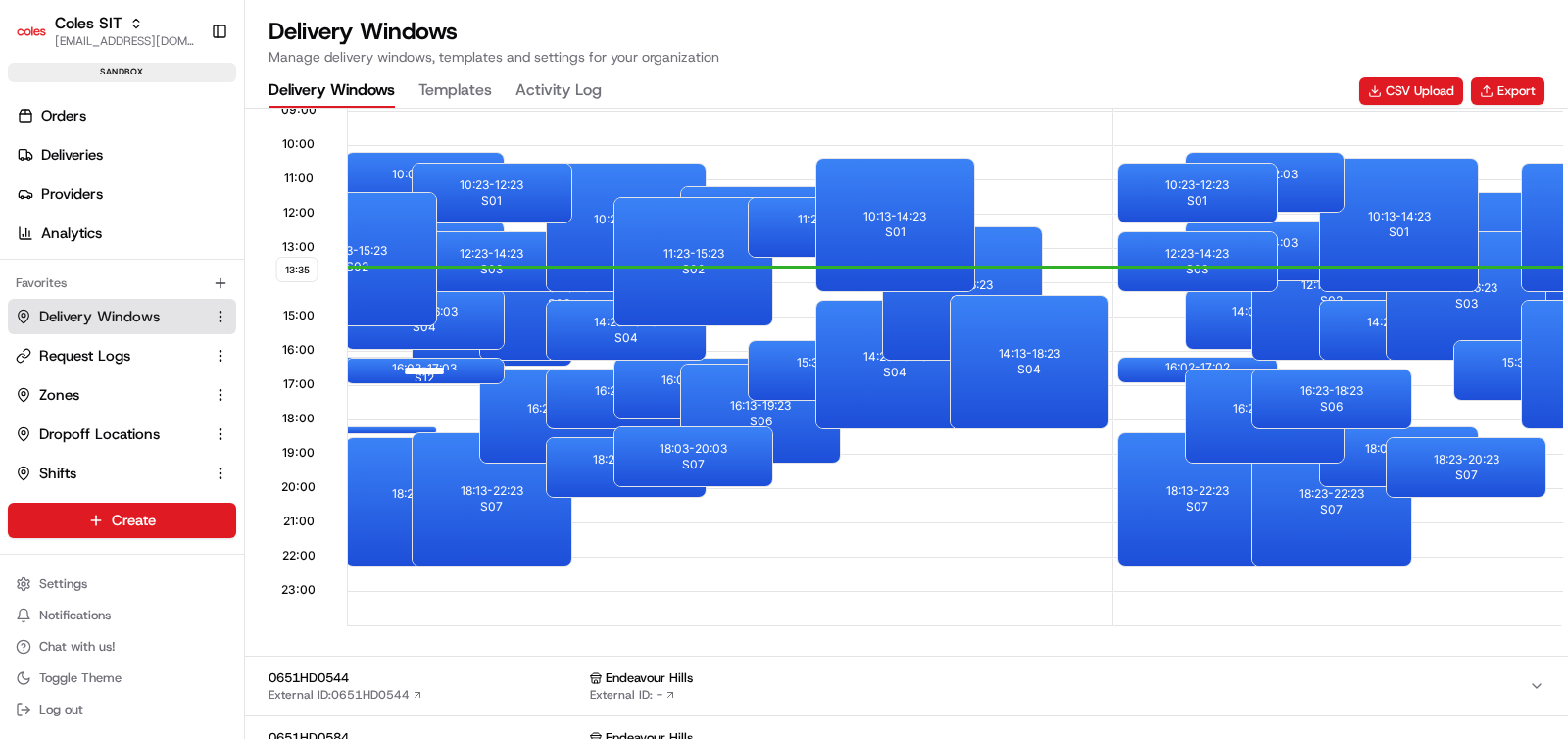 click at bounding box center (424, 370) 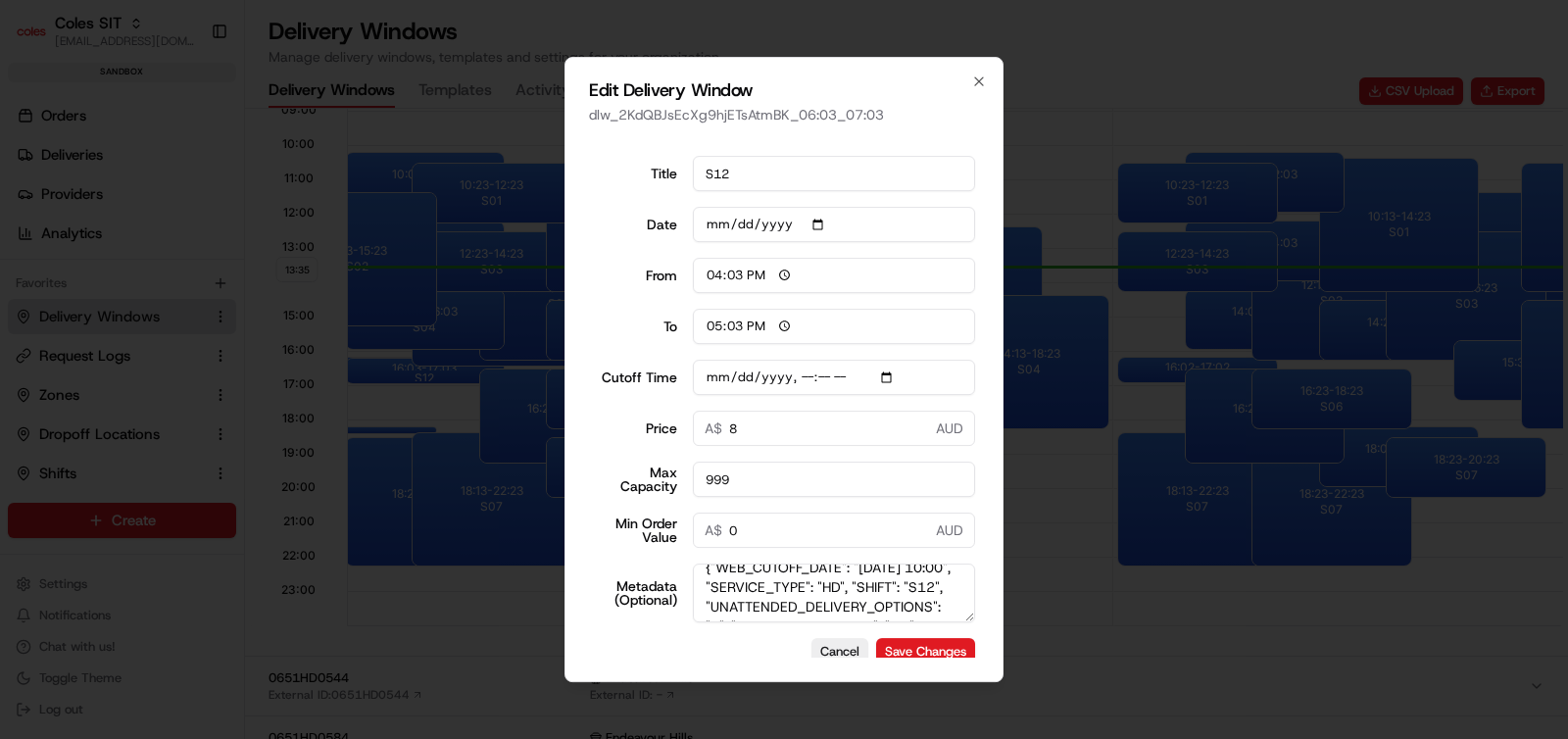 scroll, scrollTop: 0, scrollLeft: 0, axis: both 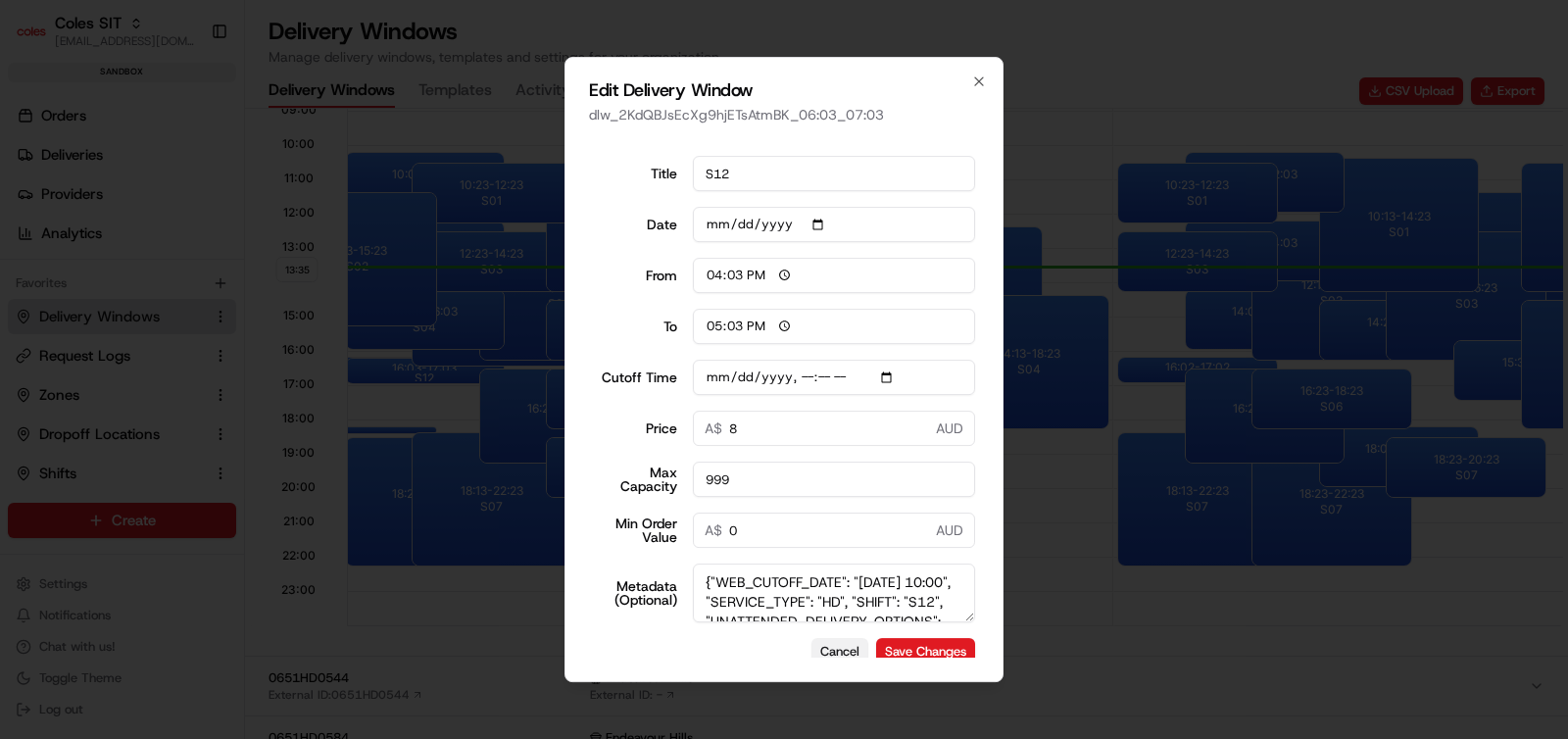 type on "2025-07-19T10:10" 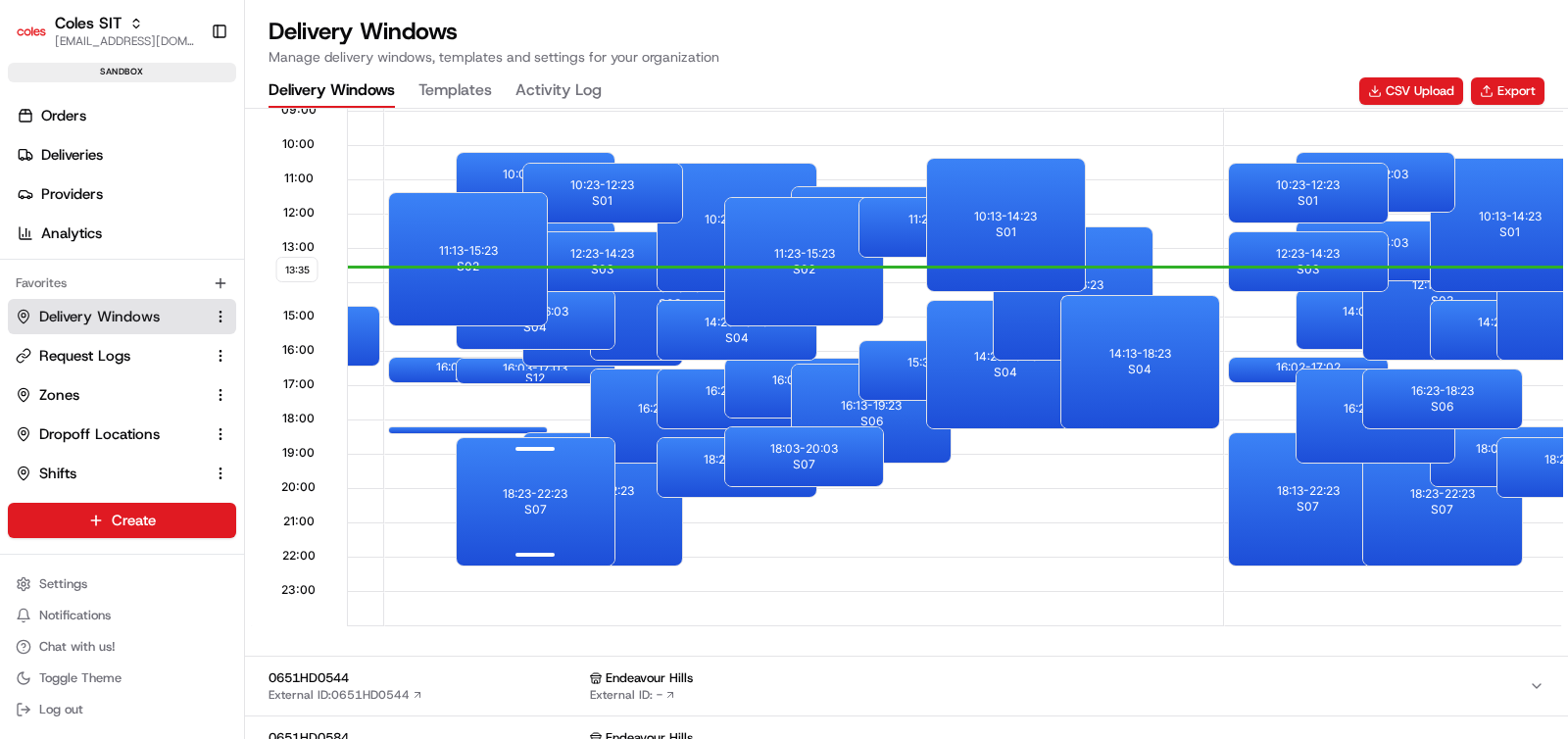 scroll, scrollTop: 1, scrollLeft: 3254, axis: both 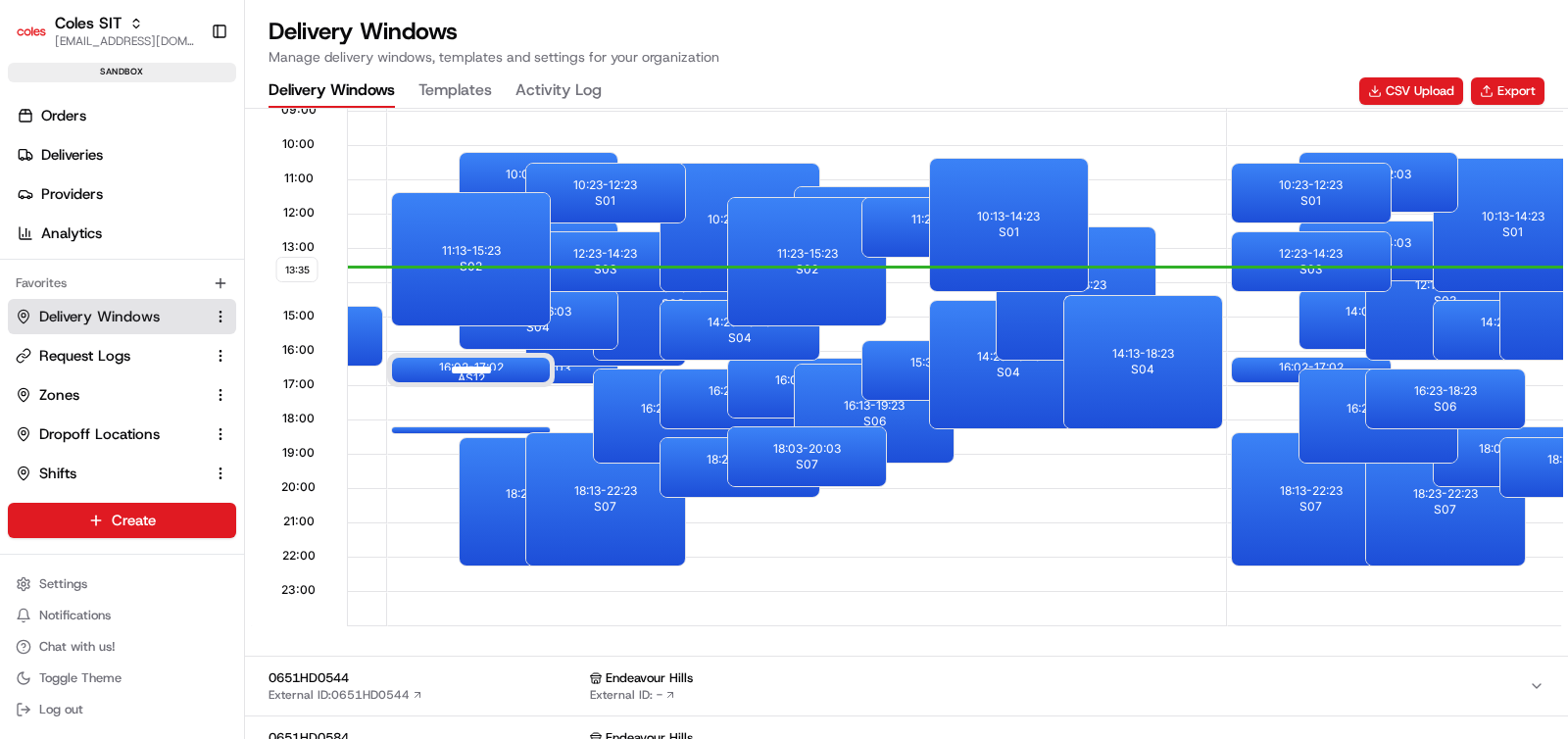 click on "16:02  -  17:02 AS12" at bounding box center [470, 370] 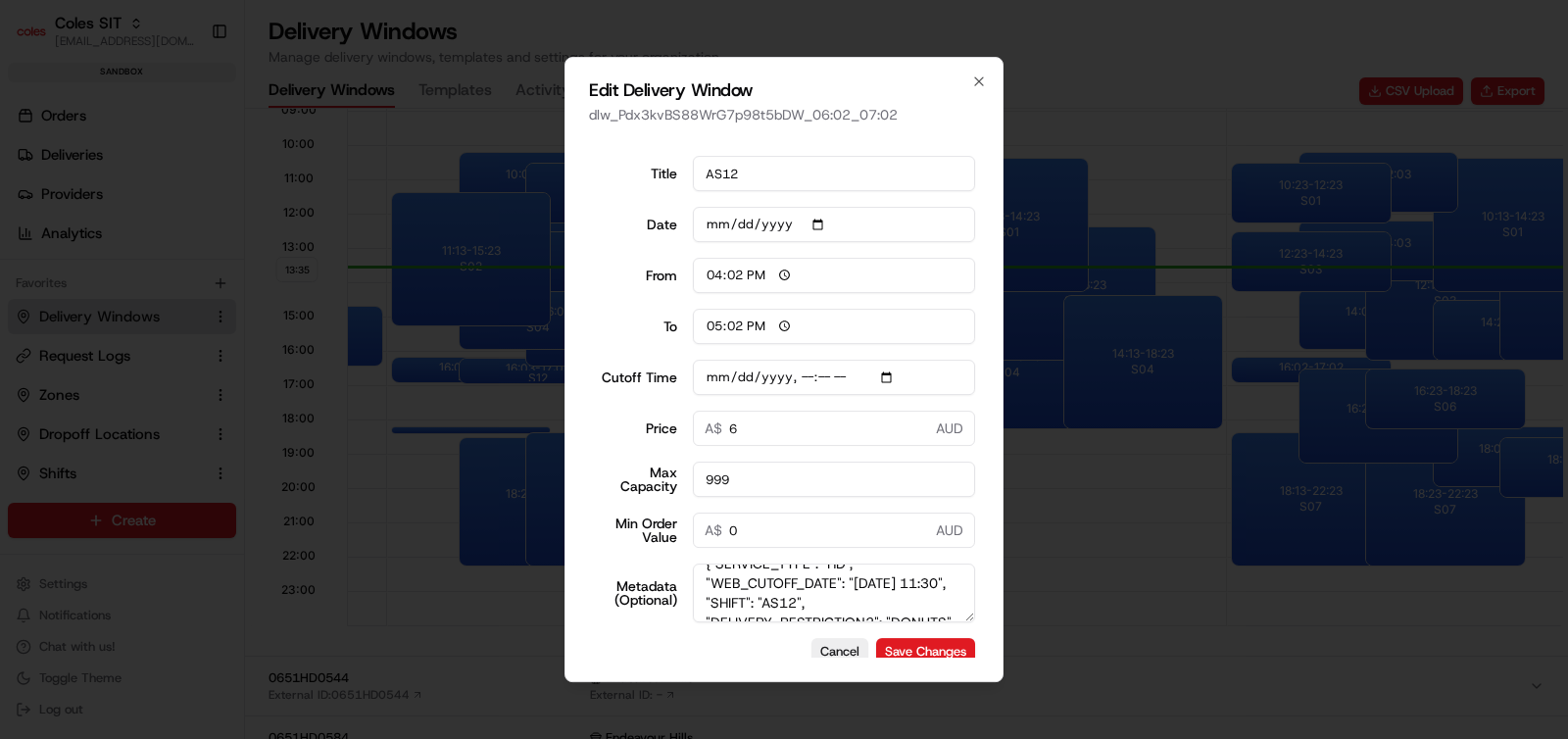scroll, scrollTop: 22, scrollLeft: 0, axis: vertical 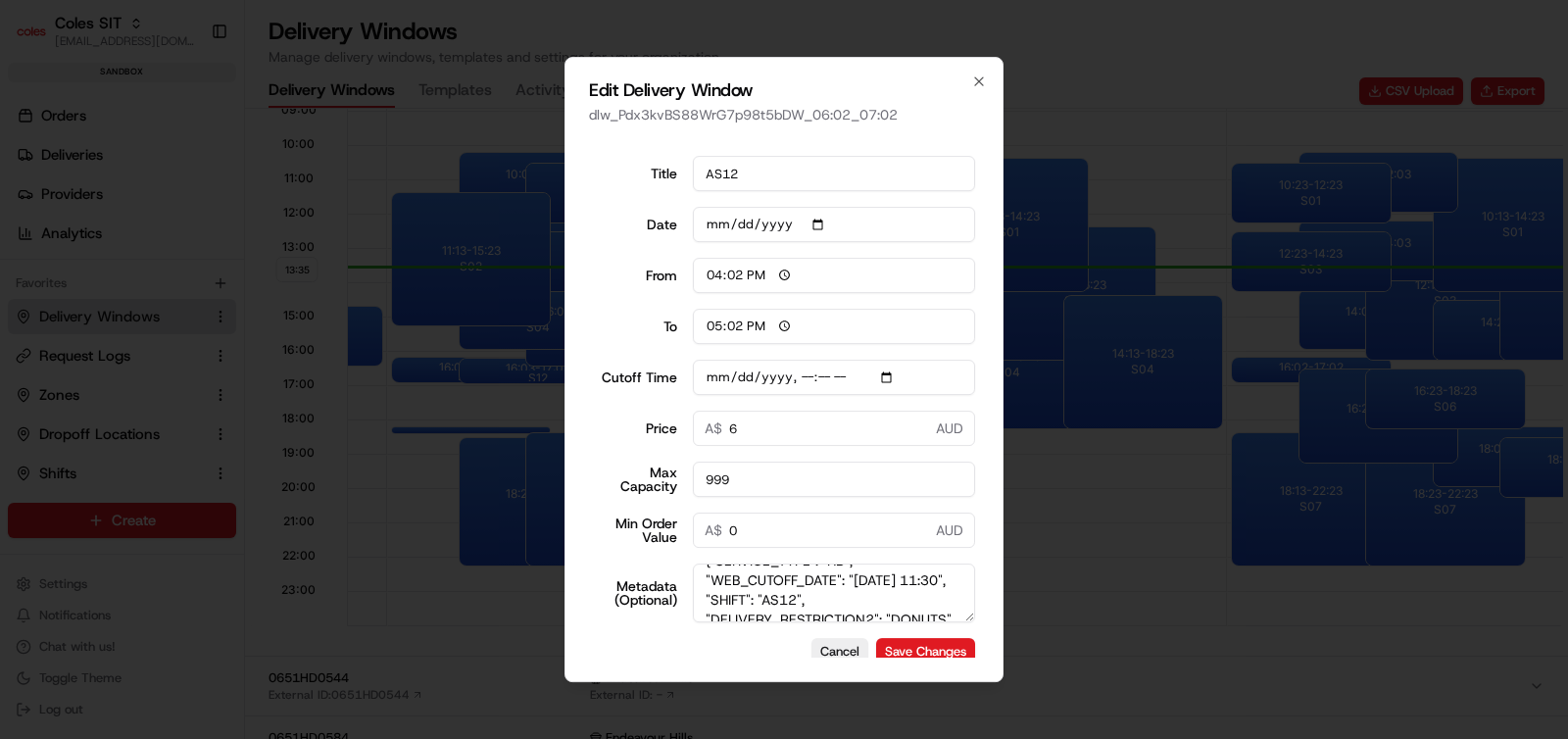 click on "{"SERVICE_TYPE": "HD", "WEB_CUTOFF_DATE": "17/7/2025 11:30", "SHIFT": "AS12", "DELIVERY_RESTRICTION2": "DONUTS", "DELIVERY_RESTRICTION3": "TOBACCO", "DELIVERY_RESTRICTION8": "HotCrossBuns", "DELIVERY_RESTRICTION9": "LIQUOR", "DELIVERY_RESTRICTION10": "RAPID", "DRVSHIFT_ATTRIBUTE": "AM", "UNATTENDED_DELIVERY_OPTIONS": "3", "CHANNEL_OPTIONS": "15", "DELIVERY_WINDOW_TYPE_OPTIONS": "Next Day", "zone_metadata": {"STATE": "VIC", "SERVICE_TYPE": "HD", "SUB_SERVICE_TYPE": "HD", "ORS_ENABLED": "Y", "SEQUENCE": "1", "HD_PAYMENT_OPTIONS": "30", "DOOR_STEP_TIME": "546", "ORDERVALUE": "189", "ORDERWEIGHT": "39", "RESOURCE_MUST_HAVE": "Home Delivery", "HD_BAGGING_OPTIONS": "16", "ORDER_VOLUME": "1", "UD_DOOR_STEP_TIME": "497", "DELETE_FLAG": "1", "DELZONE_TYPE": "0", "ENABLE_OSP": "Disable", "HORIZON_DAYS": "0"}}" at bounding box center (834, 593) 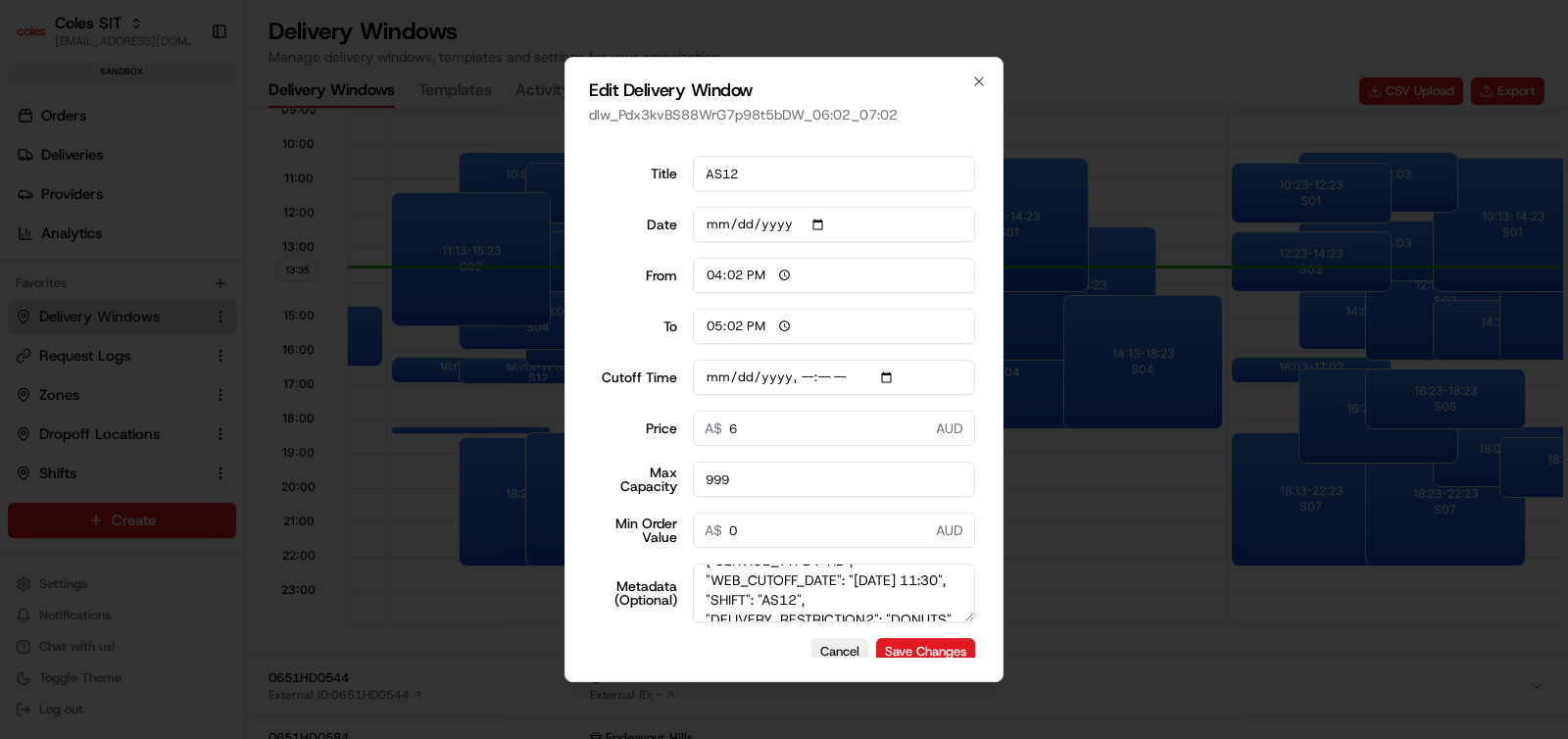click on "{"SERVICE_TYPE": "HD", "WEB_CUTOFF_DATE": "17/7/2025 11:30", "SHIFT": "AS12", "DELIVERY_RESTRICTION2": "DONUTS", "DELIVERY_RESTRICTION3": "TOBACCO", "DELIVERY_RESTRICTION8": "HotCrossBuns", "DELIVERY_RESTRICTION9": "LIQUOR", "DELIVERY_RESTRICTION10": "RAPID", "DRVSHIFT_ATTRIBUTE": "AM", "UNATTENDED_DELIVERY_OPTIONS": "3", "CHANNEL_OPTIONS": "15", "DELIVERY_WINDOW_TYPE_OPTIONS": "Next Day", "zone_metadata": {"STATE": "VIC", "SERVICE_TYPE": "HD", "SUB_SERVICE_TYPE": "HD", "ORS_ENABLED": "Y", "SEQUENCE": "1", "HD_PAYMENT_OPTIONS": "30", "DOOR_STEP_TIME": "546", "ORDERVALUE": "189", "ORDERWEIGHT": "39", "RESOURCE_MUST_HAVE": "Home Delivery", "HD_BAGGING_OPTIONS": "16", "ORDER_VOLUME": "1", "UD_DOOR_STEP_TIME": "497", "DELETE_FLAG": "1", "DELZONE_TYPE": "0", "ENABLE_OSP": "Disable", "HORIZON_DAYS": "0"}}" at bounding box center [834, 593] 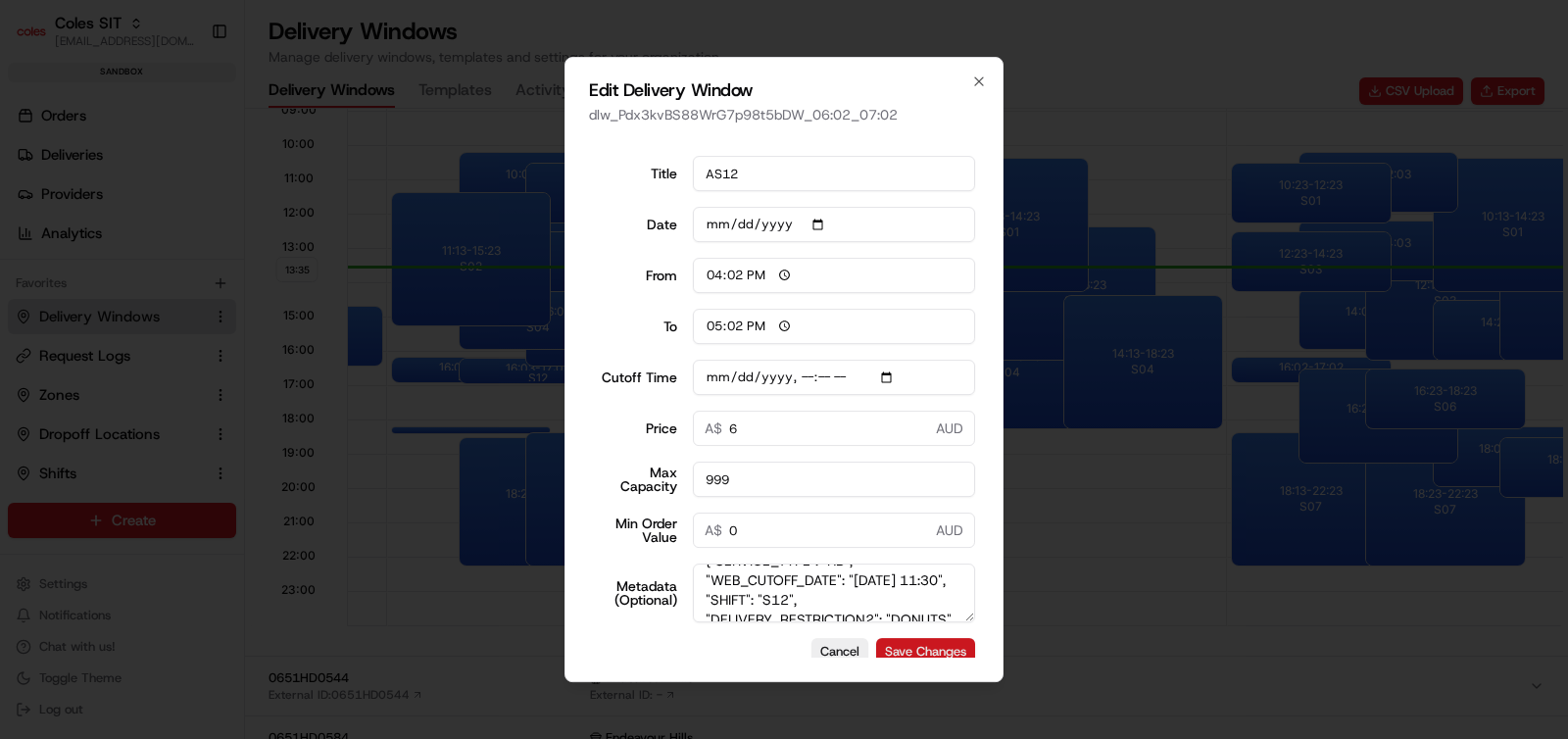 type on "{"SERVICE_TYPE": "HD", "WEB_CUTOFF_DATE": "17/7/2025 11:30", "SHIFT": "S12", "DELIVERY_RESTRICTION2": "DONUTS", "DELIVERY_RESTRICTION3": "TOBACCO", "DELIVERY_RESTRICTION8": "HotCrossBuns", "DELIVERY_RESTRICTION9": "LIQUOR", "DELIVERY_RESTRICTION10": "RAPID", "DRVSHIFT_ATTRIBUTE": "AM", "UNATTENDED_DELIVERY_OPTIONS": "3", "CHANNEL_OPTIONS": "15", "DELIVERY_WINDOW_TYPE_OPTIONS": "Next Day", "zone_metadata": {"STATE": "VIC", "SERVICE_TYPE": "HD", "SUB_SERVICE_TYPE": "HD", "ORS_ENABLED": "Y", "SEQUENCE": "1", "HD_PAYMENT_OPTIONS": "30", "DOOR_STEP_TIME": "546", "ORDERVALUE": "189", "ORDERWEIGHT": "39", "RESOURCE_MUST_HAVE": "Home Delivery", "HD_BAGGING_OPTIONS": "16", "ORDER_VOLUME": "1", "UD_DOOR_STEP_TIME": "497", "DELETE_FLAG": "1", "DELZONE_TYPE": "0", "ENABLE_OSP": "Disable", "HORIZON_DAYS": "0"}}" 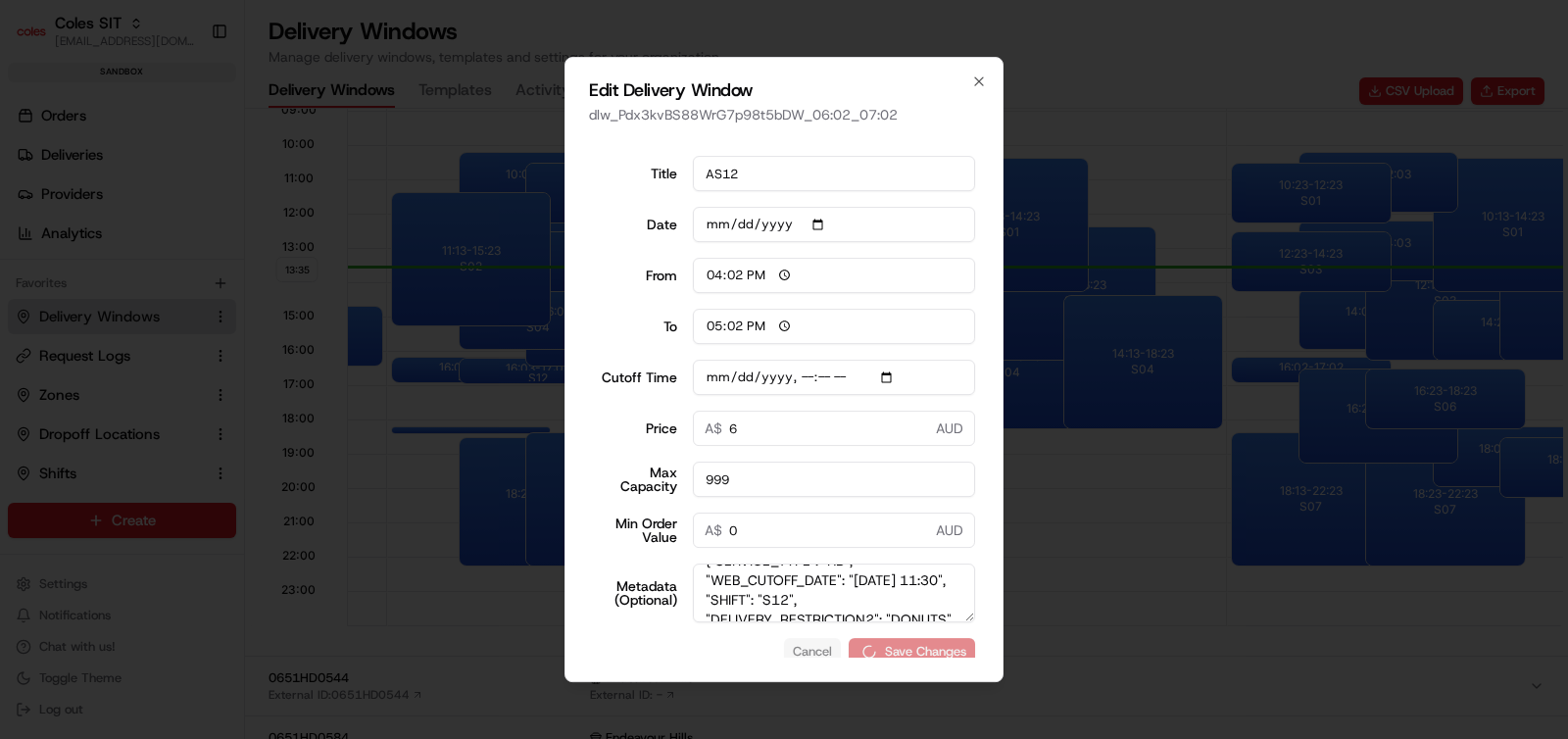 type on "2025-07-17T11:40" 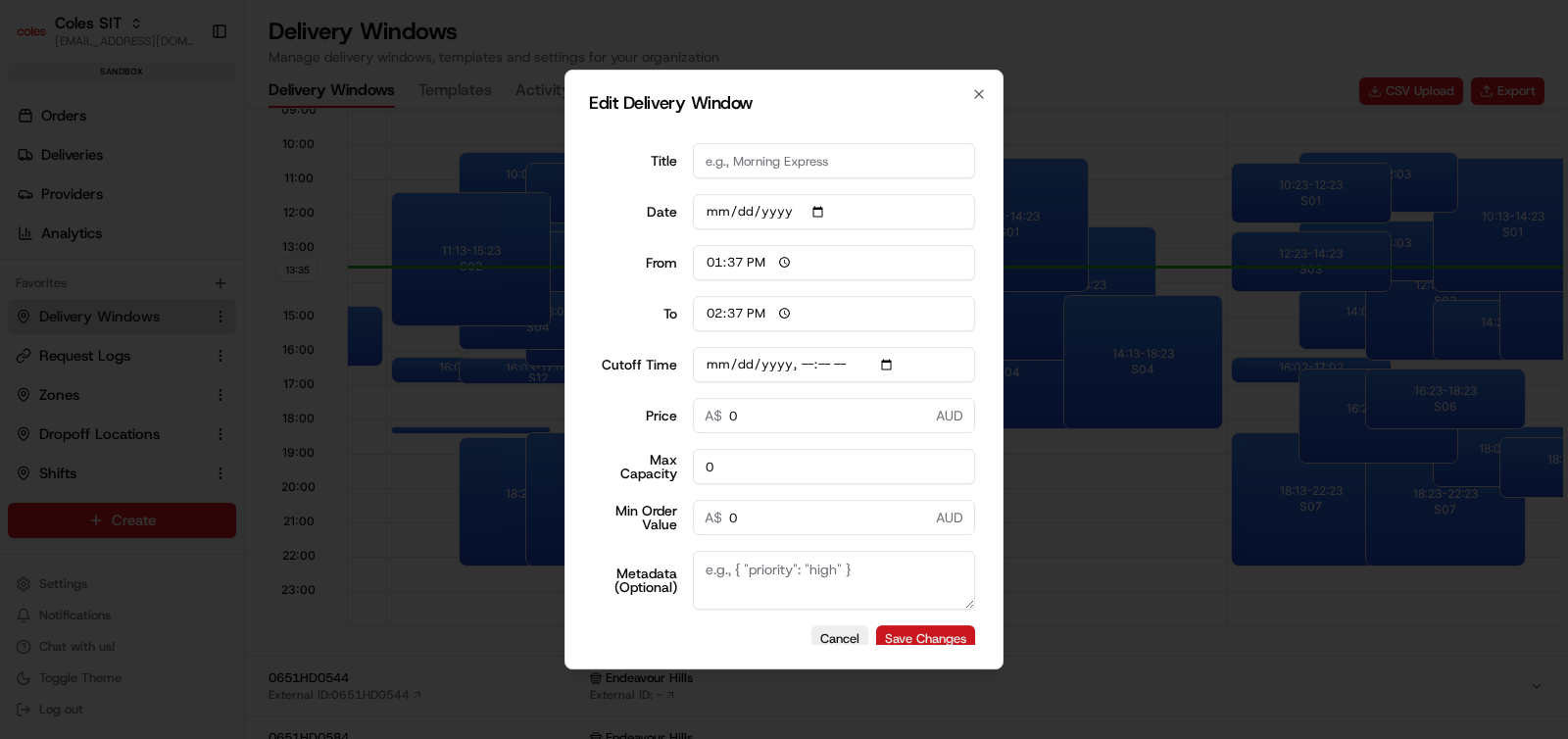 scroll, scrollTop: 0, scrollLeft: 0, axis: both 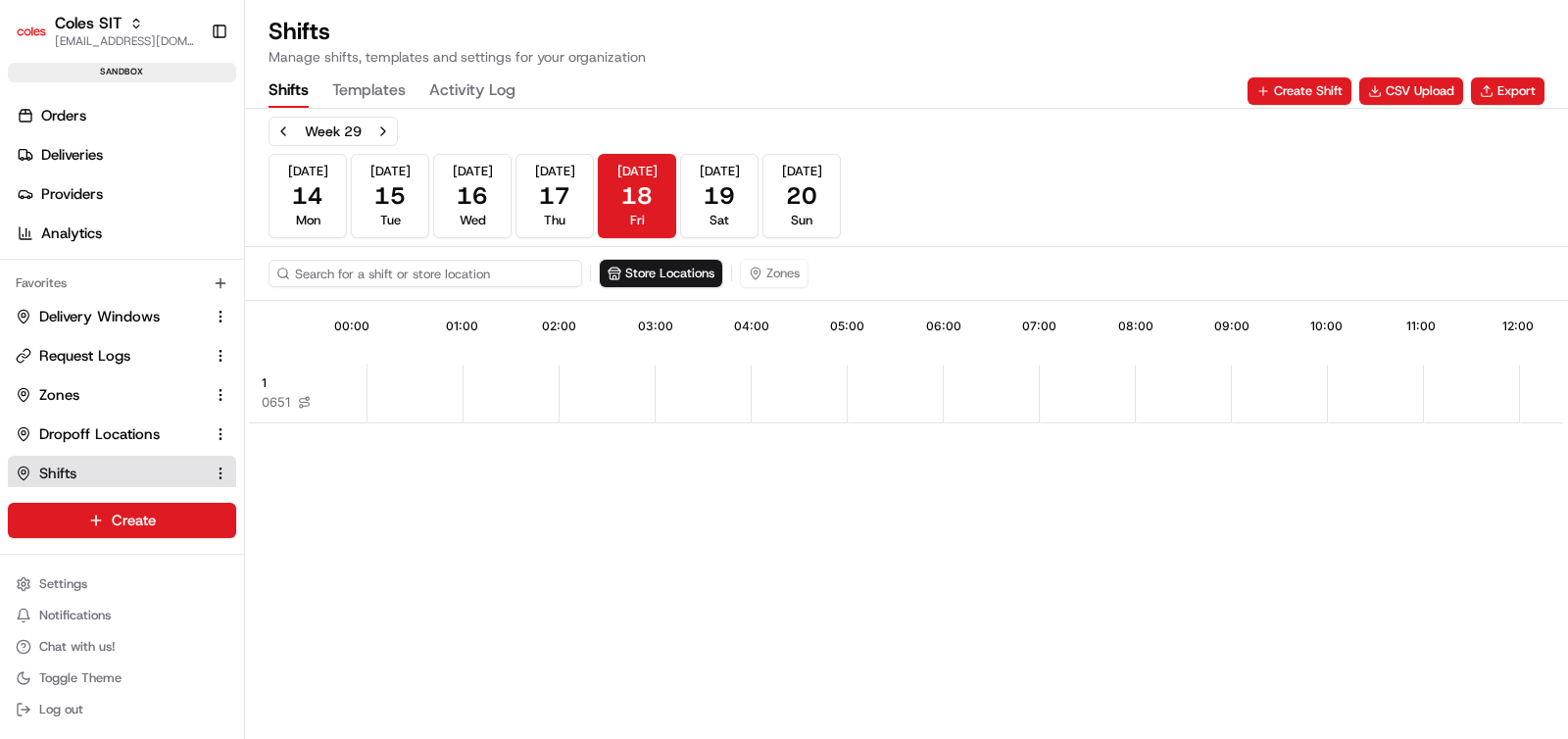 click at bounding box center [425, 273] 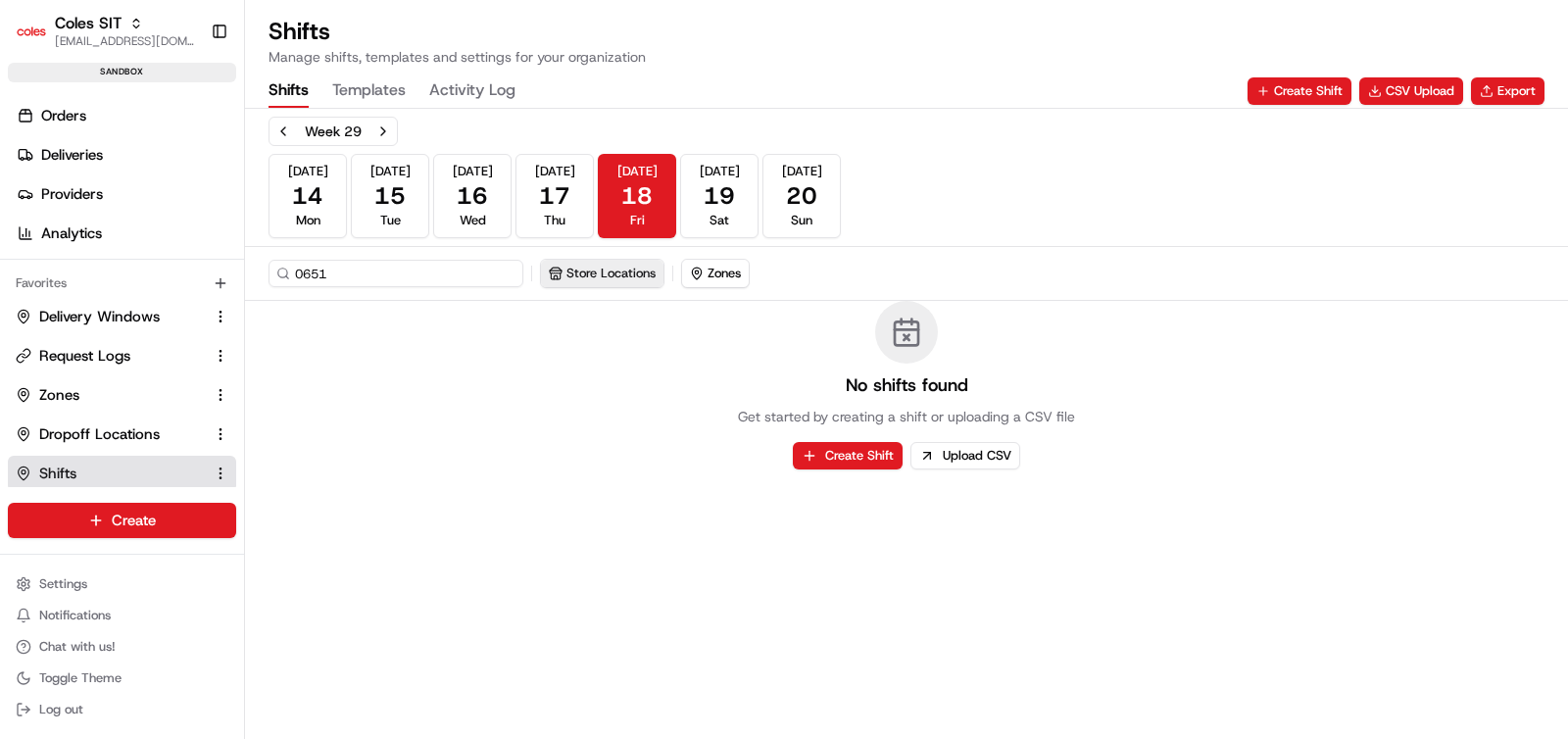 click on "Store Locations" at bounding box center [602, 273] 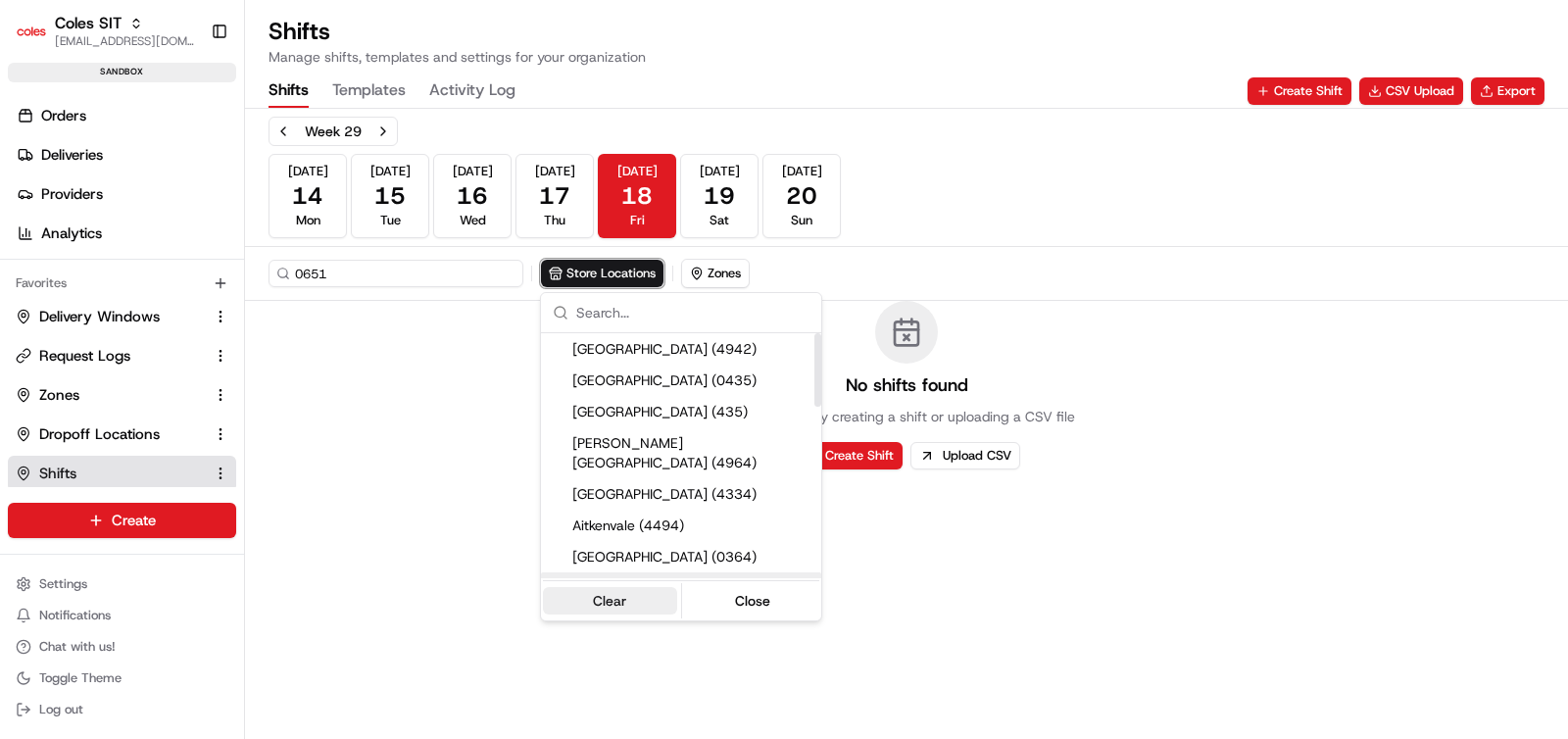 click on "Clear" at bounding box center (610, 601) 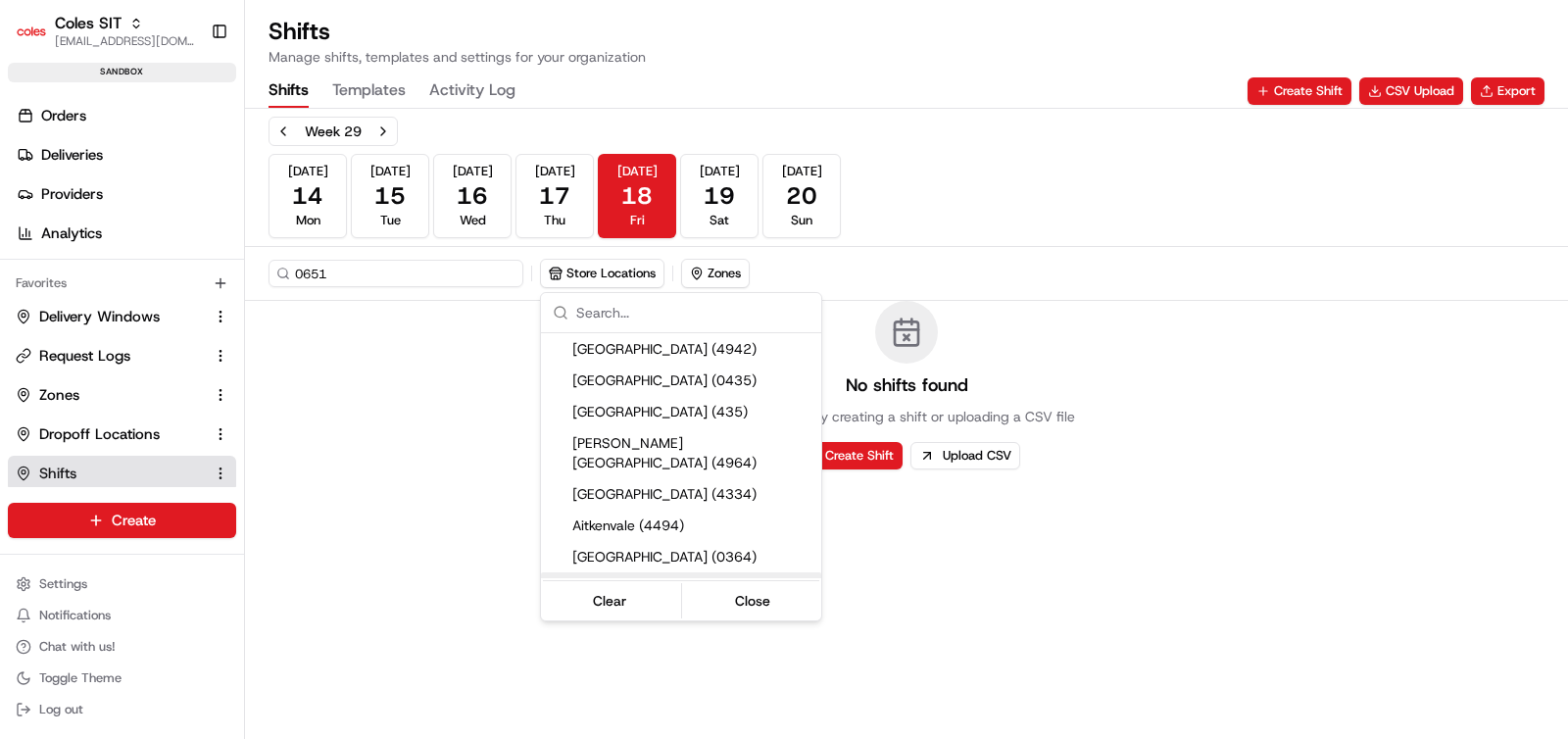 click on "Coles SIT ashutosh.singh@coles.com.au Toggle Sidebar sandbox Orders Deliveries Providers Analytics Favorites Delivery Windows Request Logs Zones Dropoff Locations Shifts Main Menu Members & Organization Organization Users Roles Preferences Customization Tracking Orchestration Automations Dispatch Strategy Optimization Strategy Locations Pickup Locations Dropoff Locations Zones Shifts Delivery Windows Billing Billing Integrations Notification Triggers Webhooks API Keys Request Logs Create Settings Notifications Chat with us! Toggle Theme Log out Shifts Manage shifts, templates and settings for your organization Shifts Templates Activity Log  Create Shift  CSV Upload  Export Week 29 Jul 14 Mon Jul 15 Tue Jul 16 Wed Jul 17 Thu Jul 18 Fri Jul 19 Sat Jul 20 Sun 0651 Store Locations Zones No shifts found Get started by creating a shift or uploading a CSV file Create Shift Upload CSV
Aberfoyle Park (4942) Adelaide (0435) Albany (364)" at bounding box center [784, 370] 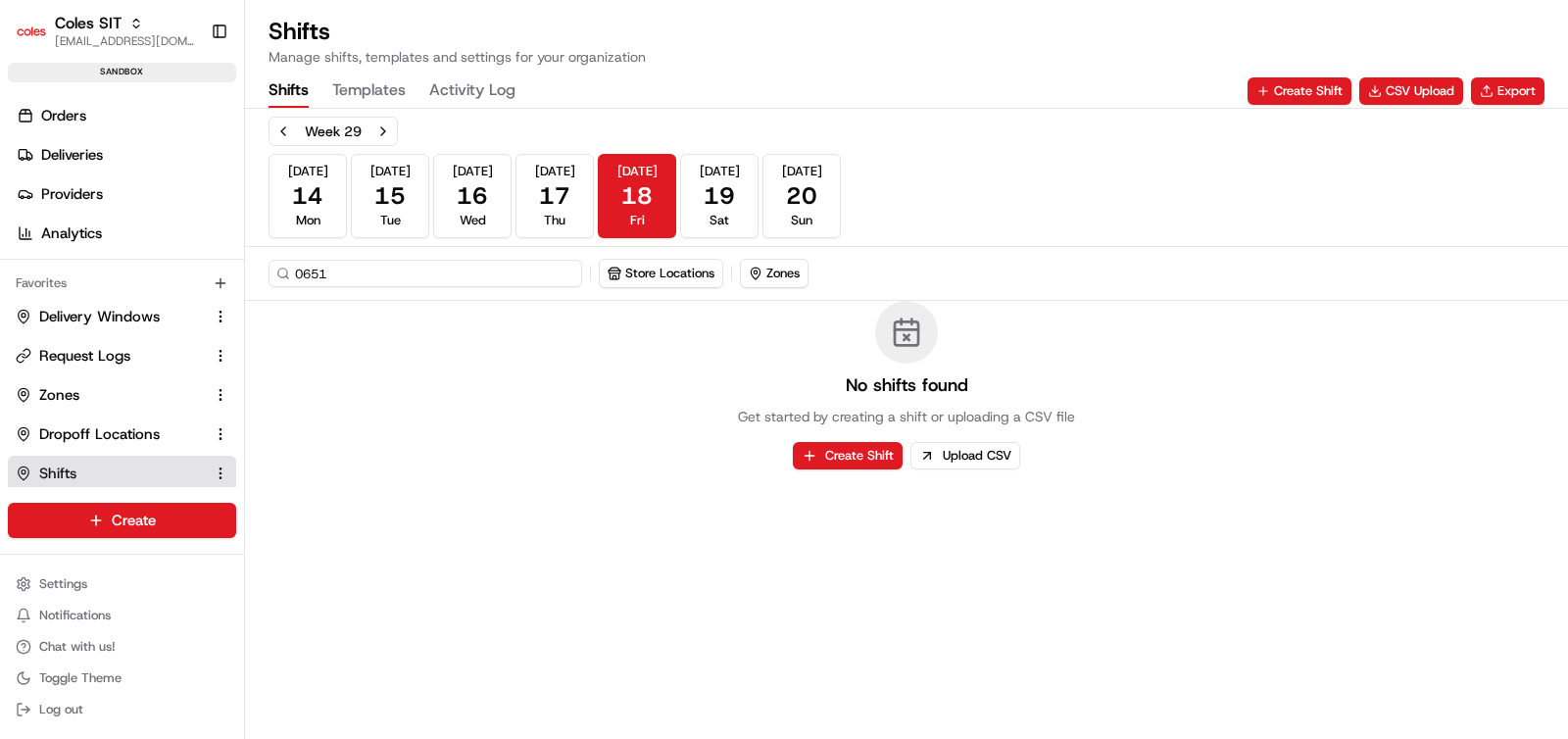 click on "0651" at bounding box center [425, 273] 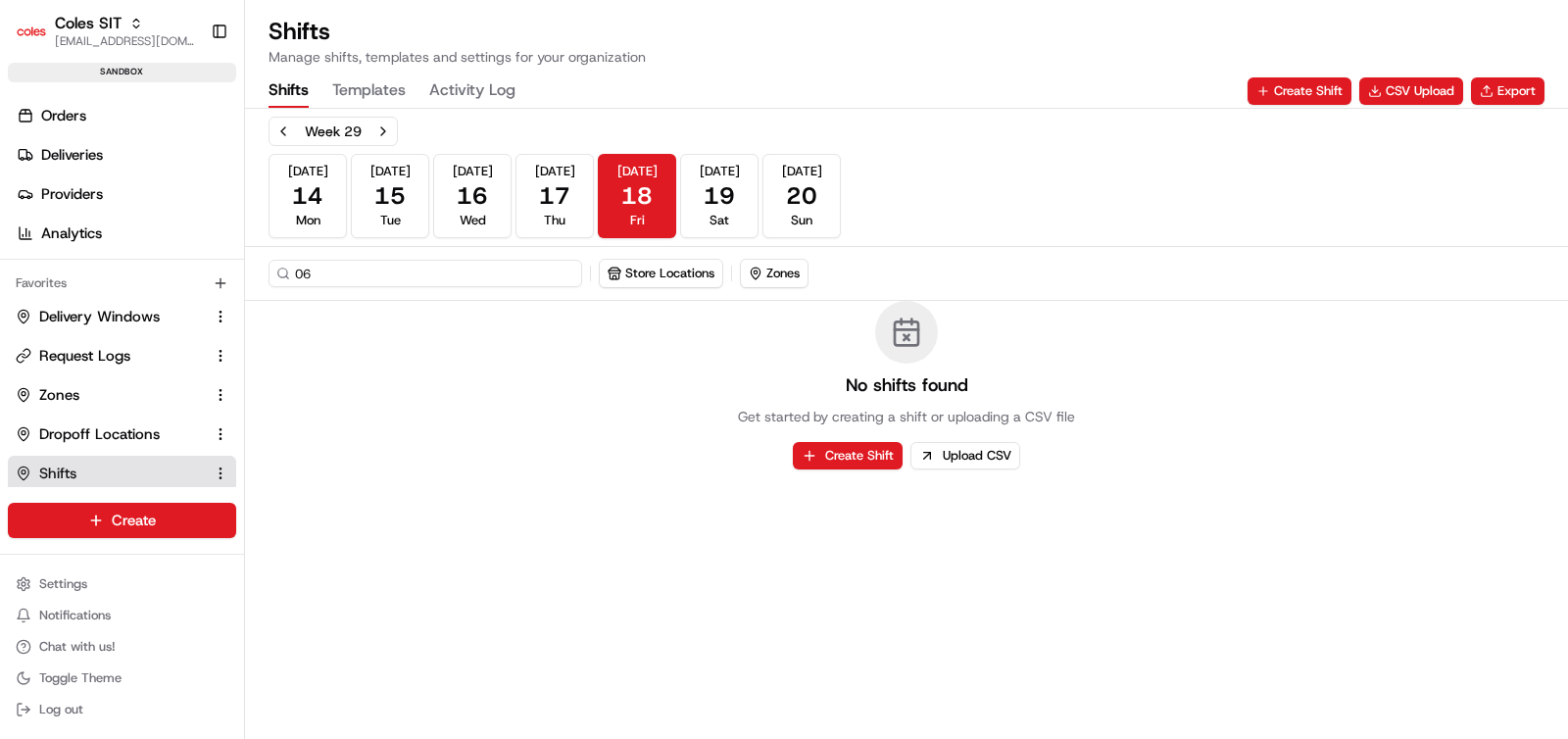 type on "0" 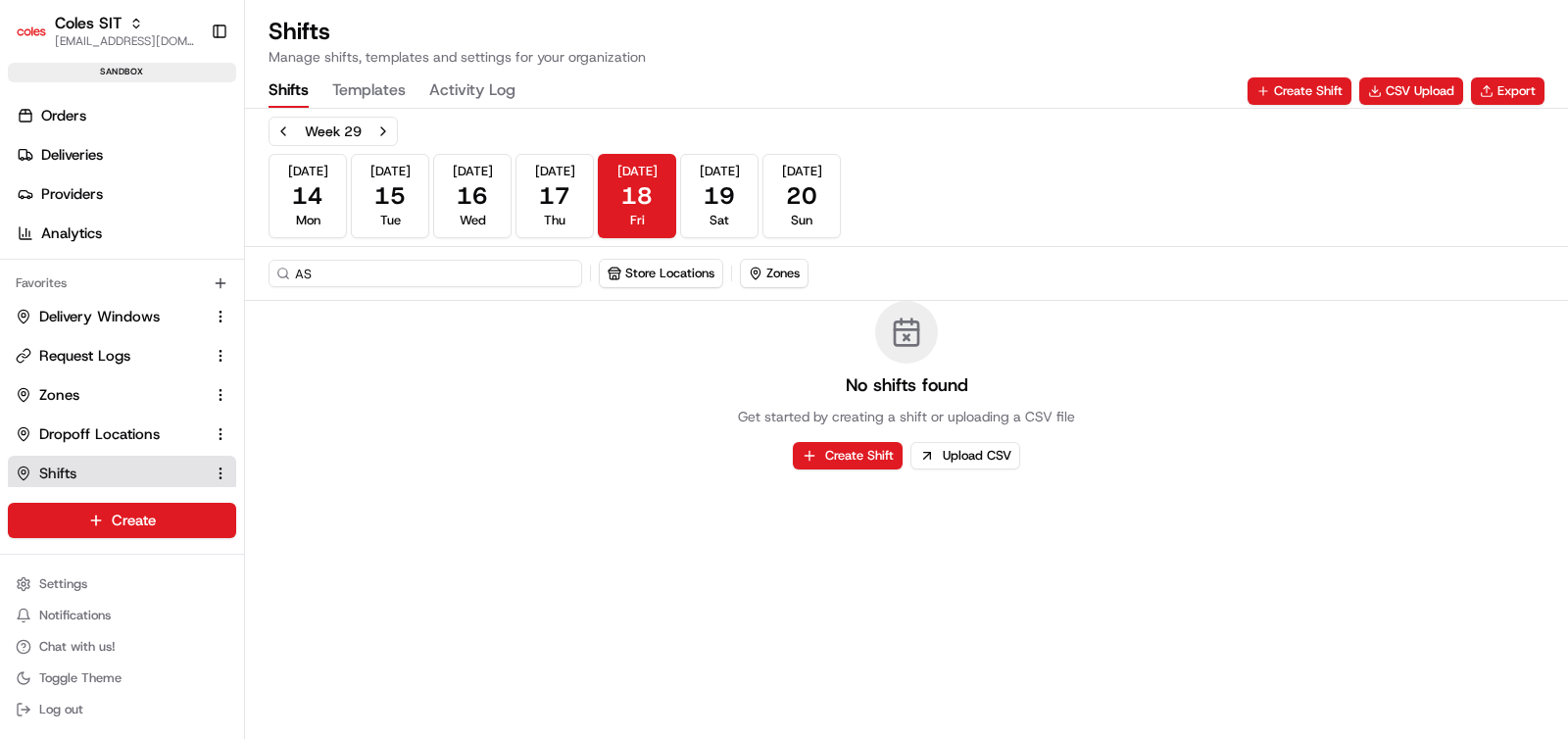 click on "AS" at bounding box center (425, 273) 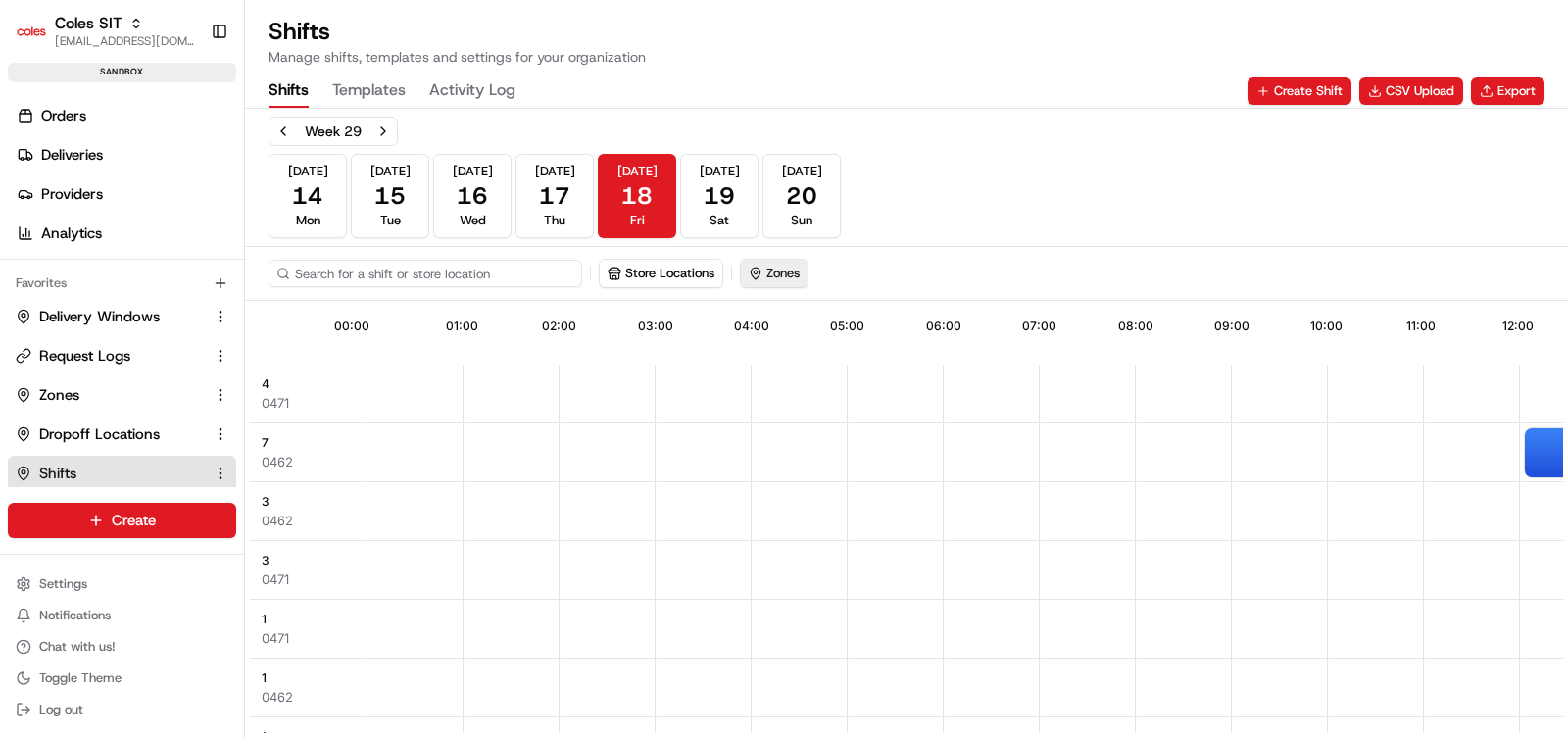 type 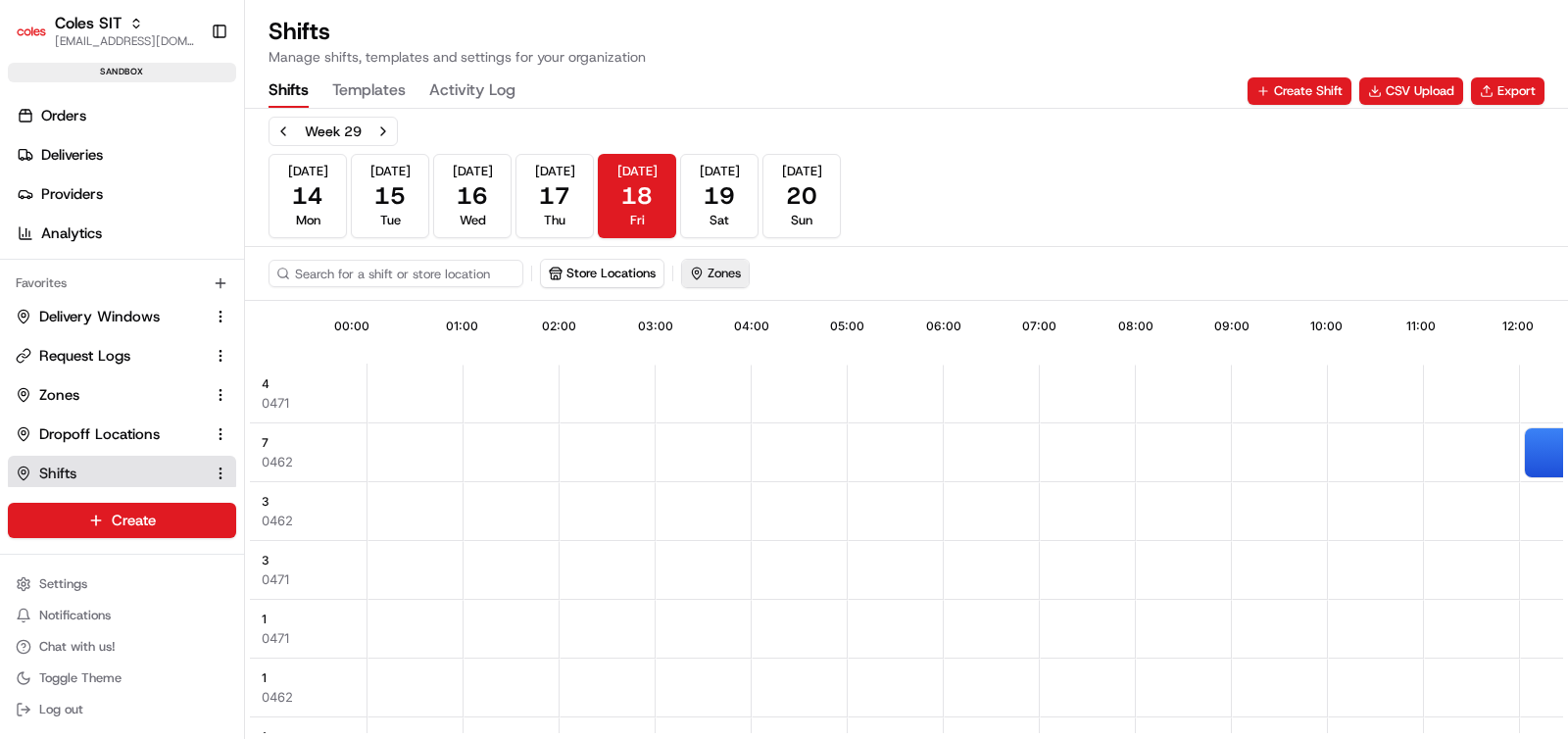 click on "Store Locations Zones" at bounding box center (906, 273) 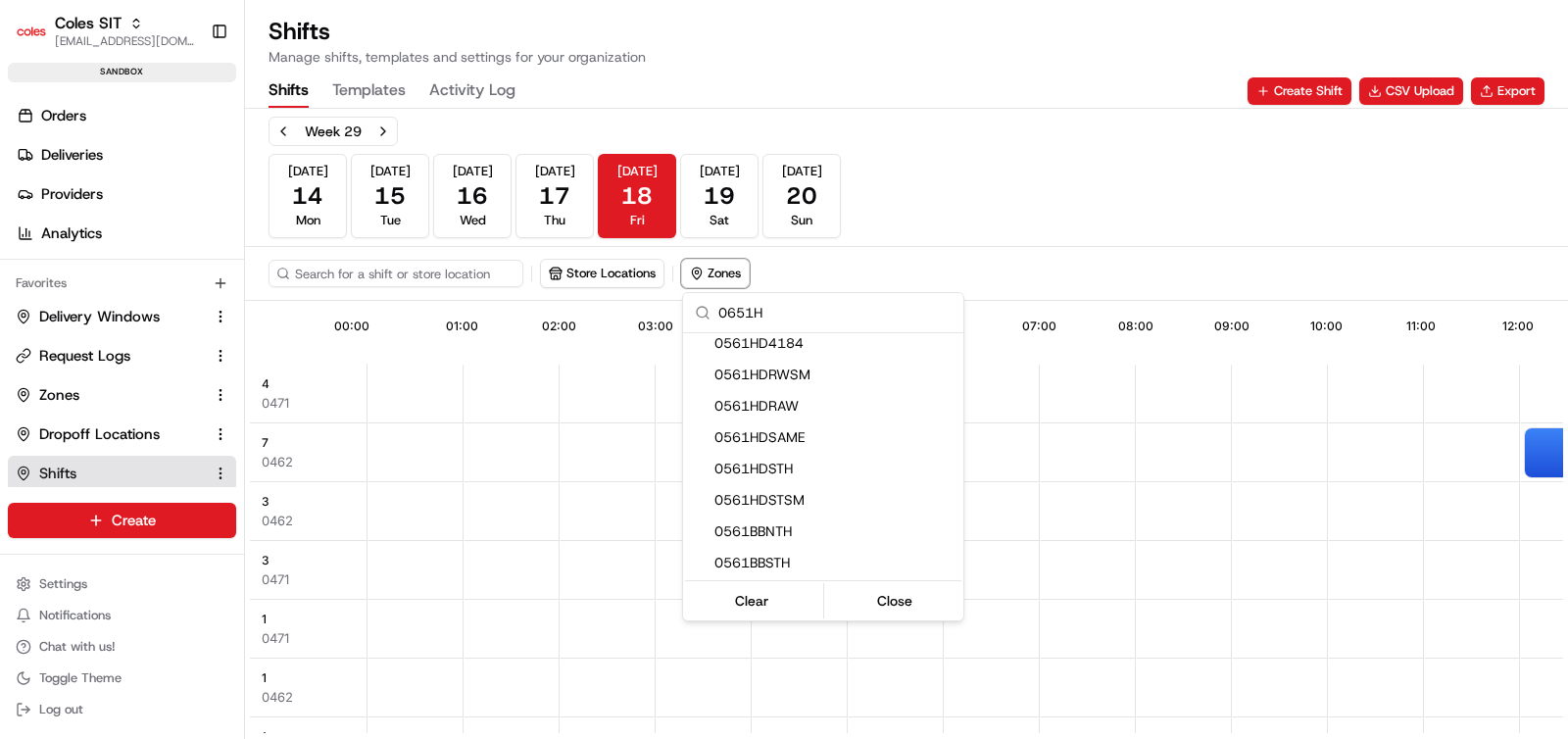 scroll, scrollTop: 0, scrollLeft: 0, axis: both 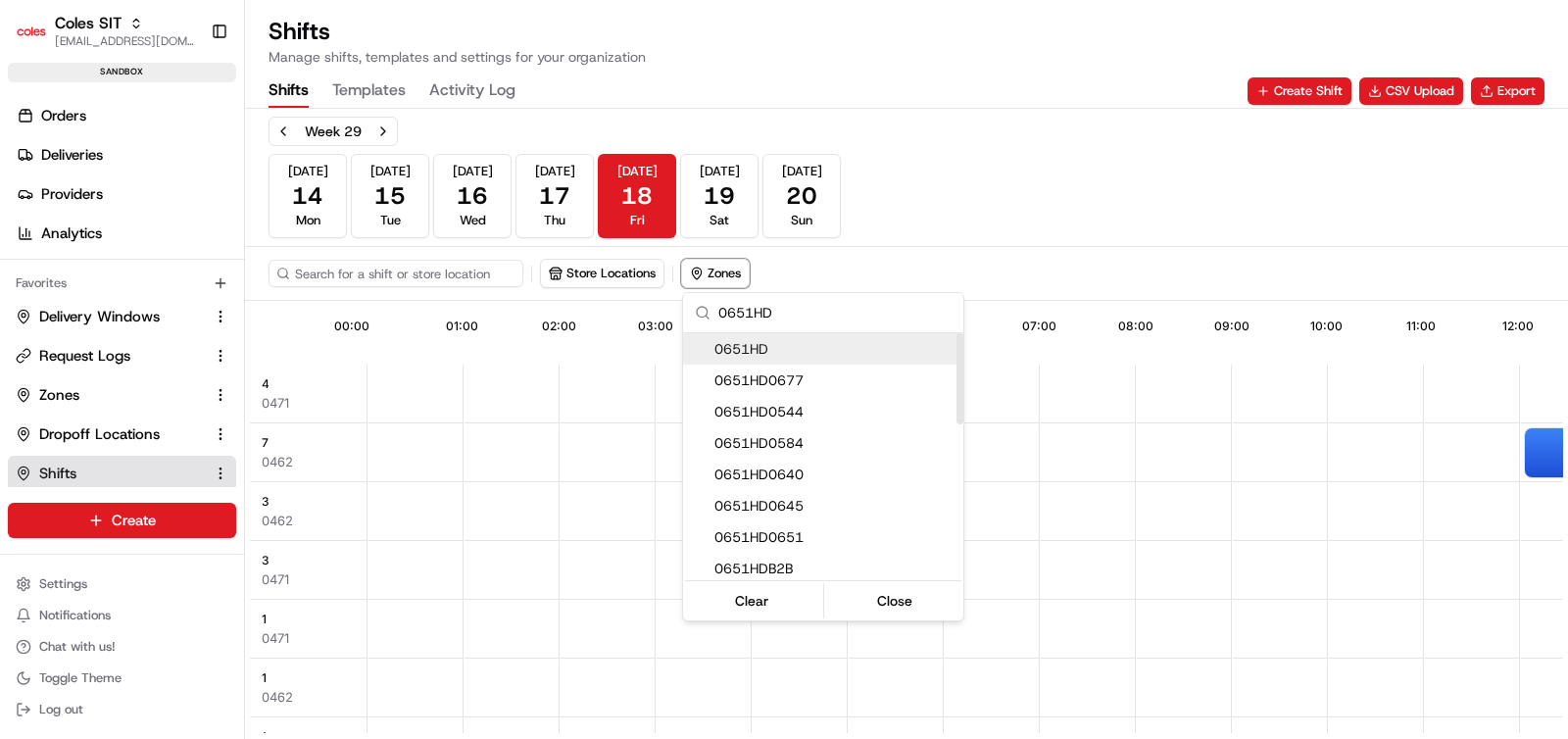 type on "0651HD" 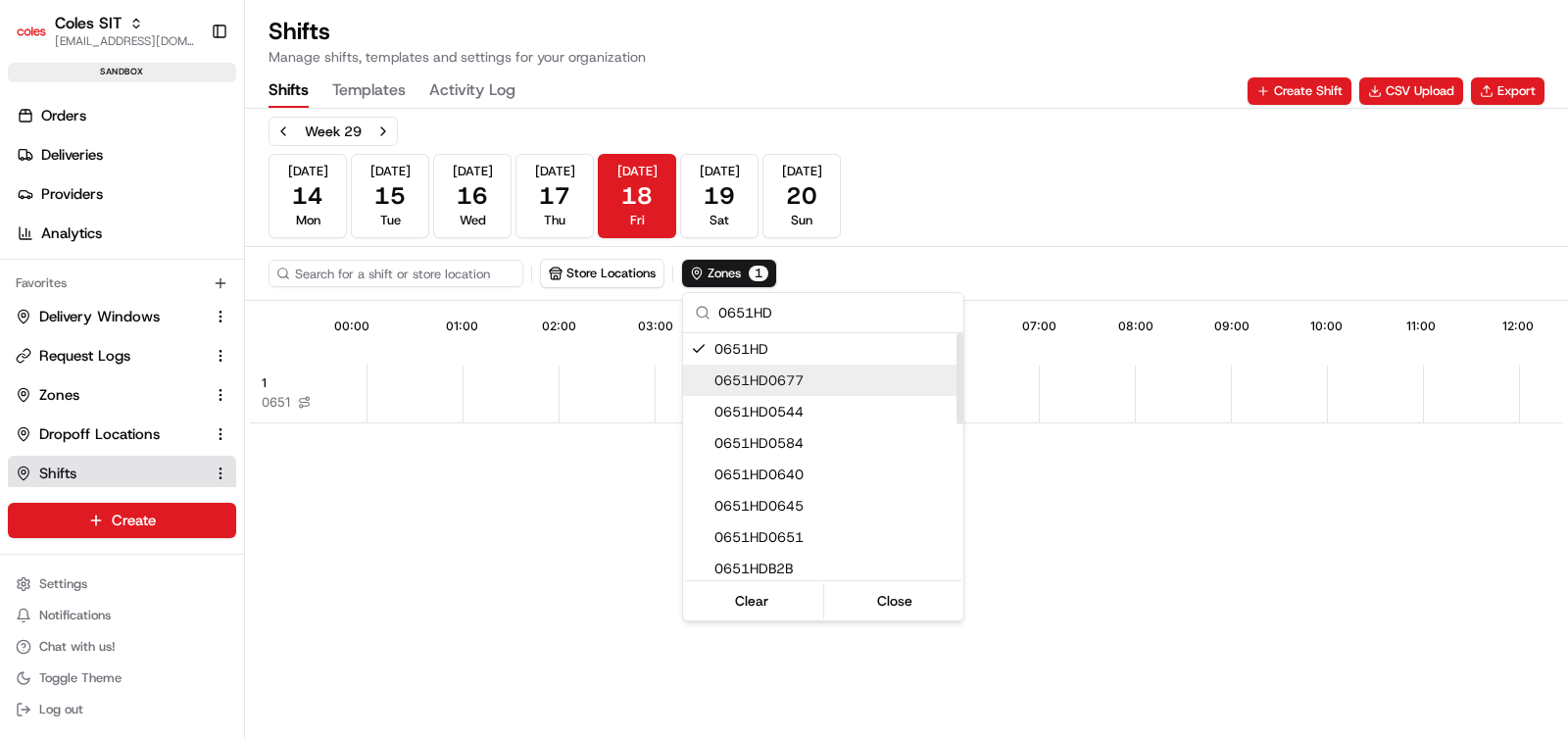 click on "Coles SIT ashutosh.singh@coles.com.au Toggle Sidebar sandbox Orders Deliveries Providers Analytics Favorites Delivery Windows Request Logs Zones Dropoff Locations Shifts Main Menu Members & Organization Organization Users Roles Preferences Customization Tracking Orchestration Automations Dispatch Strategy Optimization Strategy Locations Pickup Locations Dropoff Locations Zones Shifts Delivery Windows Billing Billing Integrations Notification Triggers Webhooks API Keys Request Logs Create Settings Notifications Chat with us! Toggle Theme Log out Shifts Manage shifts, templates and settings for your organization Shifts Templates Activity Log  Create Shift  CSV Upload  Export Week 29 Jul 14 Mon Jul 15 Tue Jul 16 Wed Jul 17 Thu Jul 18 Fri Jul 19 Sat Jul 20 Sun Store Locations Zones 1 13:28 00:00 01:00 02:00 03:00 04:00 05:00 06:00 07:00 08:00 09:00 10:00 11:00 12:00 13:00 1 0651
0651HD 0651HD 0651HD0677 0651HD0544 0651HD0584 Clear" at bounding box center (784, 370) 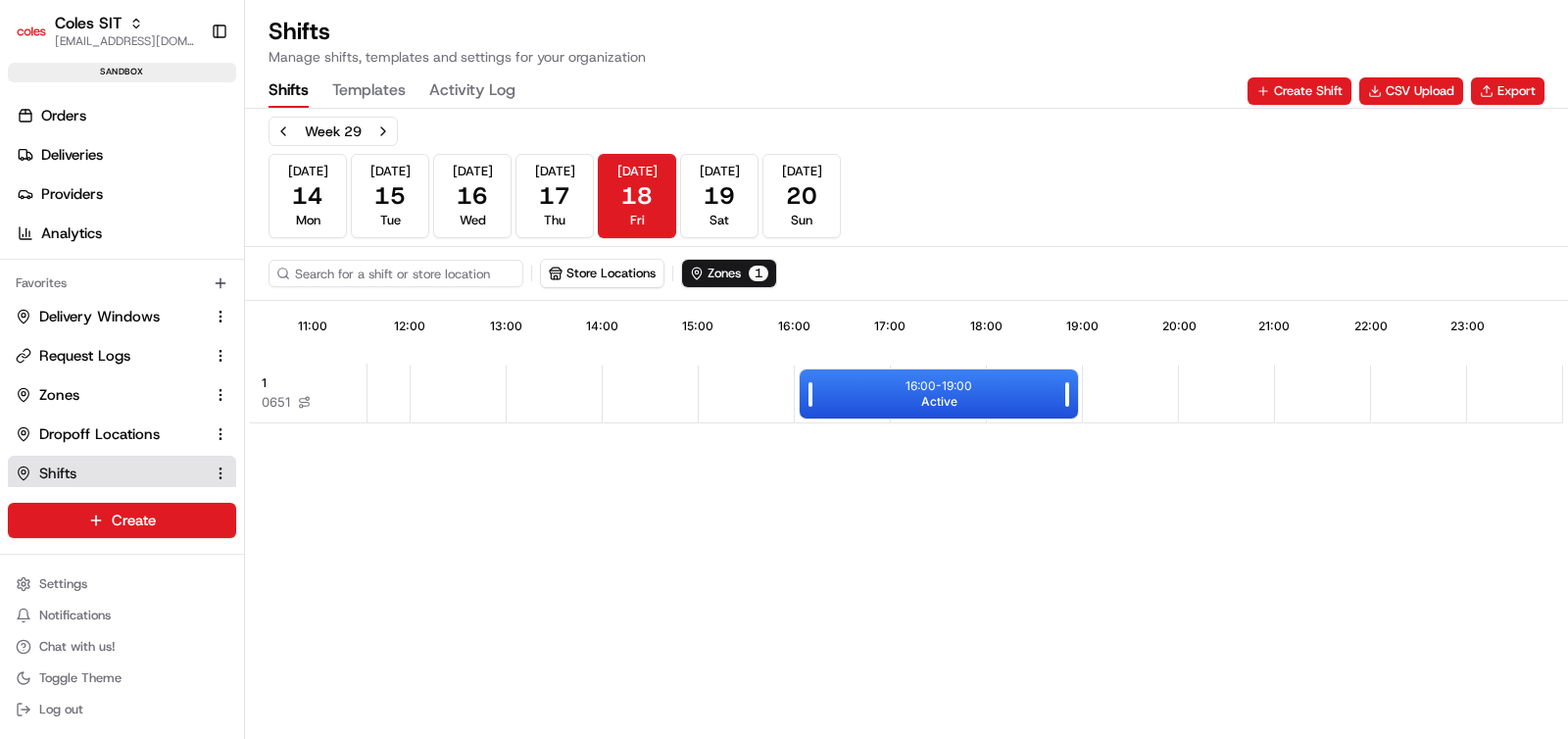 scroll, scrollTop: 0, scrollLeft: 1110, axis: horizontal 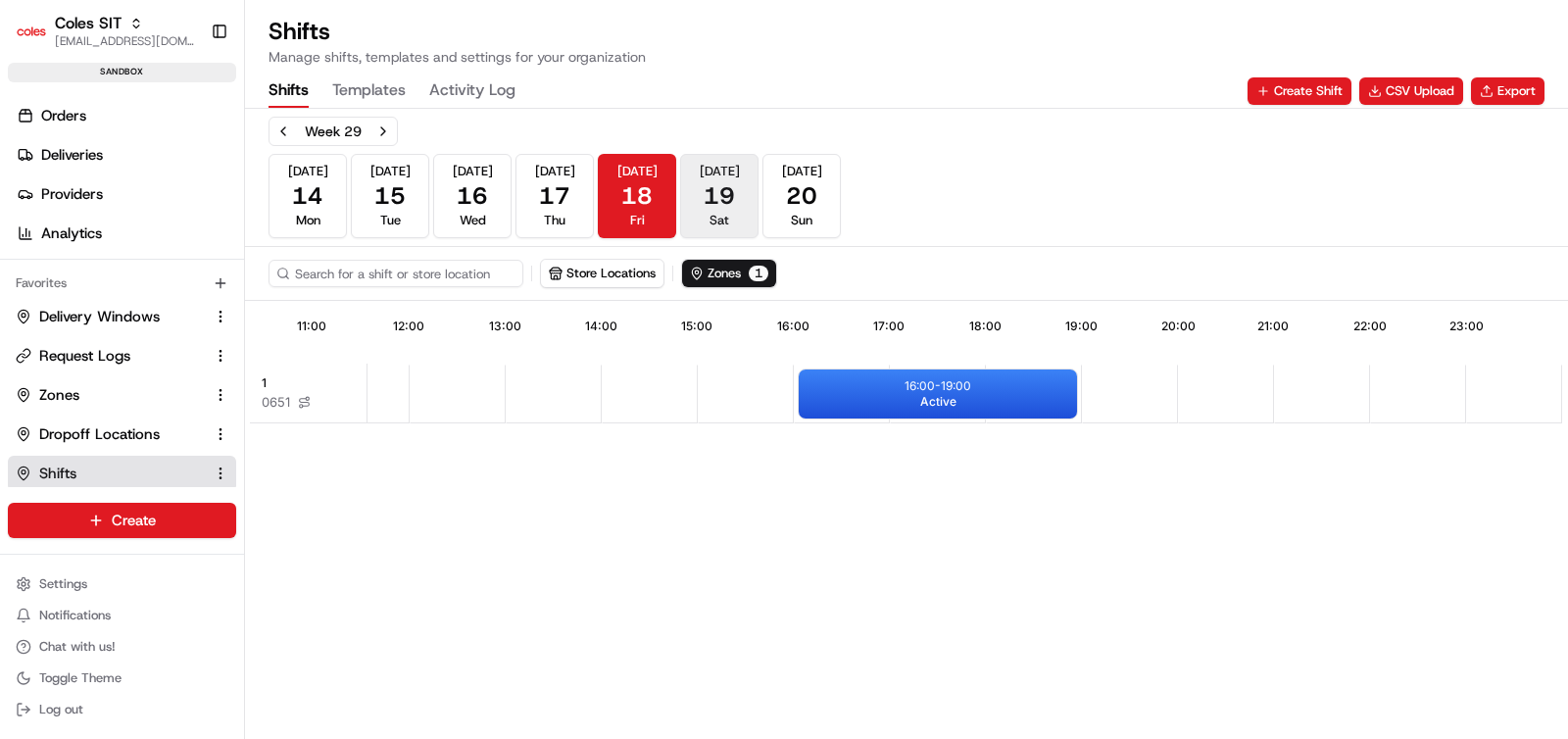 click on "19" at bounding box center [719, 196] 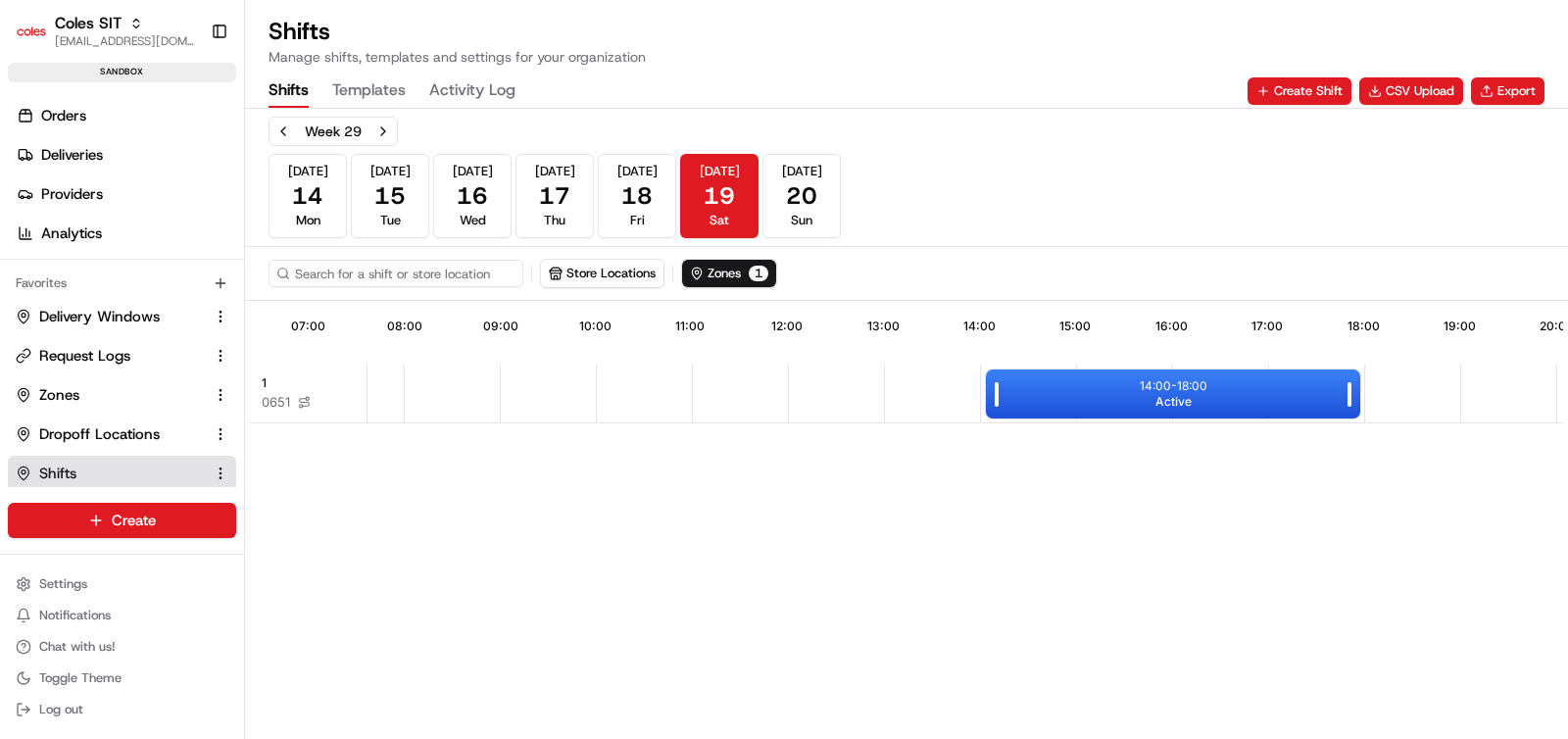 scroll, scrollTop: 0, scrollLeft: 724, axis: horizontal 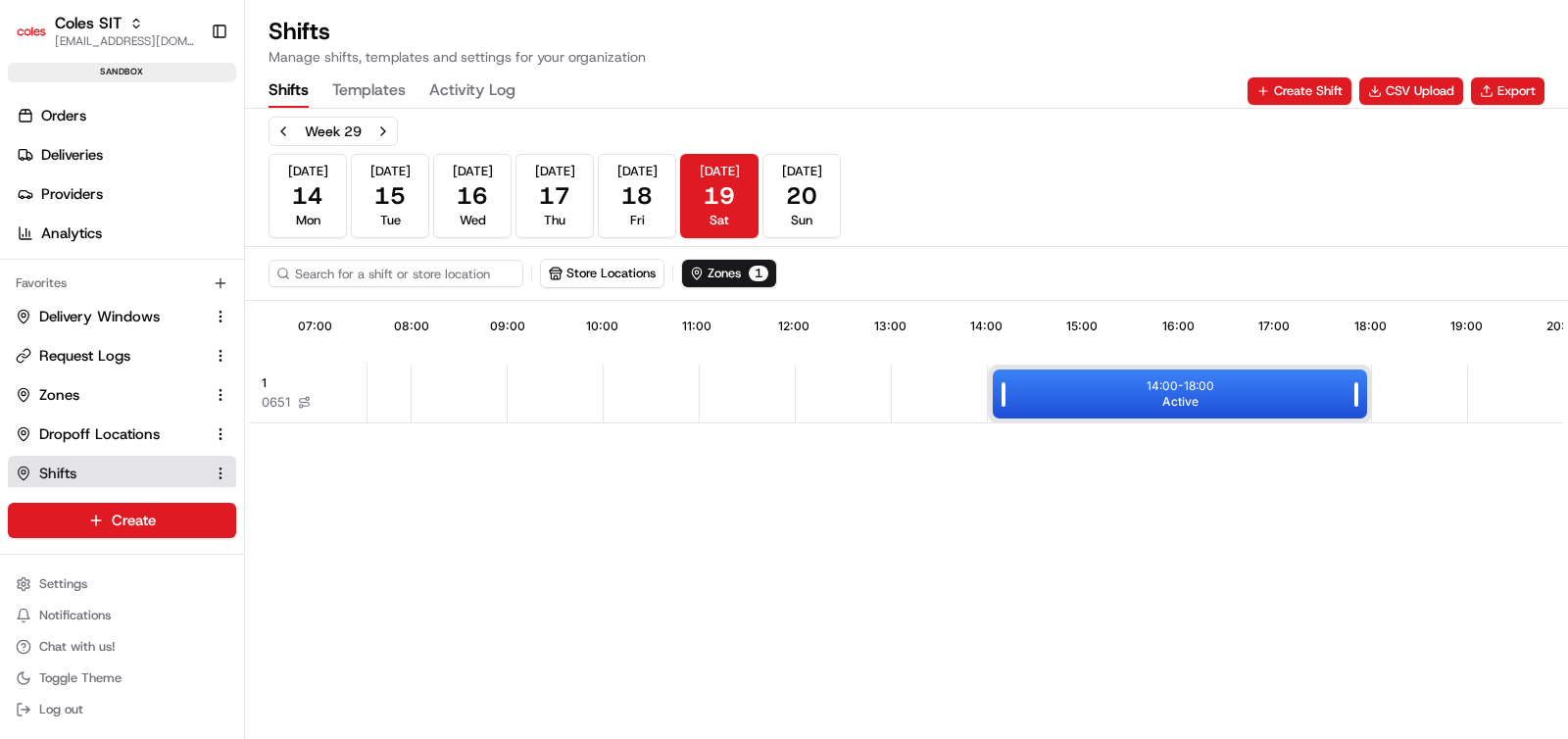click on "14:00  -  18:00 Active" at bounding box center [1180, 394] 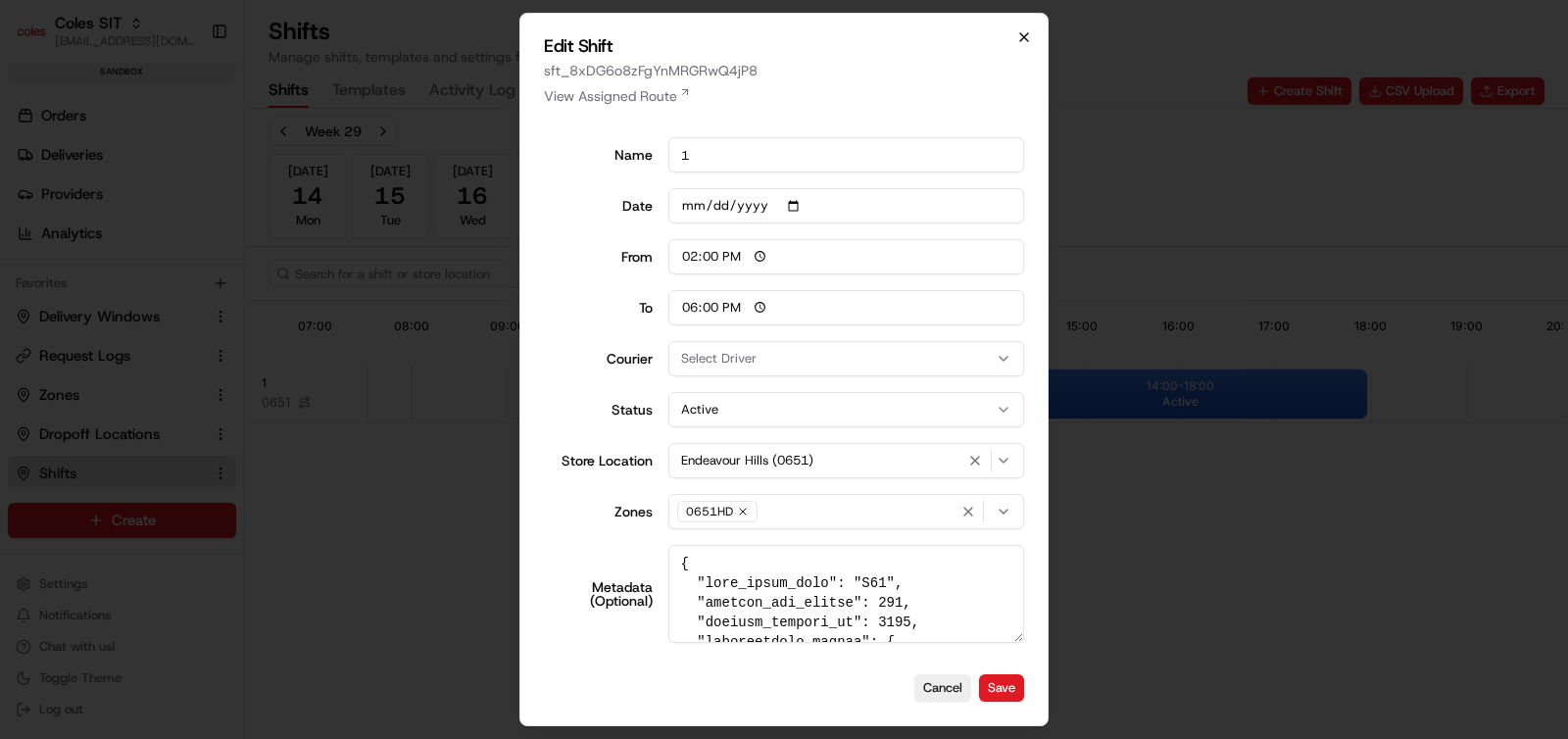 click 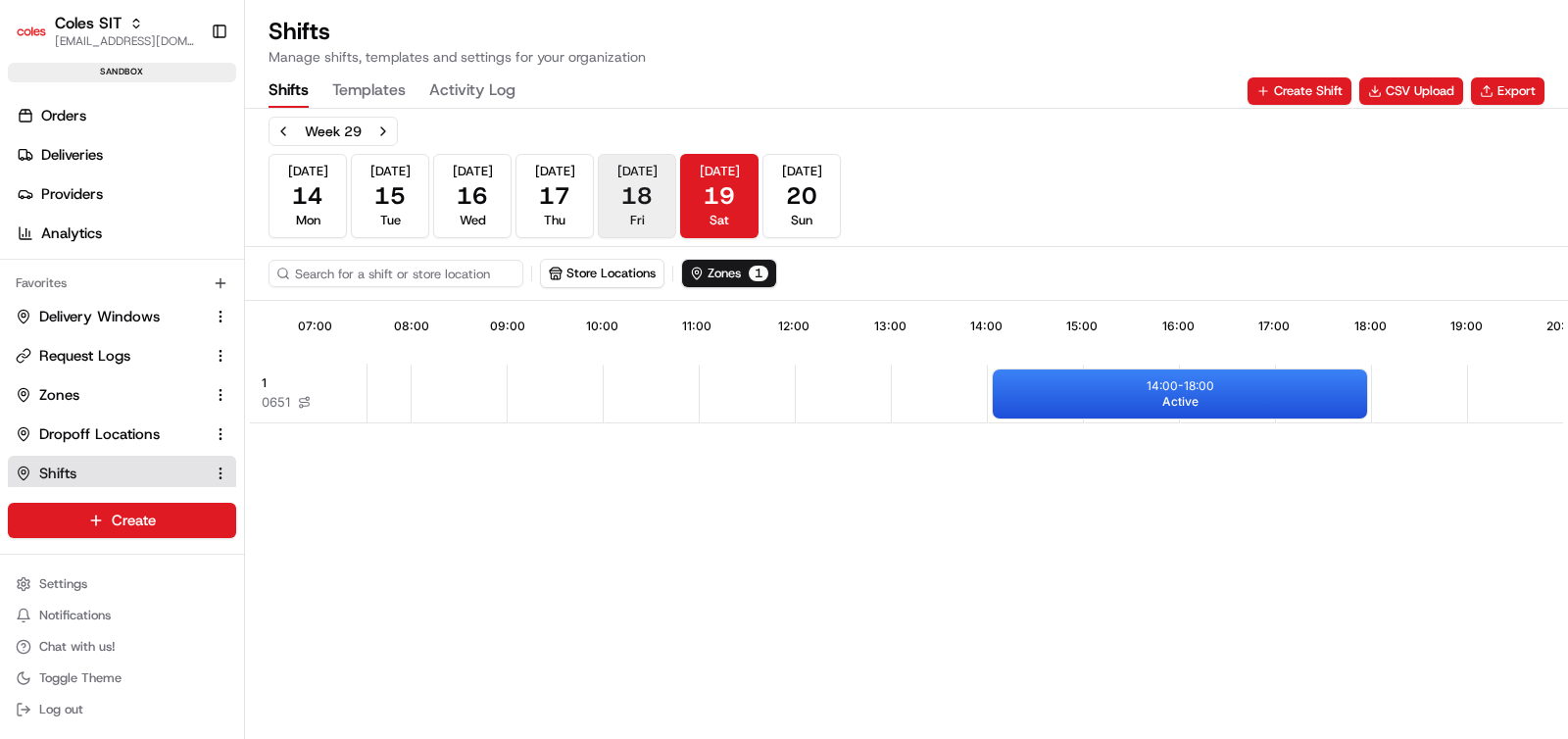 click on "Fri" at bounding box center (637, 221) 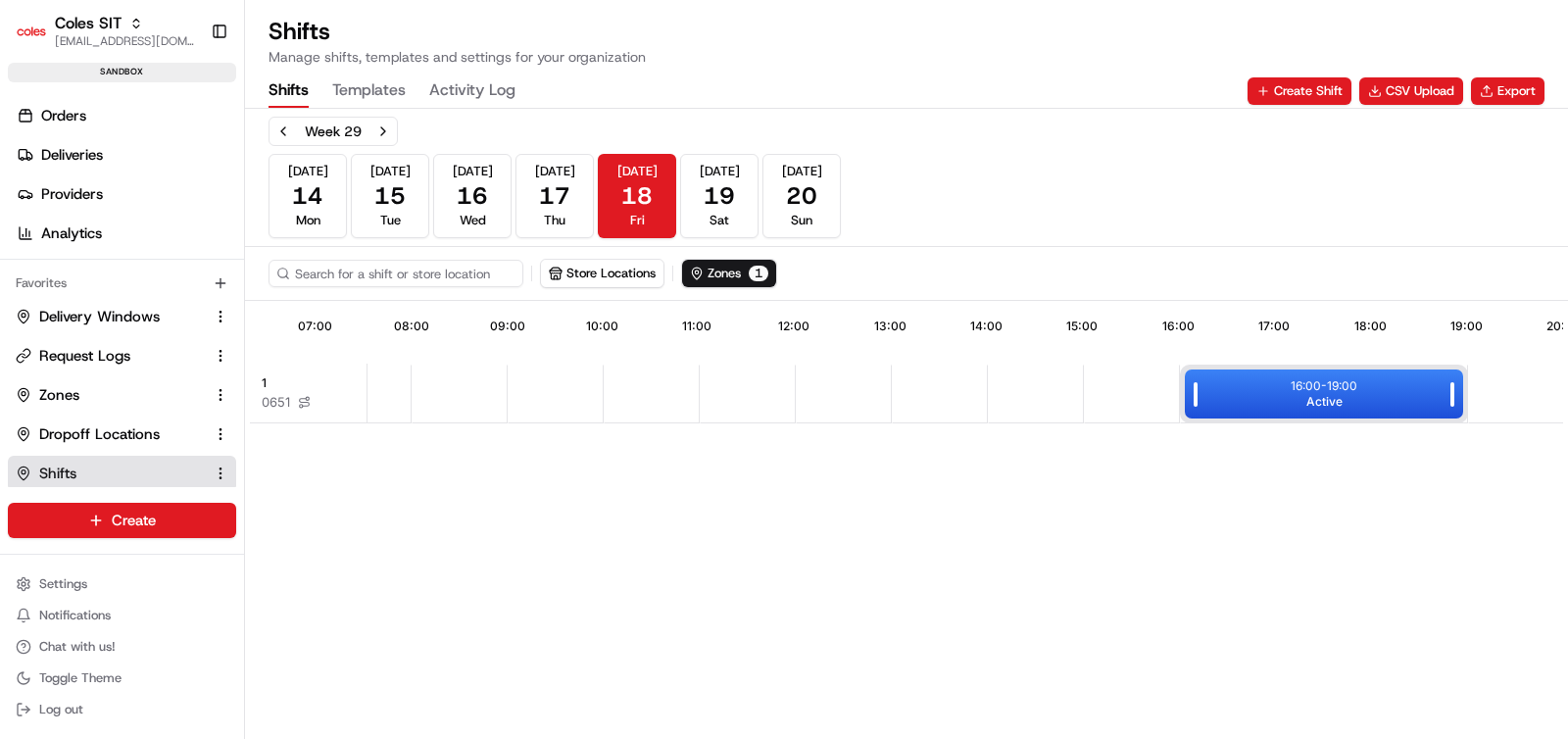click on "16:00  -  19:00 Active" at bounding box center (1324, 394) 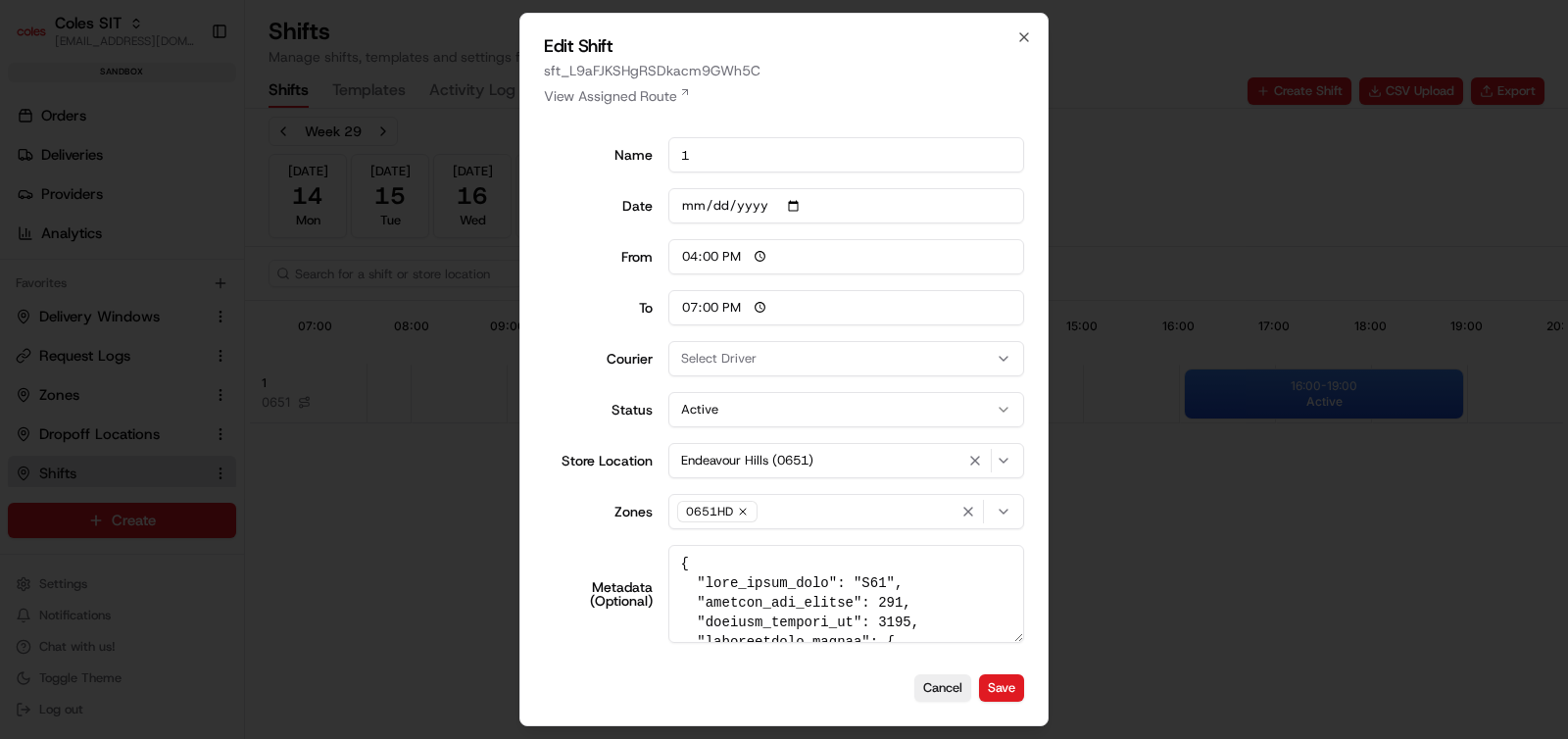 click on "Edit Shift" at bounding box center (784, 46) 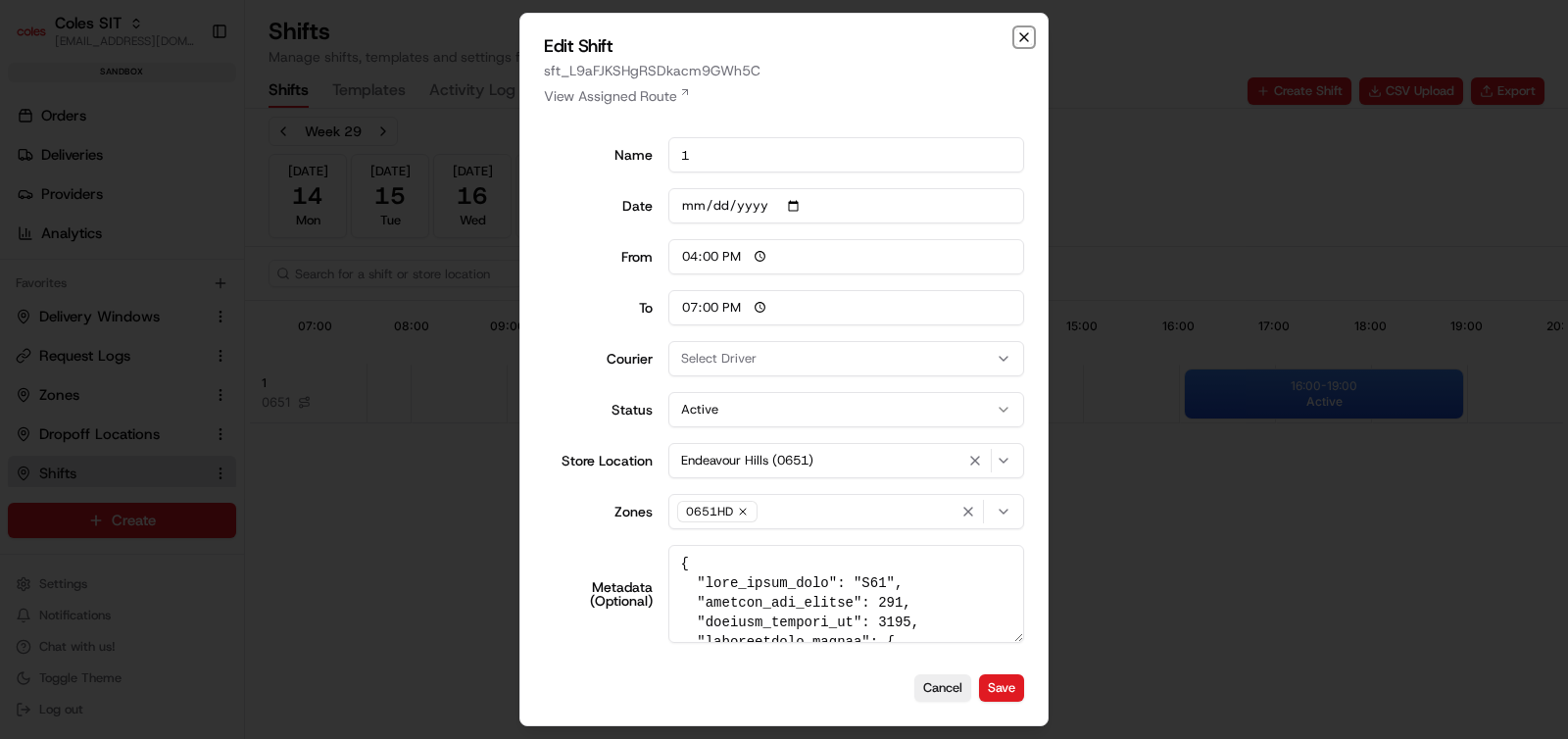 click 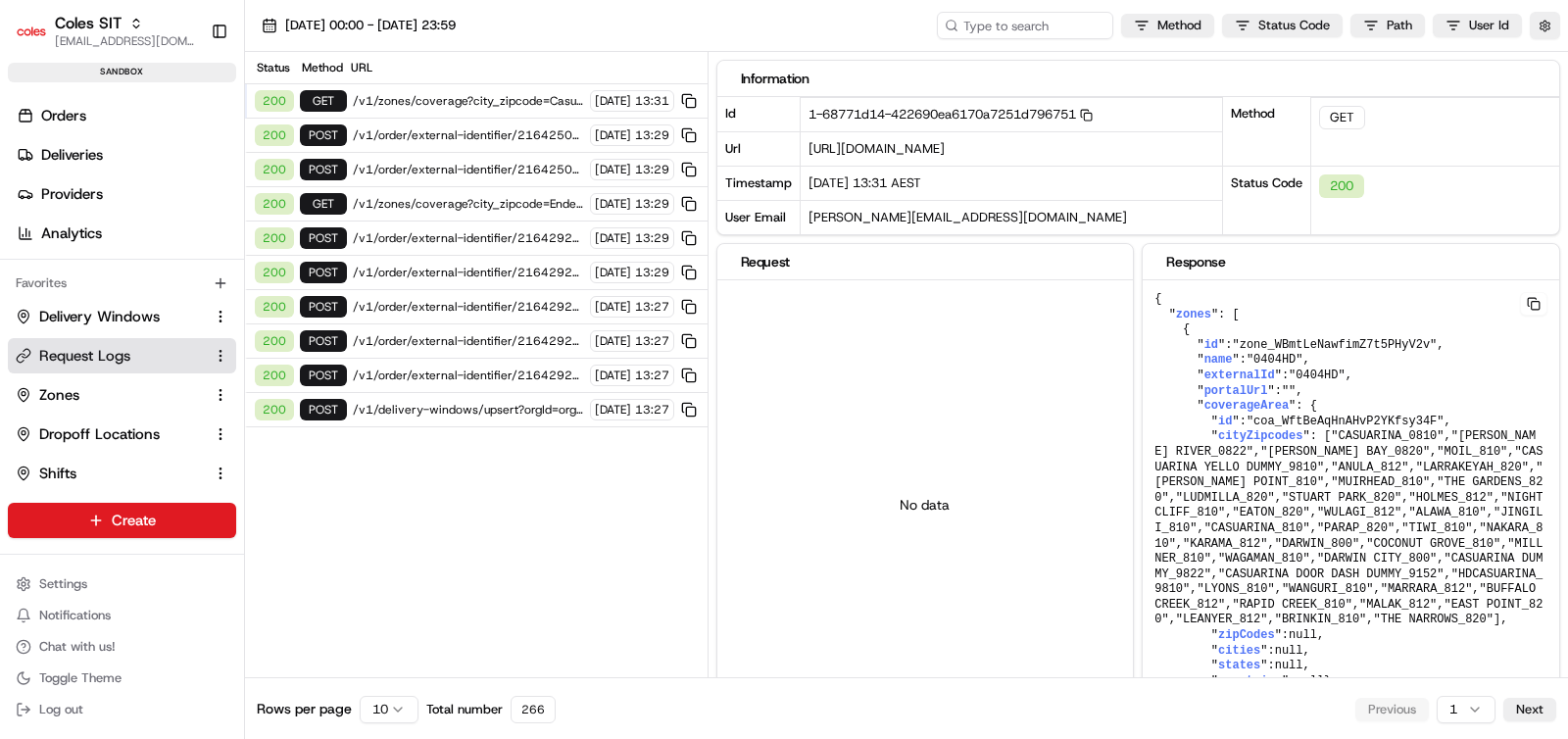 scroll, scrollTop: 0, scrollLeft: 0, axis: both 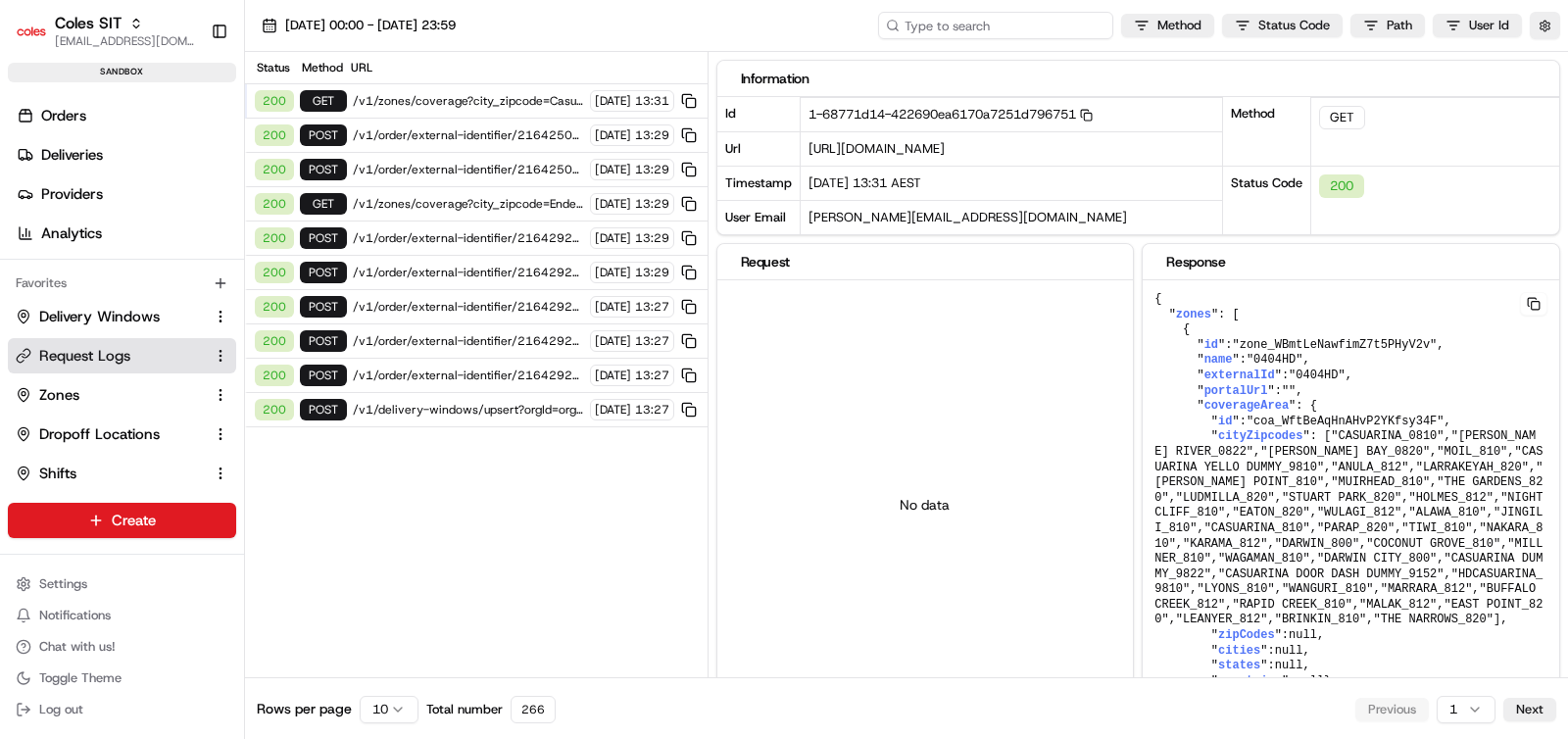 click at bounding box center (996, 25) 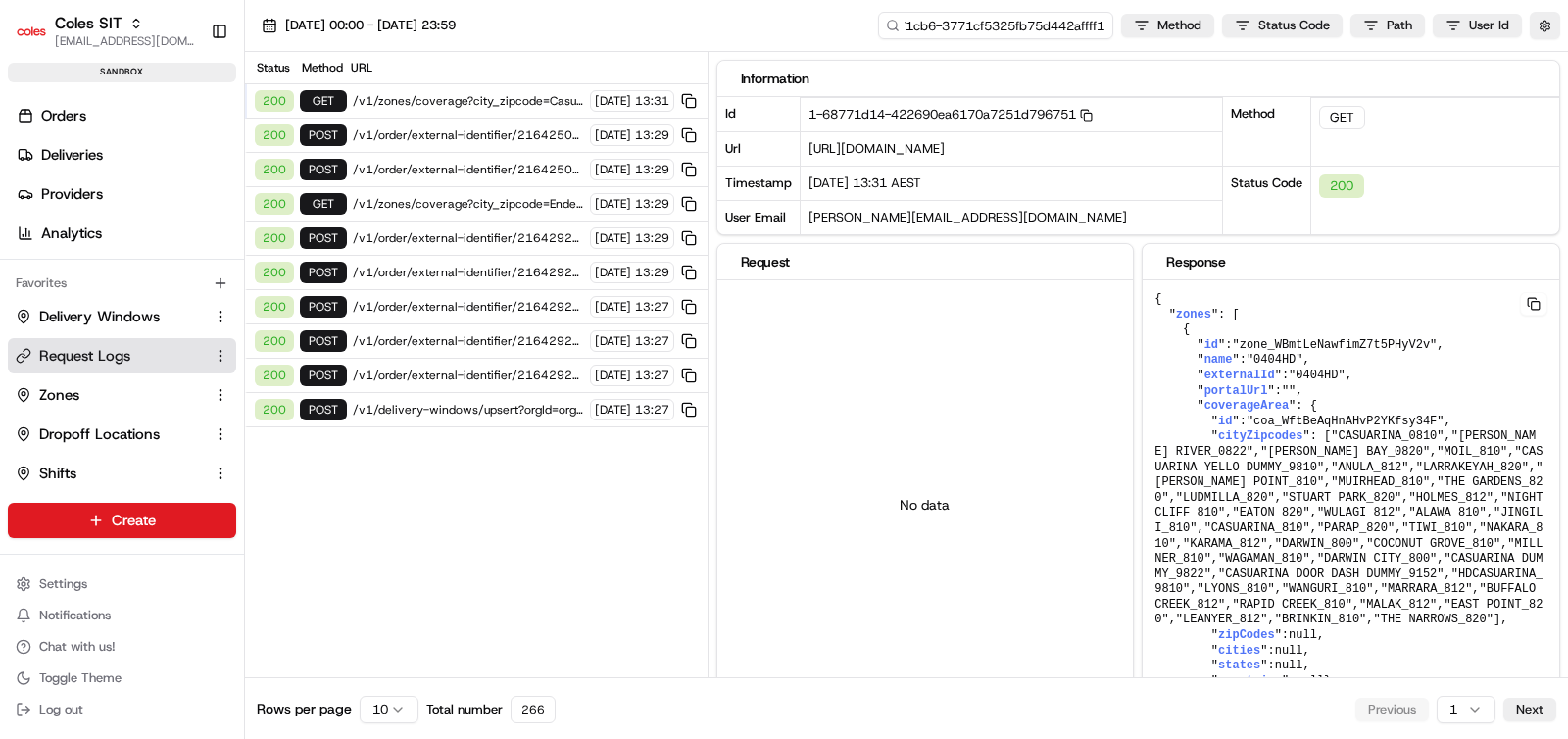 type on "1-68771cb6-3771cf5325fb75d442affff1" 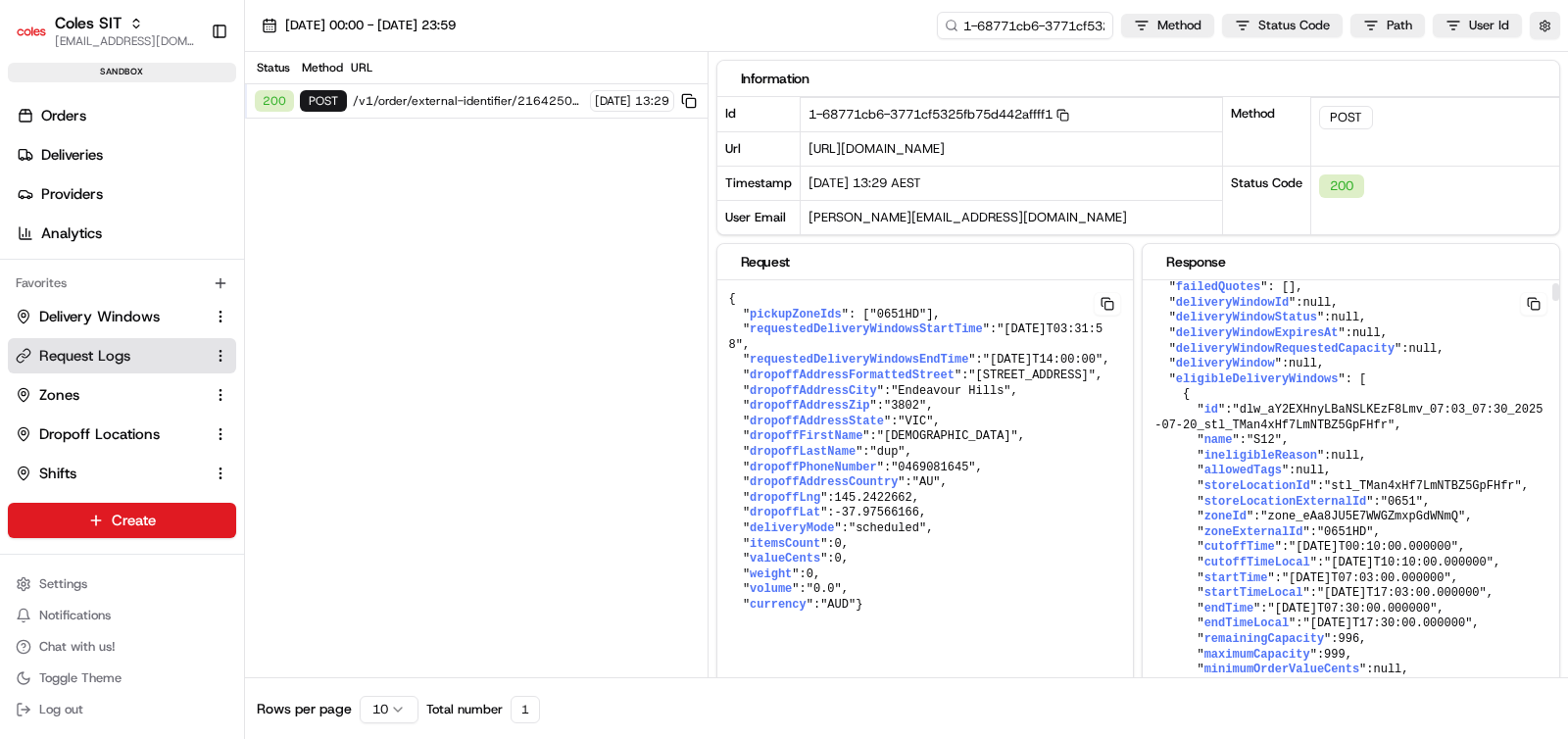 scroll, scrollTop: 1551, scrollLeft: 0, axis: vertical 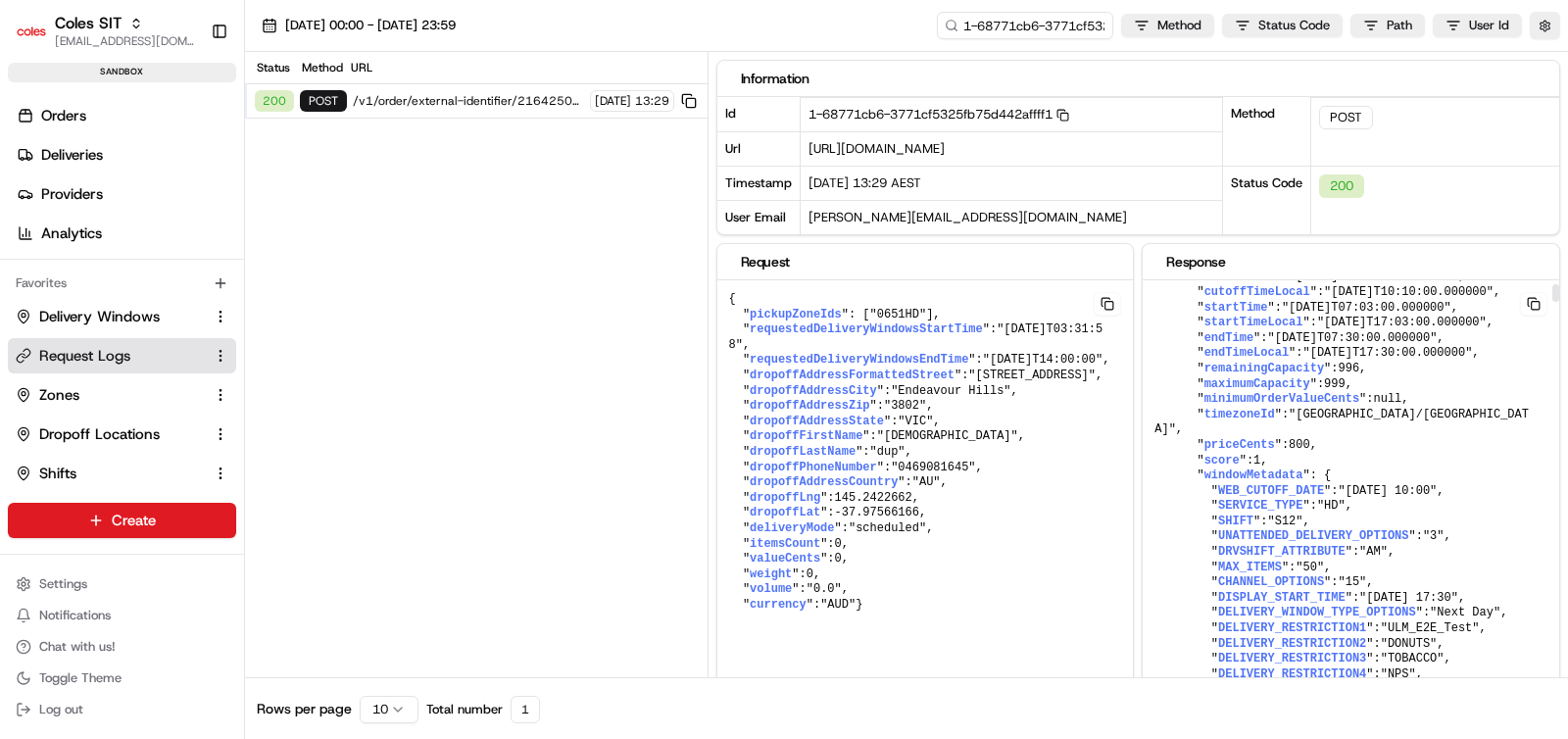 click on "storeLocationExternalId" at bounding box center [1286, 231] 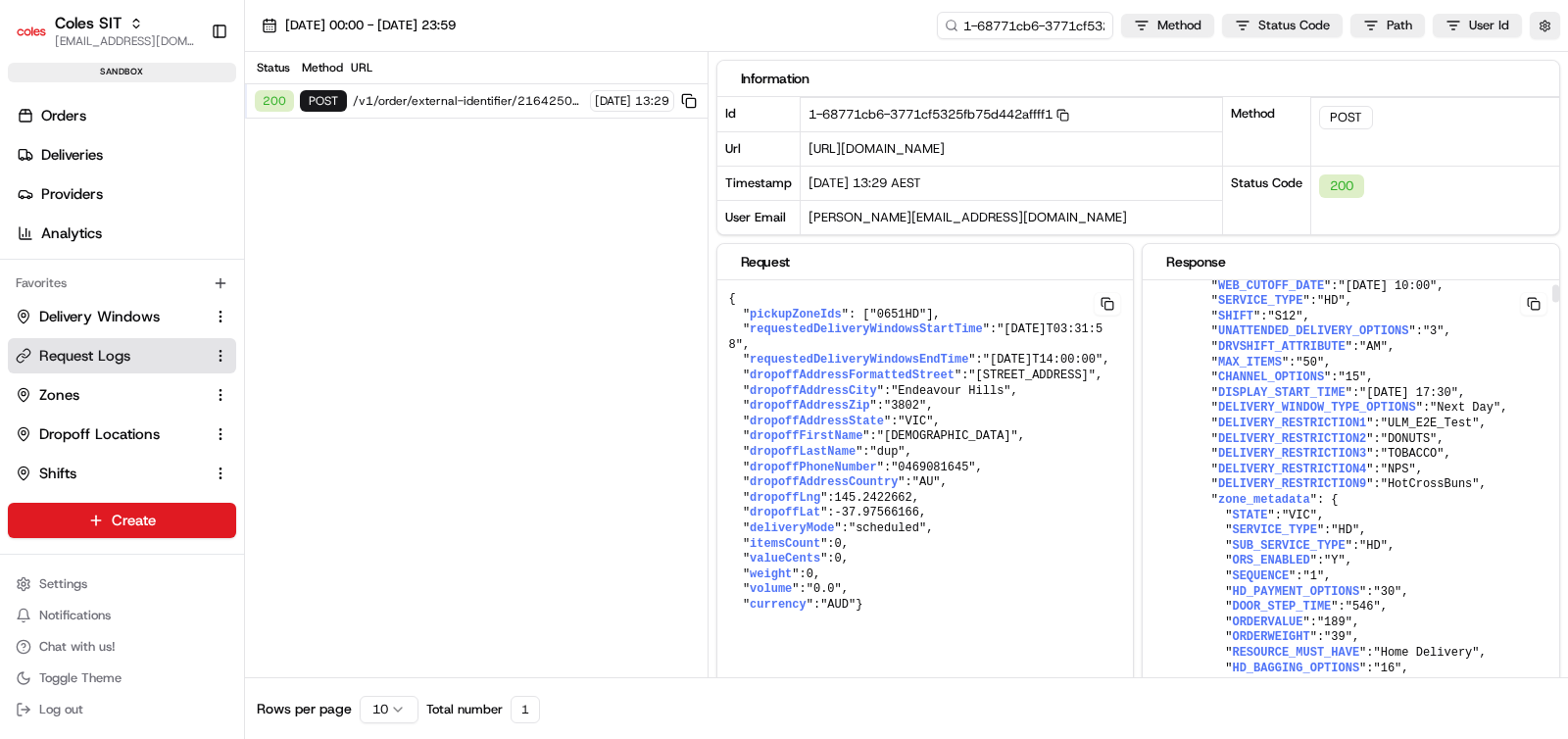 scroll, scrollTop: 1758, scrollLeft: 0, axis: vertical 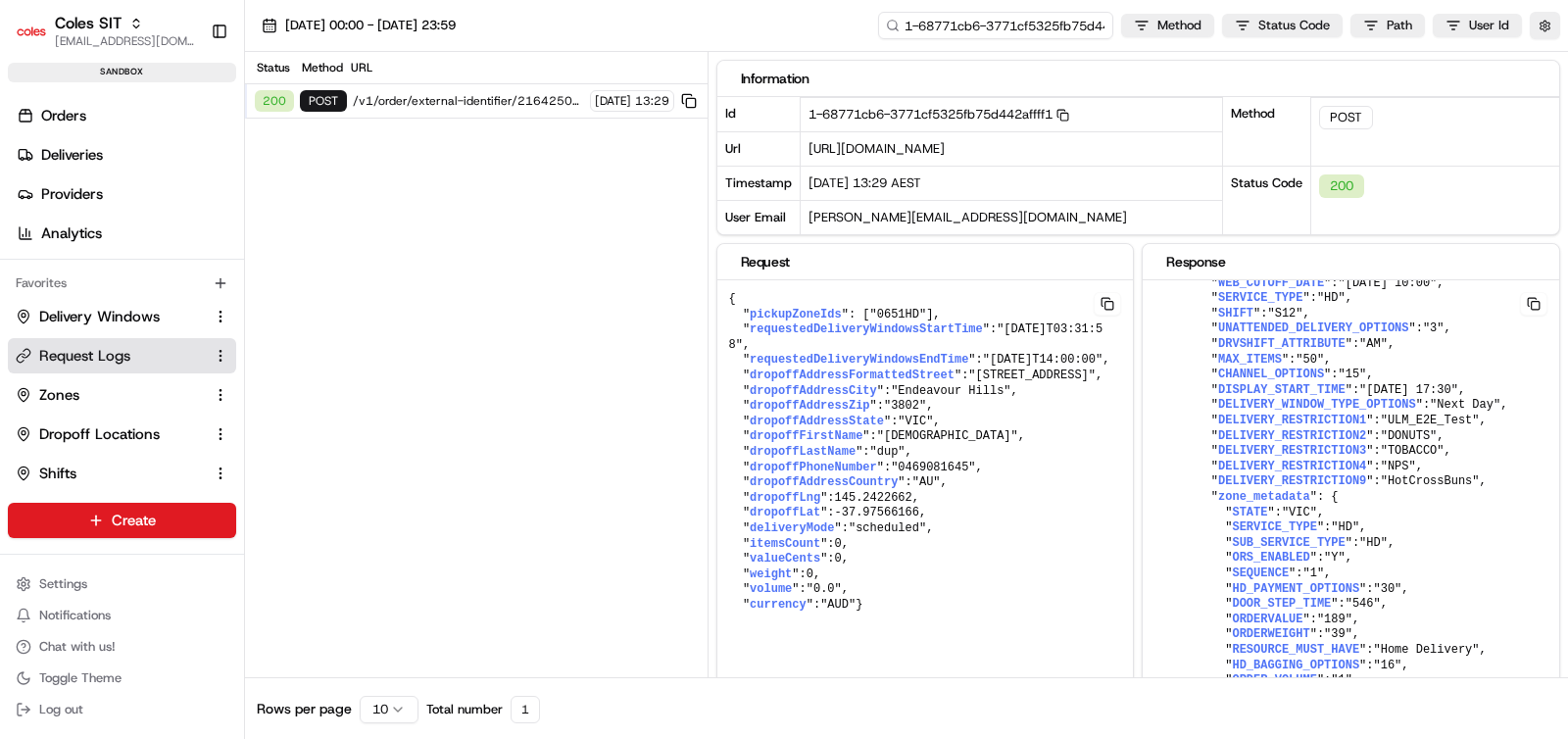click on "1-68771cb6-3771cf5325fb75d442affff1" at bounding box center (996, 25) 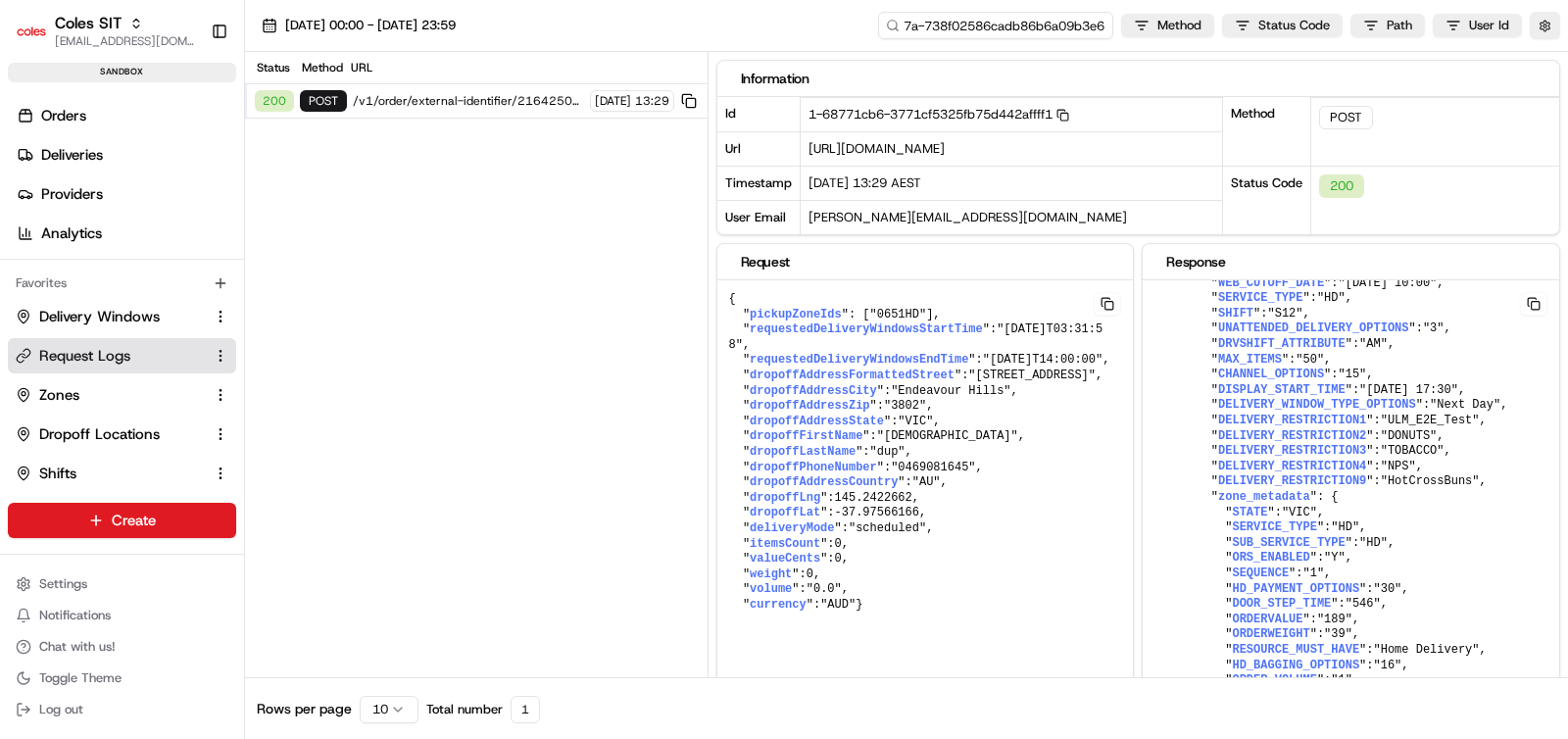 type on "1-68771f7a-738f02586cadb86b6a09b3e6" 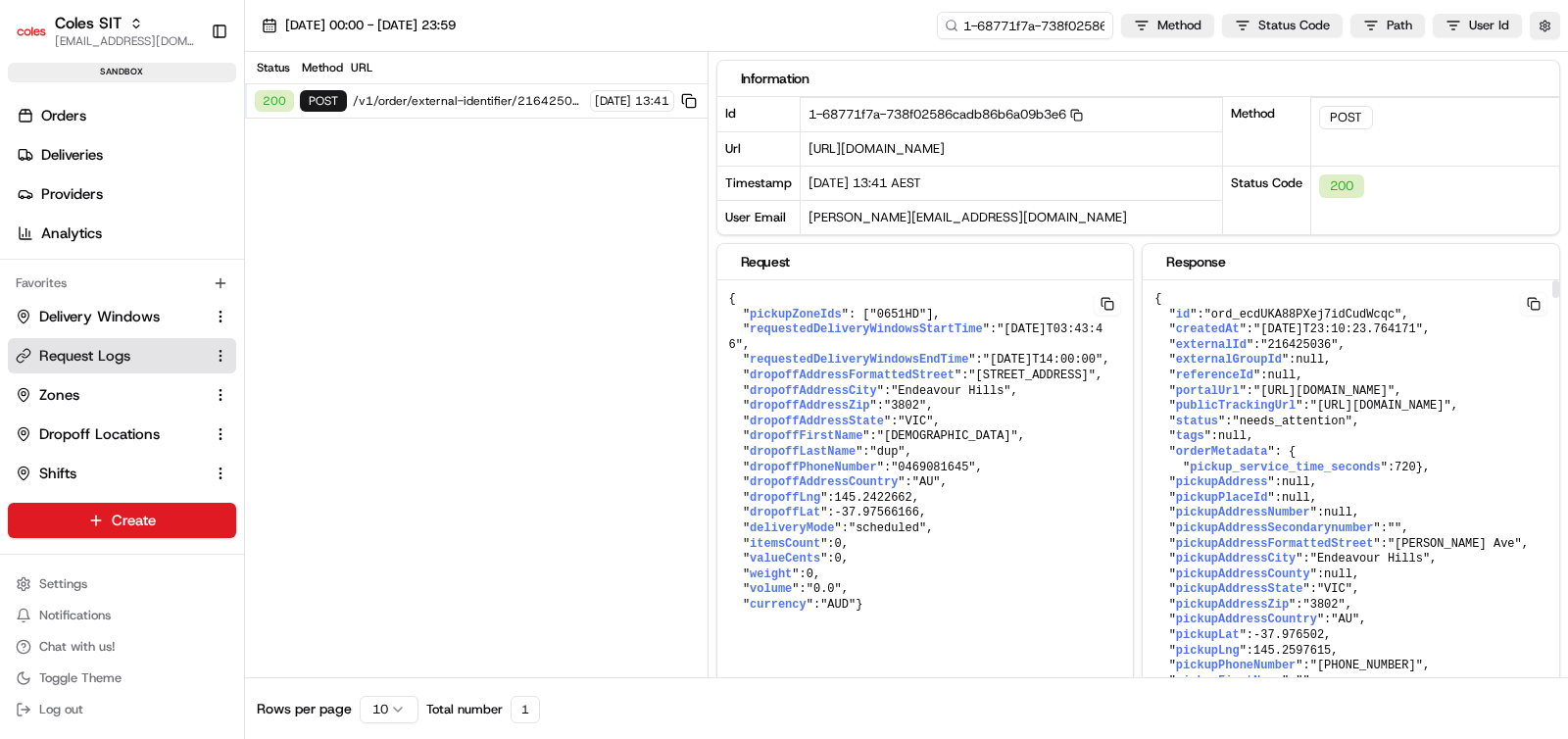 click on "{
" id ":  "ord_ecdUKA88PXej7idCudWcqc" ,
" createdAt ":  "[DATE]T23:10:23.764171" ,
" externalId ":  "216425036" ,
" externalGroupId ":  null ,
" referenceId ":  null ,
" portalUrl ":  "[URL][DOMAIN_NAME]" ,
" publicTrackingUrl ":  "[URL][DOMAIN_NAME]" ,
" status ":  "needs_attention" ,
" tags ":  null ,
" orderMetadata ": {
" pickup_service_time_seconds ":  720
},
" pickupAddress ":  null ,
" pickupPlaceId ":  null ,
" pickupAddressNumber ":  null ,
" pickupAddressSecondarynumber ":  "" ,
" pickupAddressFormattedStreet ":  "[PERSON_NAME] Ave" ,
" pickupAddressCity ":  "Endeavour Hills" ,
" pickupAddressCounty ":  null ,
" pickupAddressState ":  "VIC" ,
" pickupAddressZip ":  "3802" ,
" pickupAddressCountry ":  "AU" ,
" pickupLat ":  -37.976502 ,
" pickupLng ":  145.2597615 ,
" pickupPhoneNumber ":  "[PHONE_NUMBER]" ,
" pickupFirstName ":  "" ,
" ":  """ at bounding box center [925, 452] 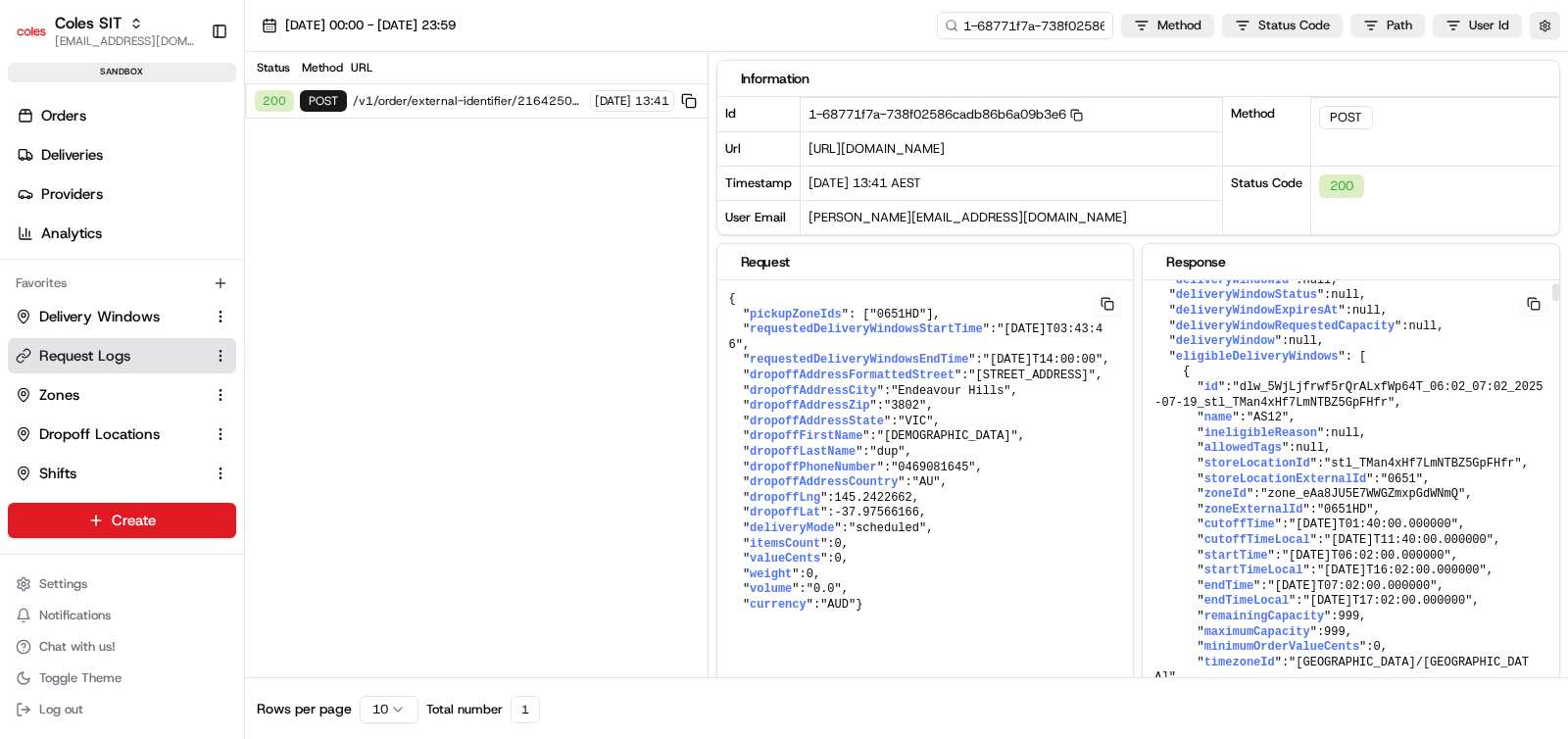 scroll, scrollTop: 1305, scrollLeft: 0, axis: vertical 